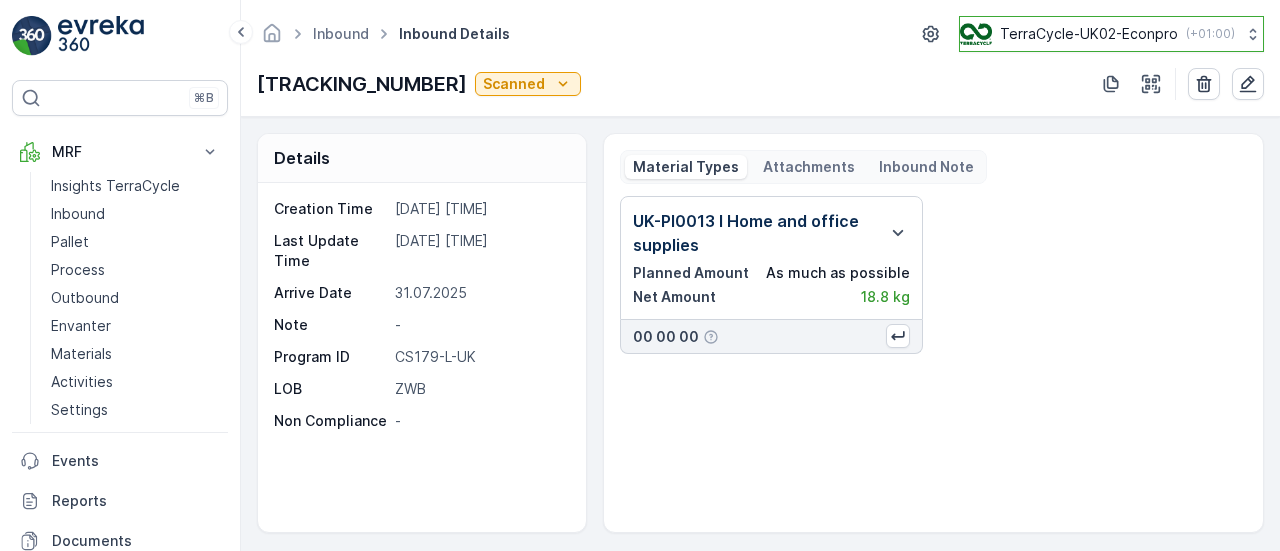 scroll, scrollTop: 0, scrollLeft: 0, axis: both 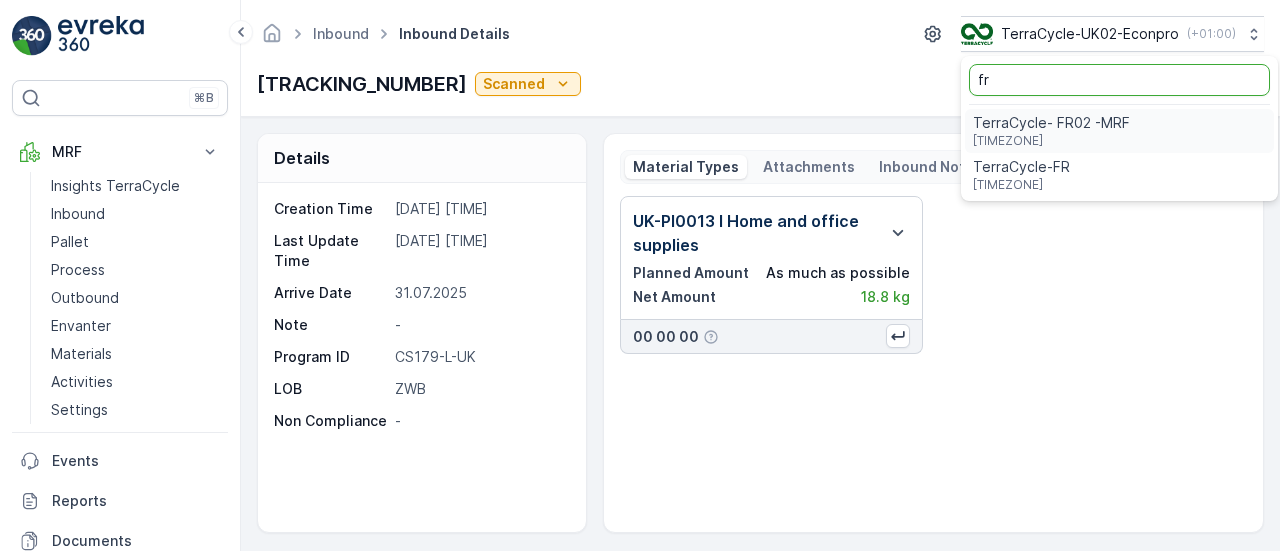 type on "fr" 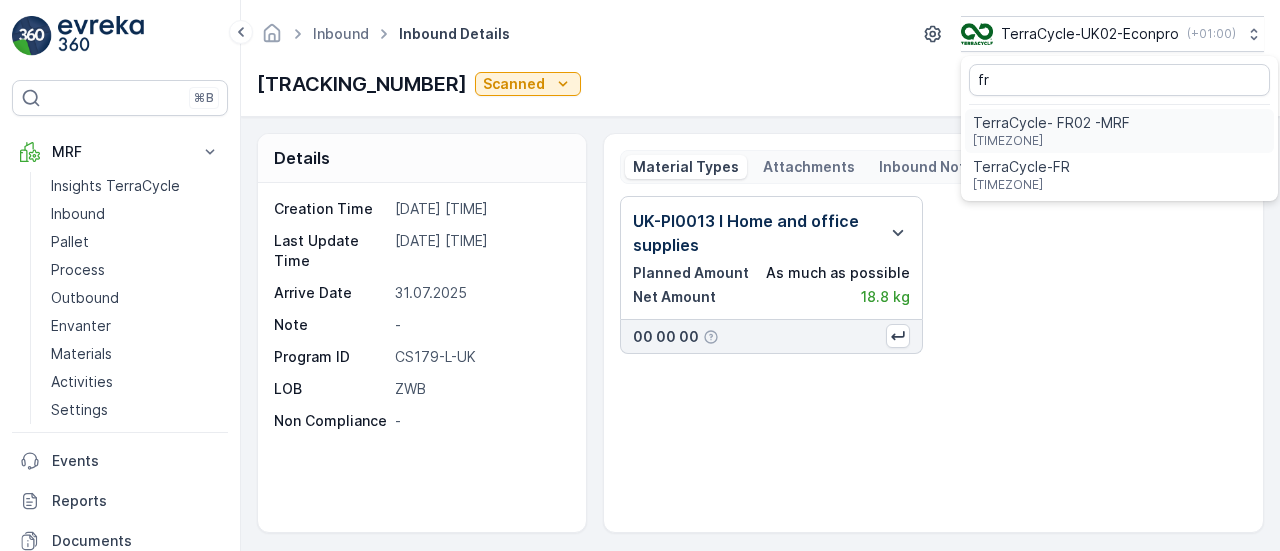 click on "TerraCycle- FR02 -MRF" at bounding box center (1051, 123) 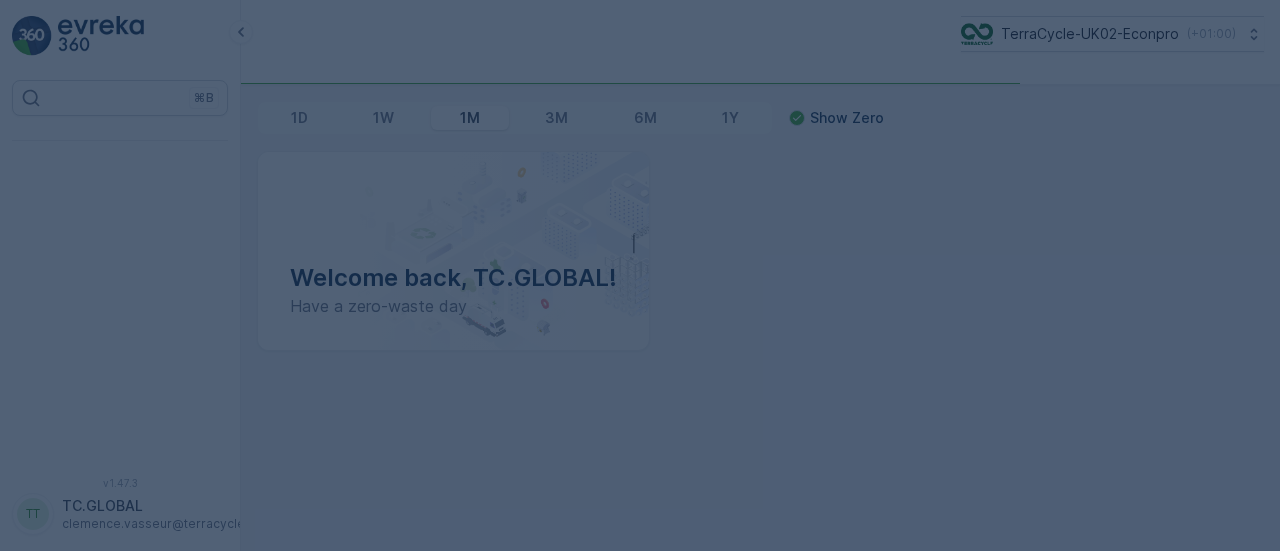 scroll, scrollTop: 0, scrollLeft: 0, axis: both 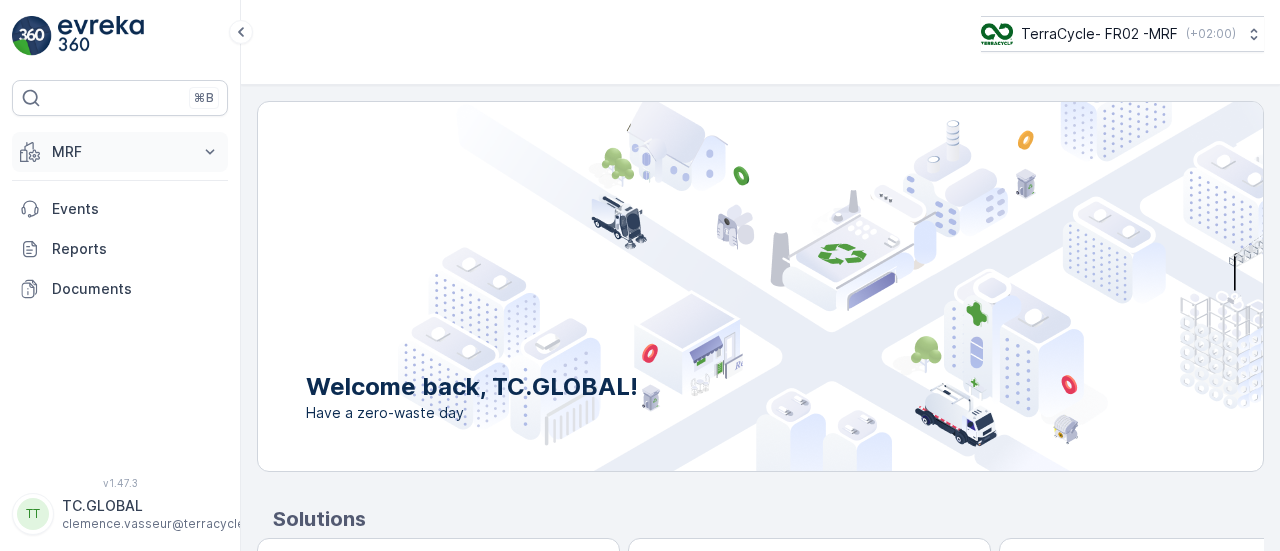 click on "MRF" at bounding box center (120, 152) 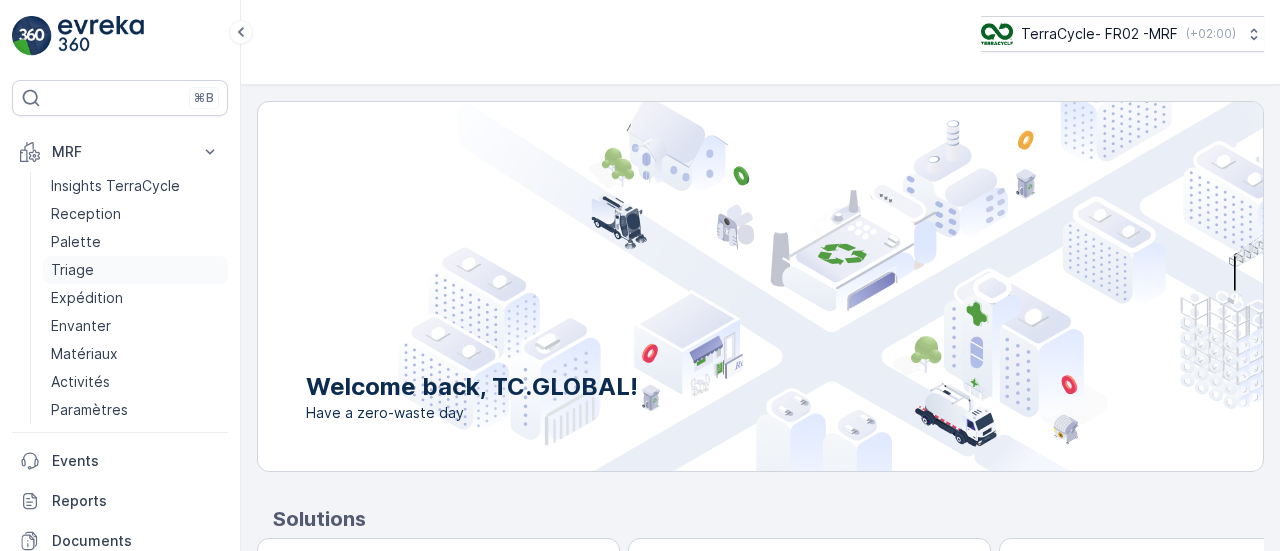 click on "Triage" at bounding box center [72, 270] 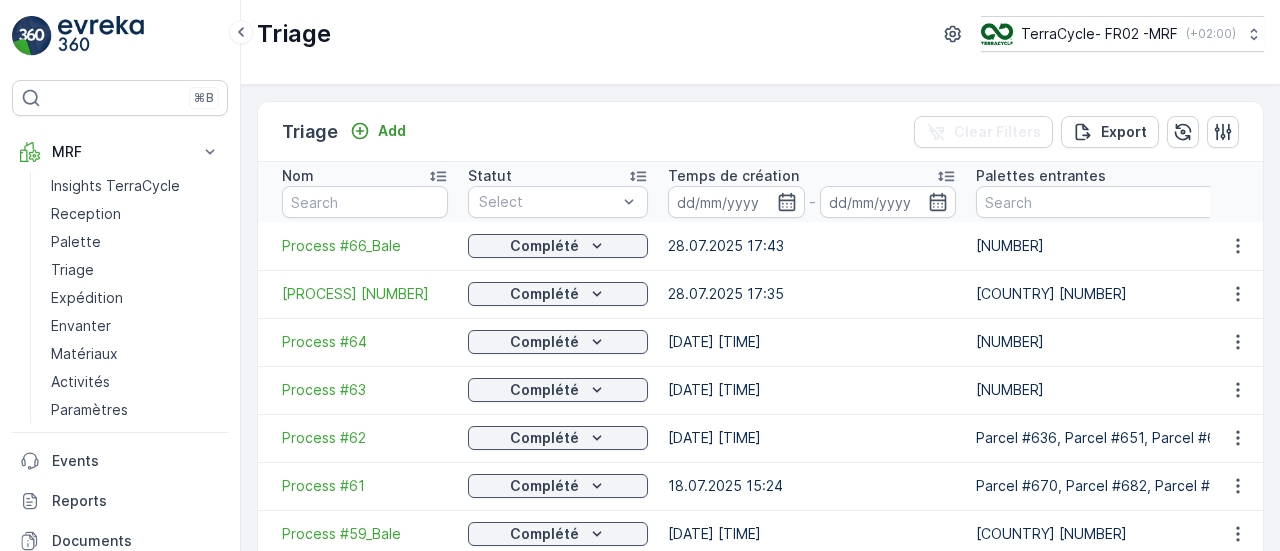 click on "Triage Add" at bounding box center [348, 132] 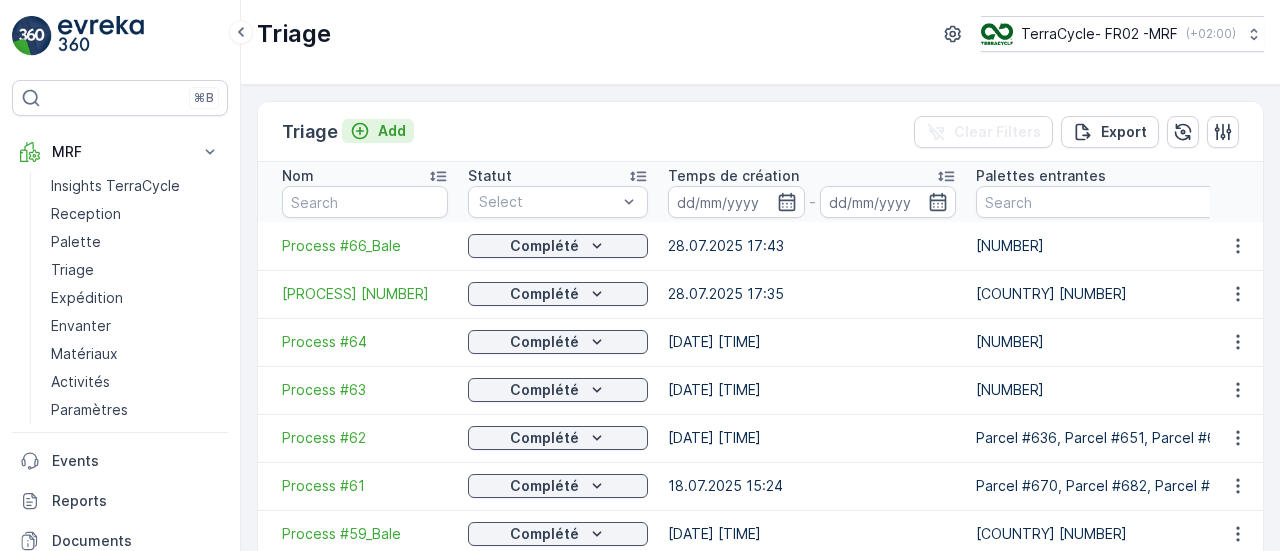 click on "Add" at bounding box center [392, 131] 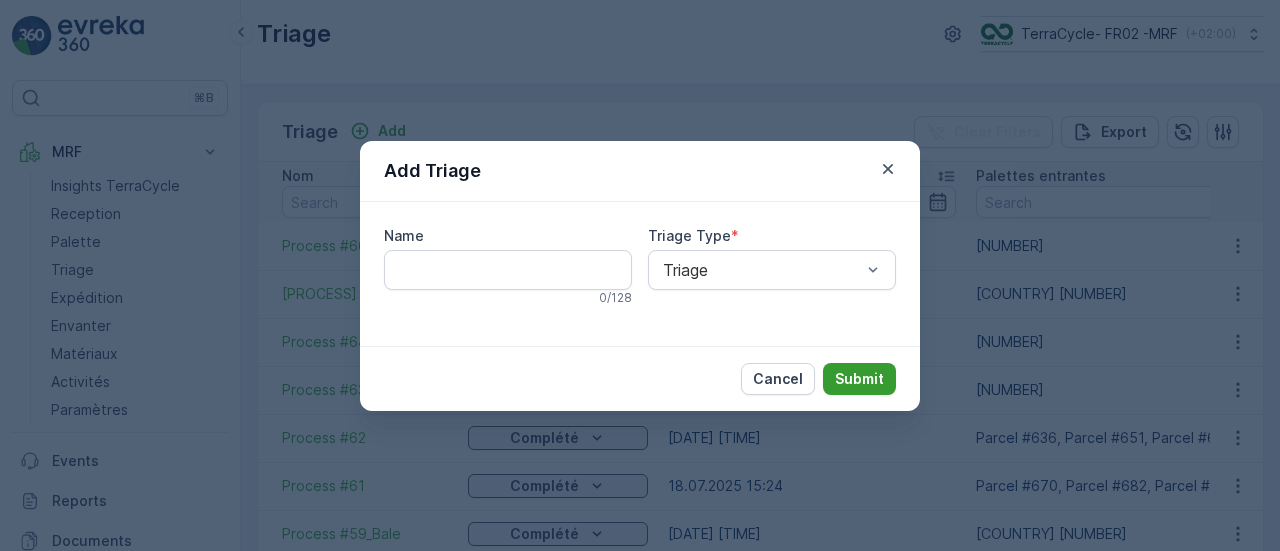 click on "Submit" at bounding box center (859, 379) 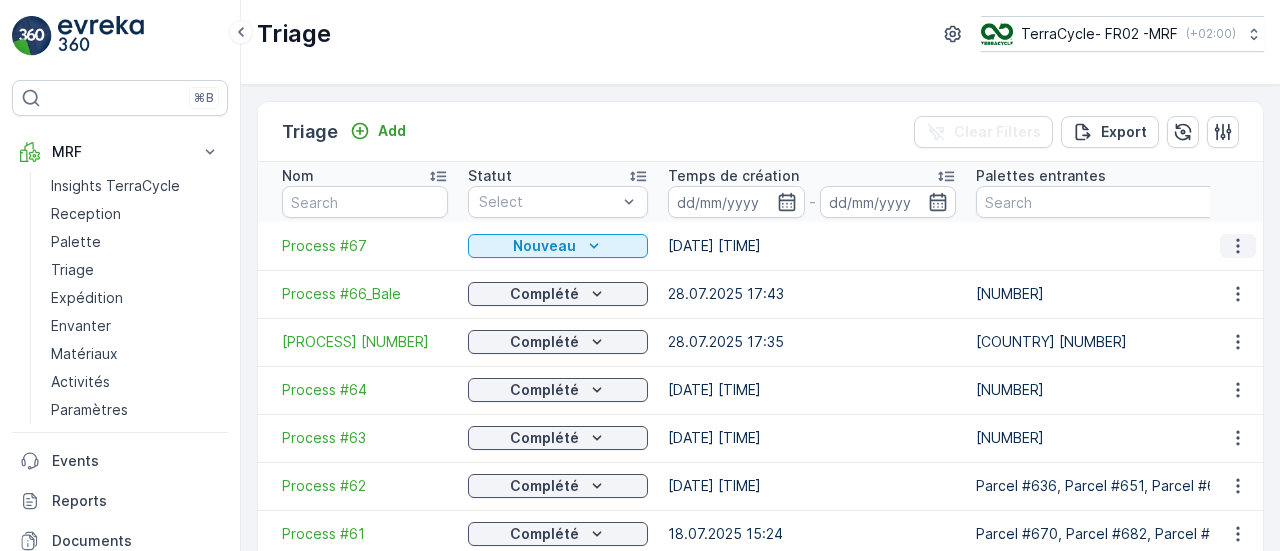 click 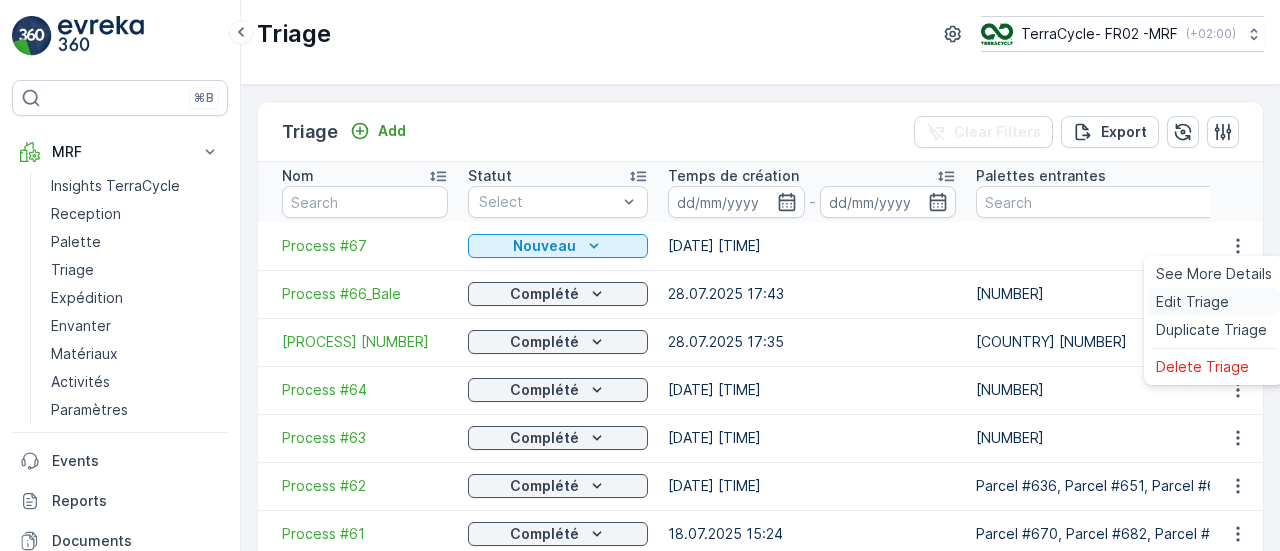 click on "Edit Triage" at bounding box center [1214, 302] 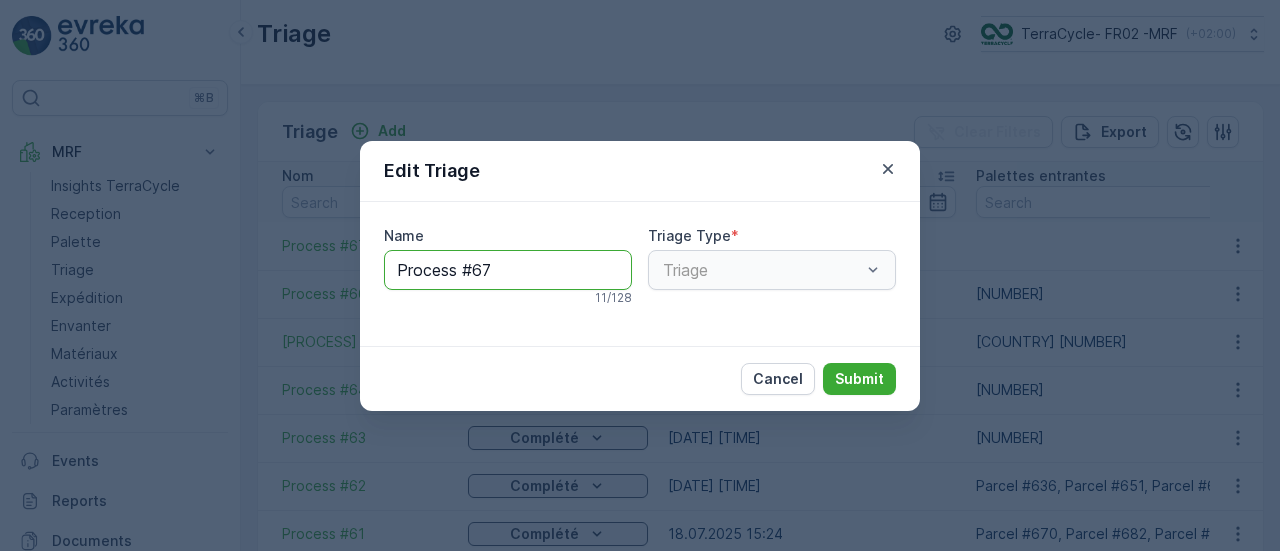 click on "Process #67" at bounding box center (508, 270) 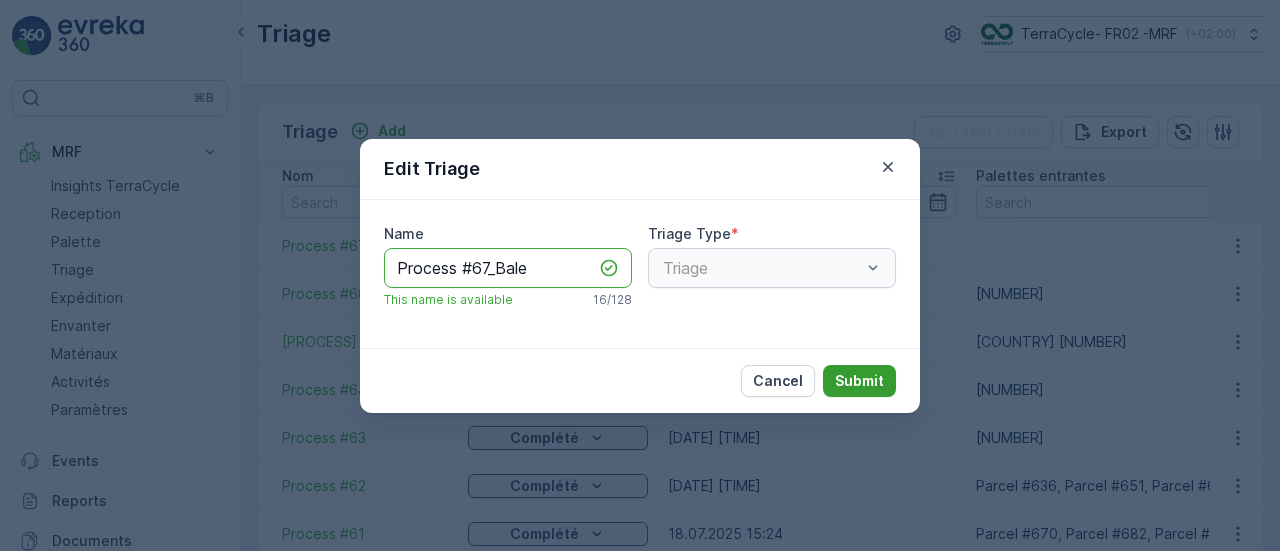 type on "Process #67_Bale" 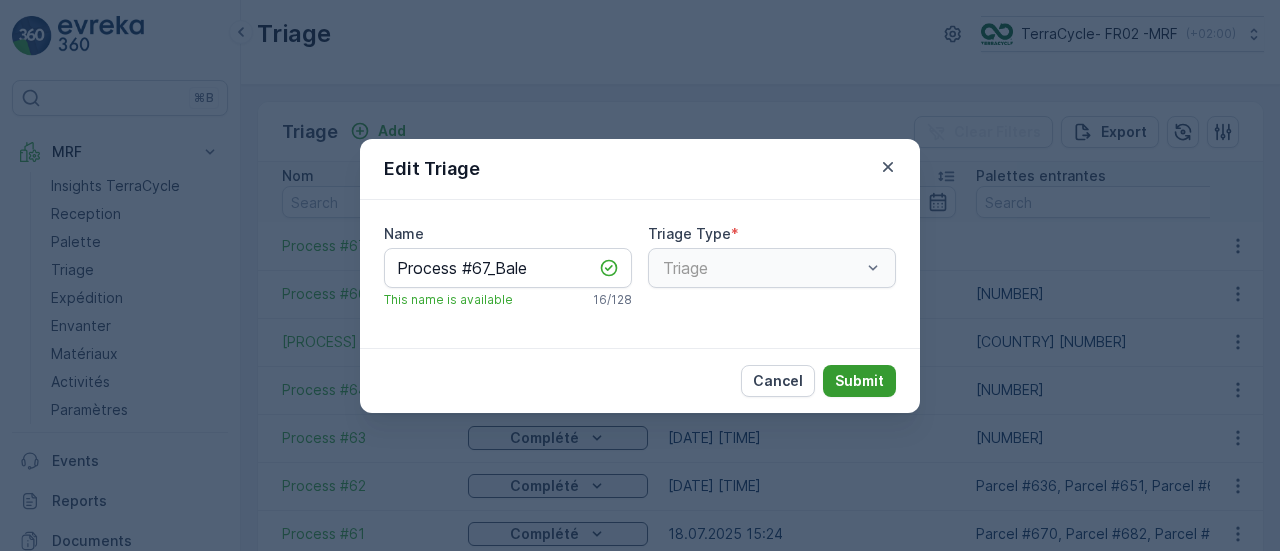 click on "Submit" at bounding box center (859, 381) 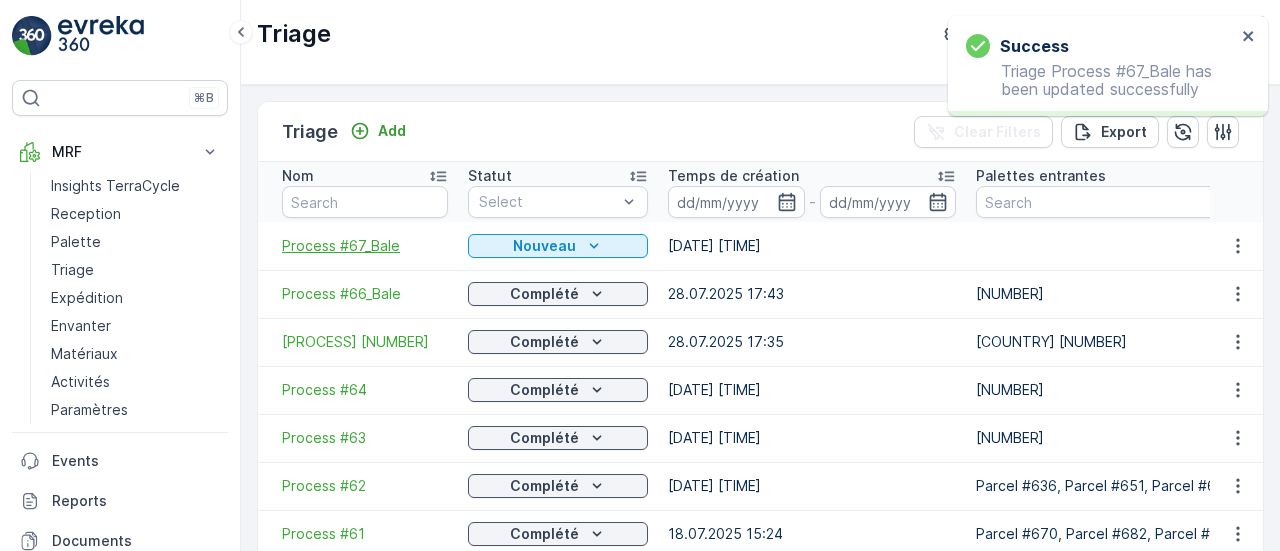 click on "Process #67_Bale" at bounding box center (365, 246) 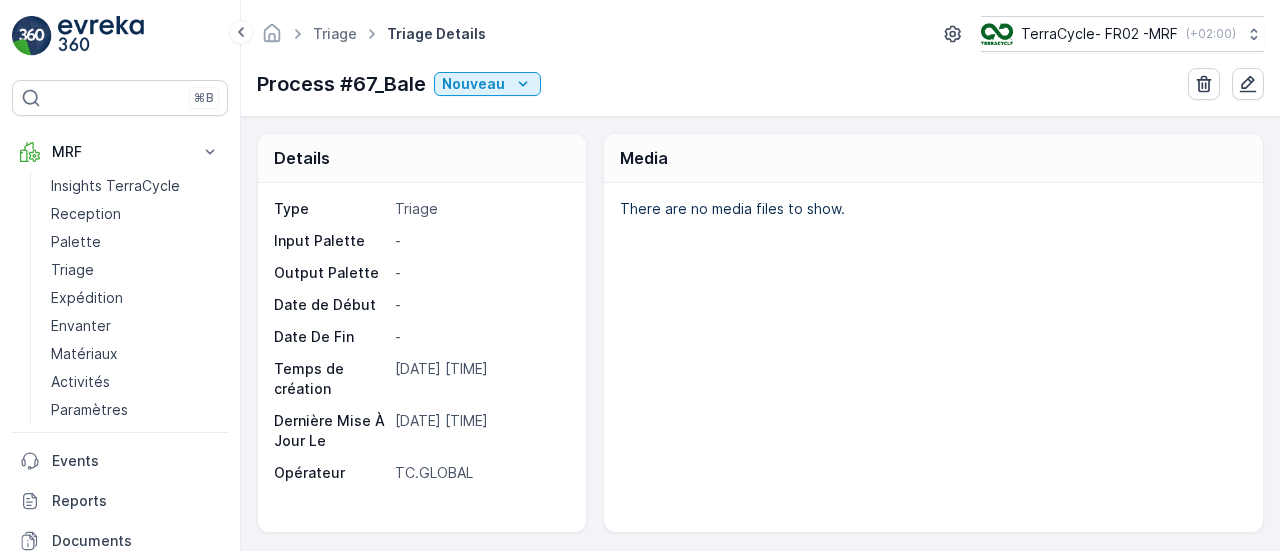 scroll, scrollTop: 394, scrollLeft: 0, axis: vertical 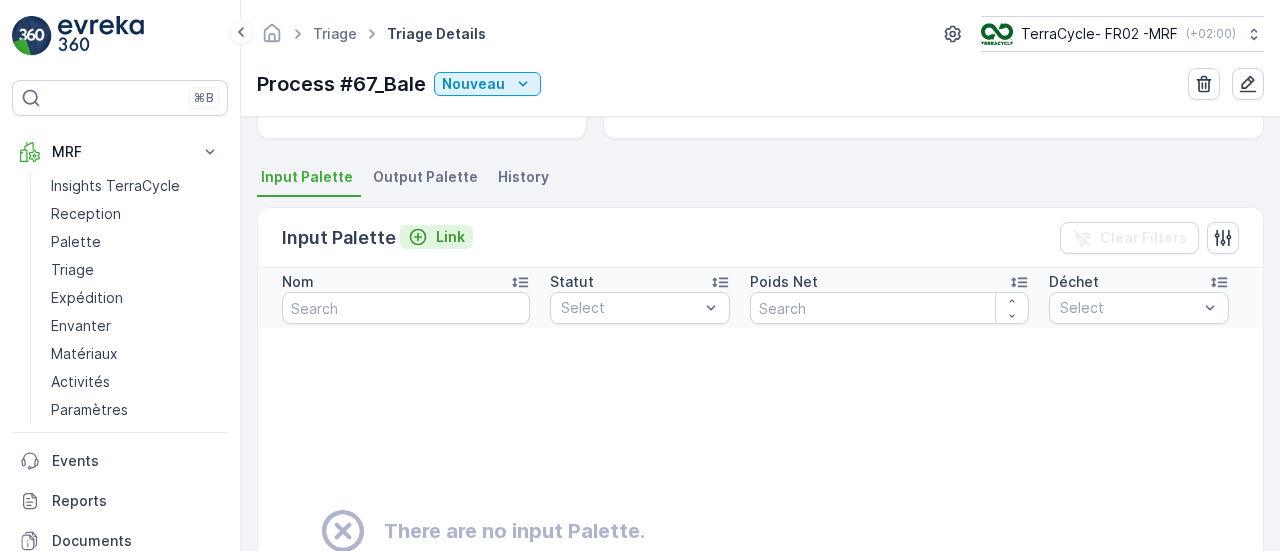 click on "Link" at bounding box center (450, 237) 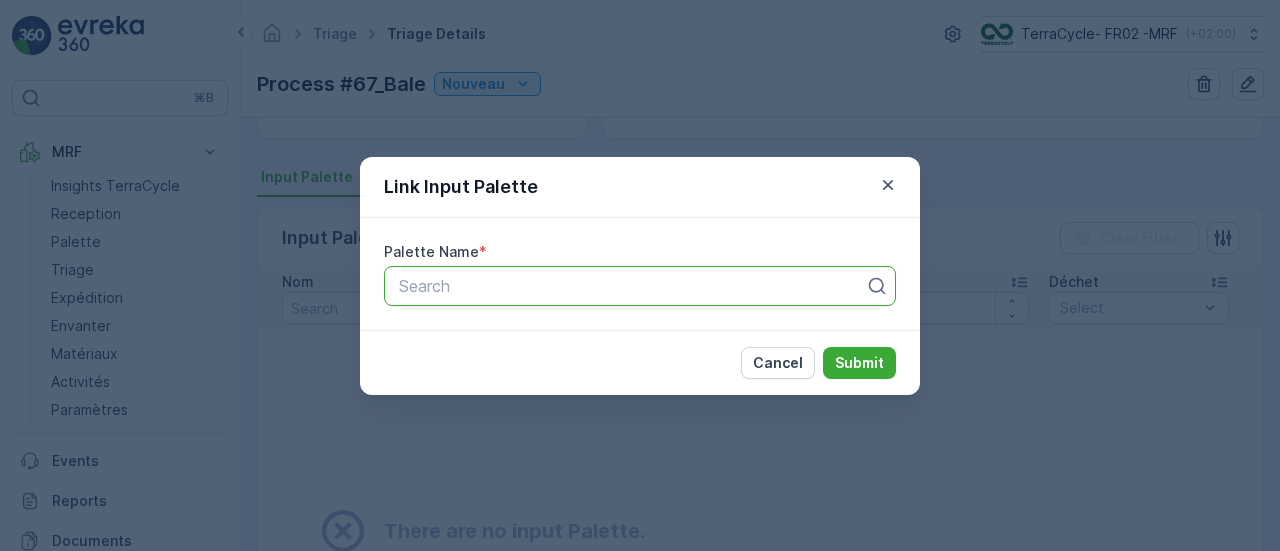 click at bounding box center (632, 286) 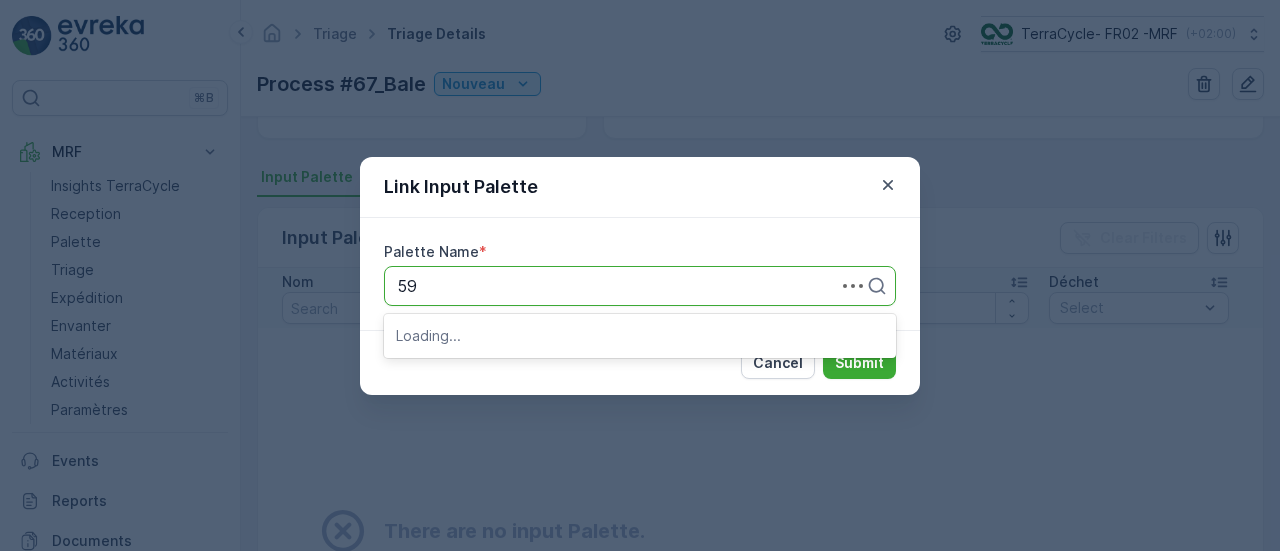 type on "596" 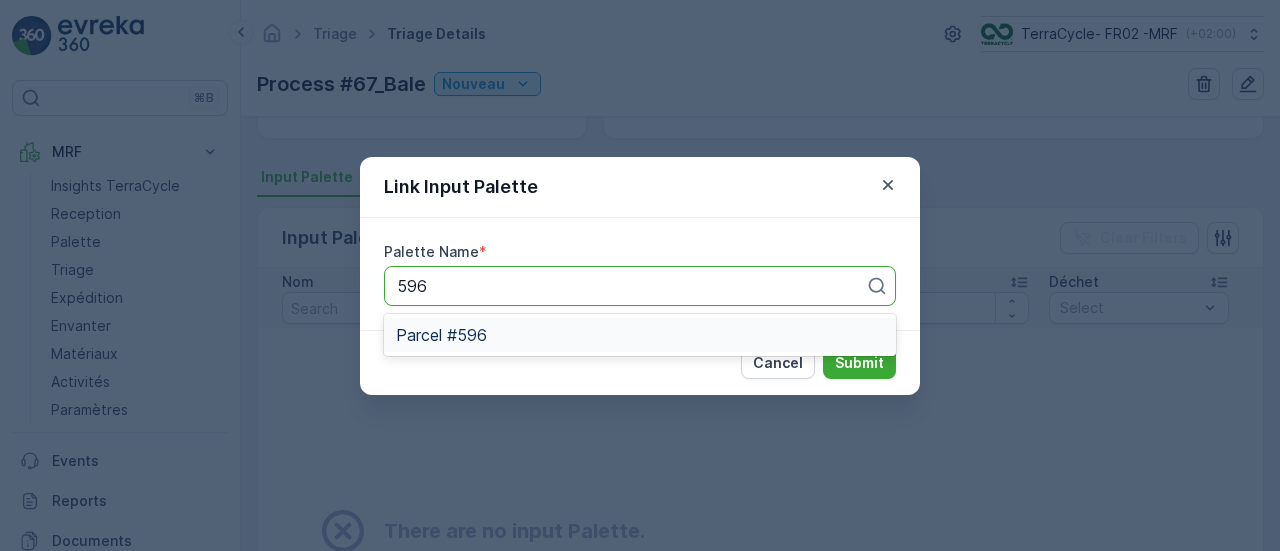 click on "Parcel #596" at bounding box center (441, 335) 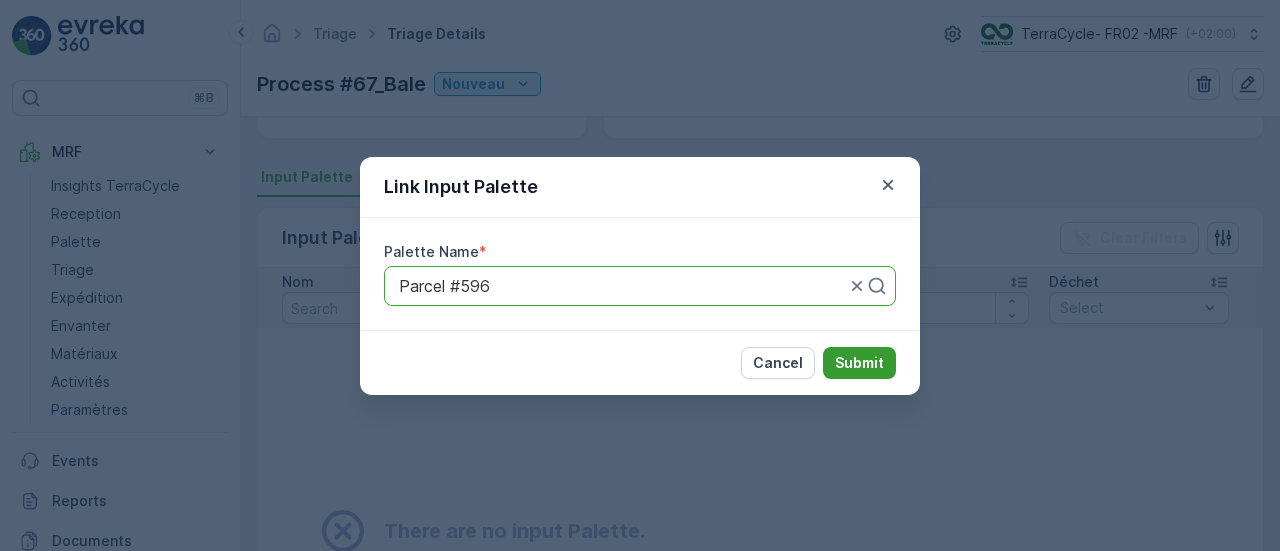 click on "Submit" at bounding box center [859, 363] 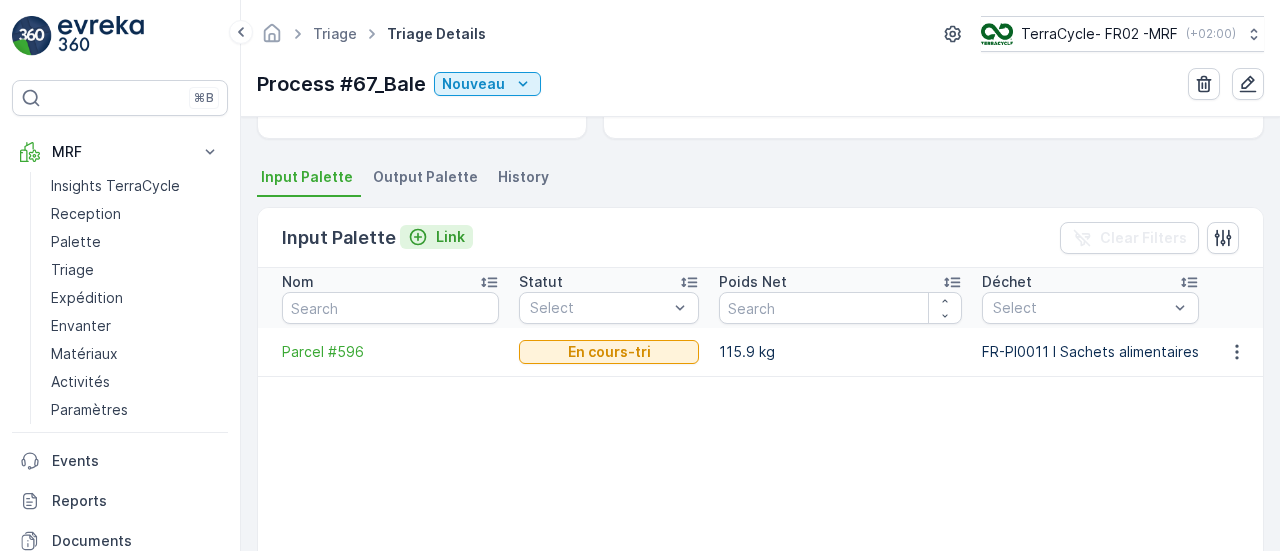 click on "Link" at bounding box center (436, 237) 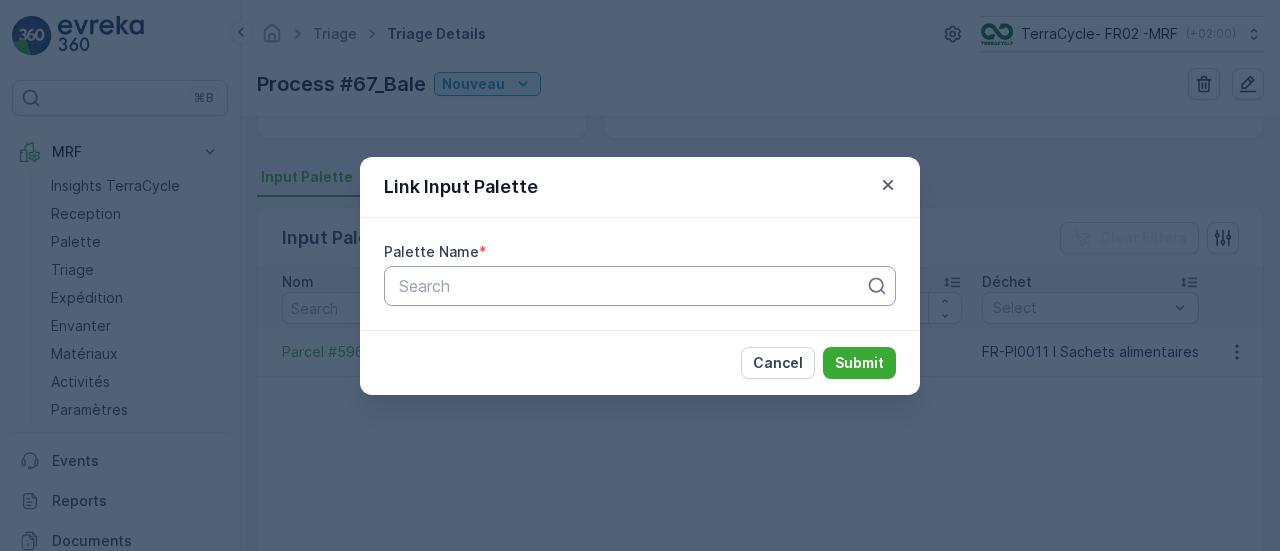 click at bounding box center (632, 286) 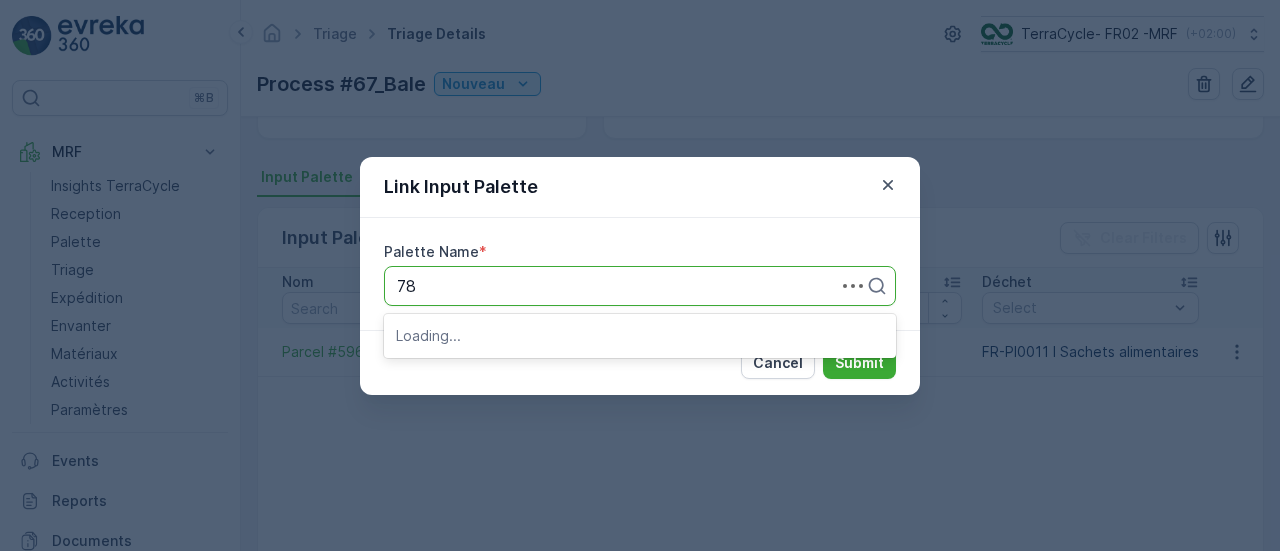 type on "786" 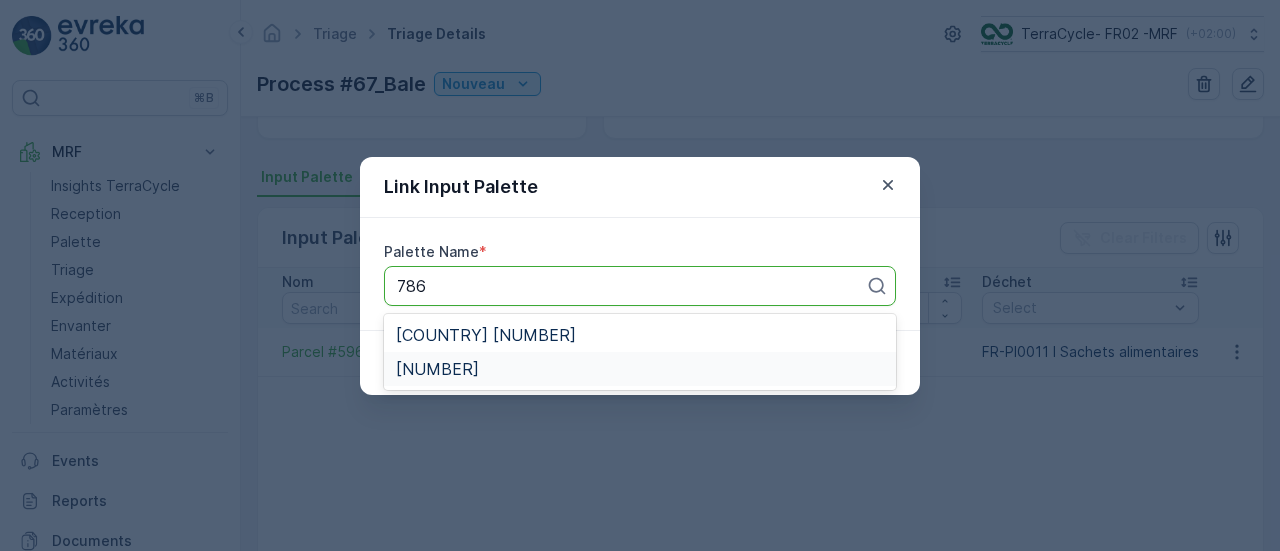 click on "Parcel #786" at bounding box center (640, 369) 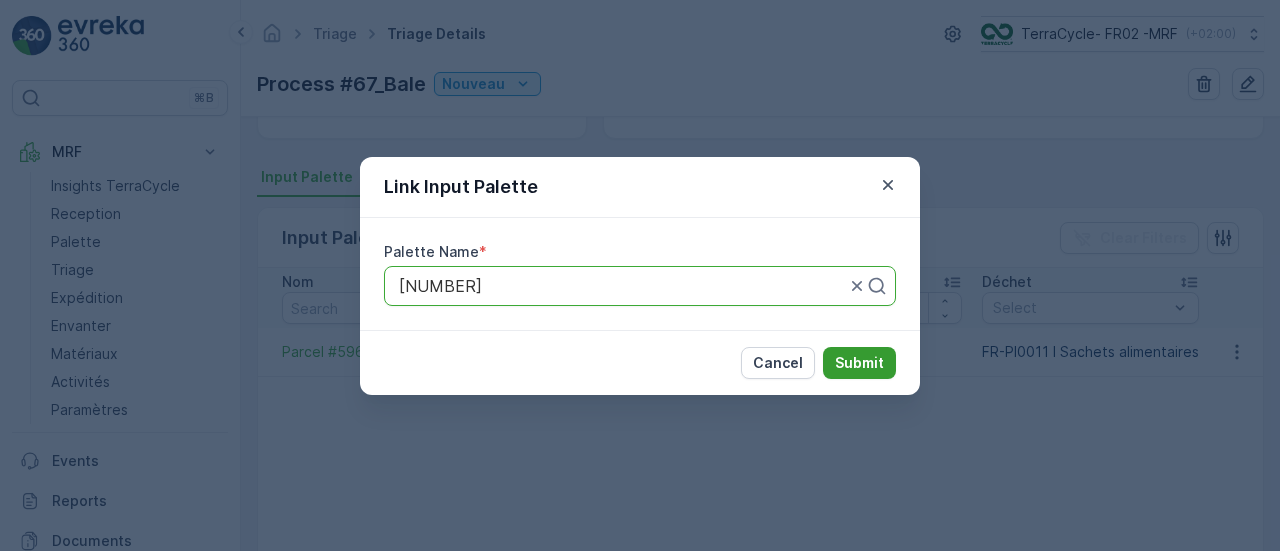 click on "Submit" at bounding box center (859, 363) 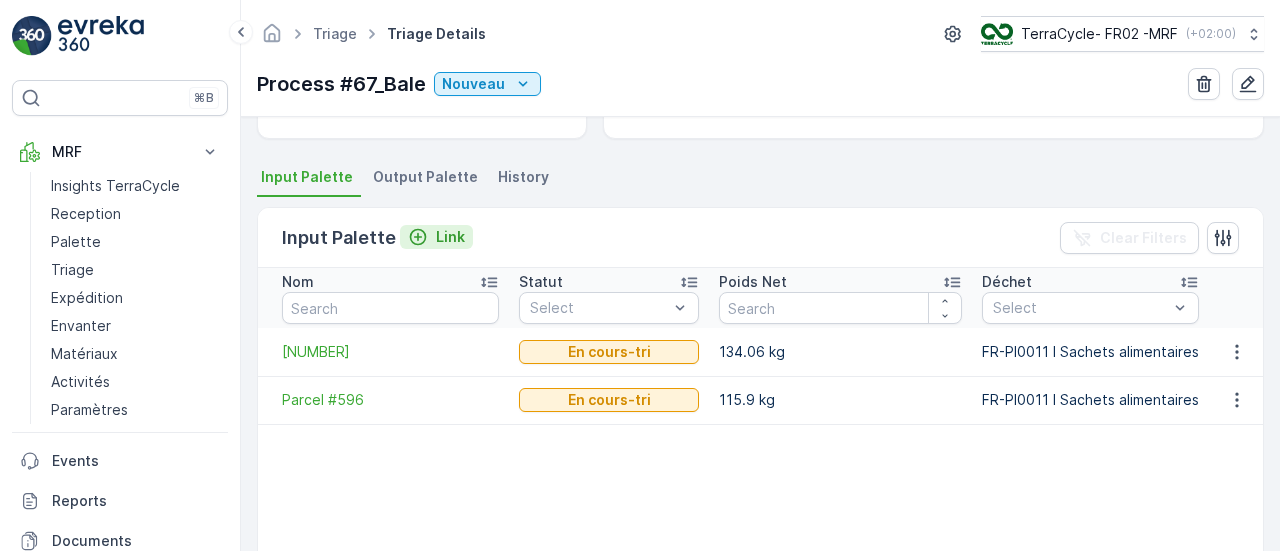 click on "Link" at bounding box center [450, 237] 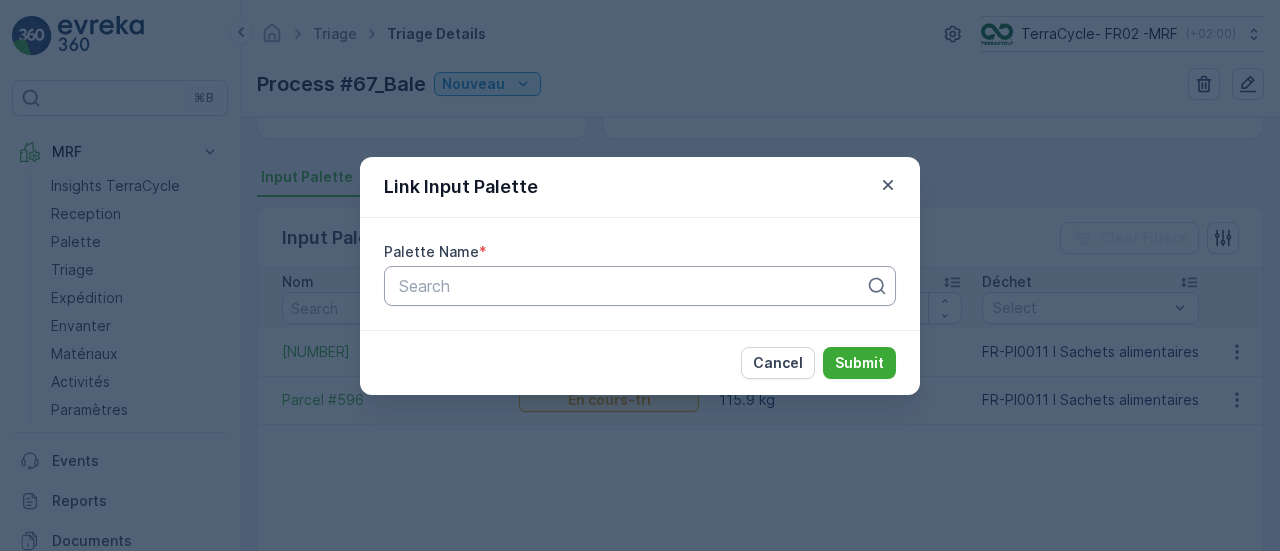 click at bounding box center (632, 286) 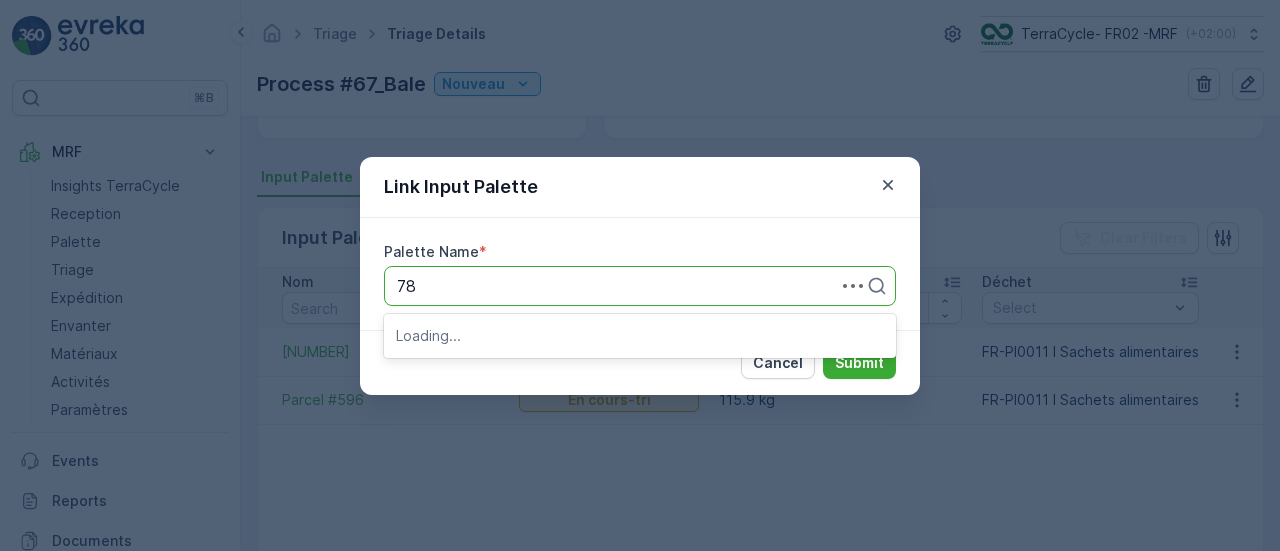 type on "788" 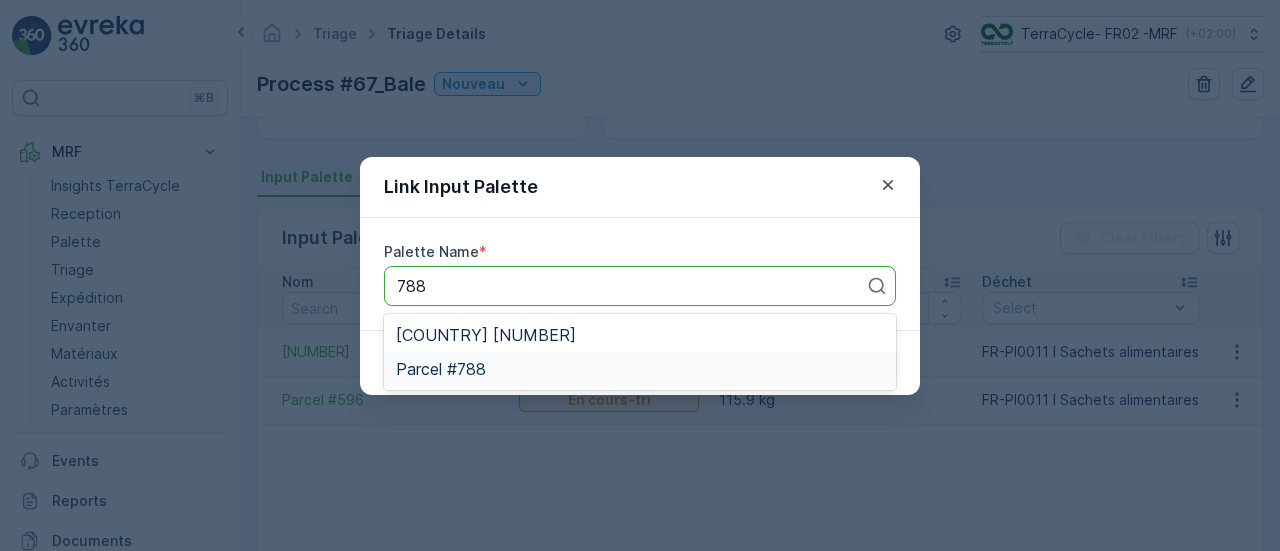 click on "Parcel #788" at bounding box center [640, 369] 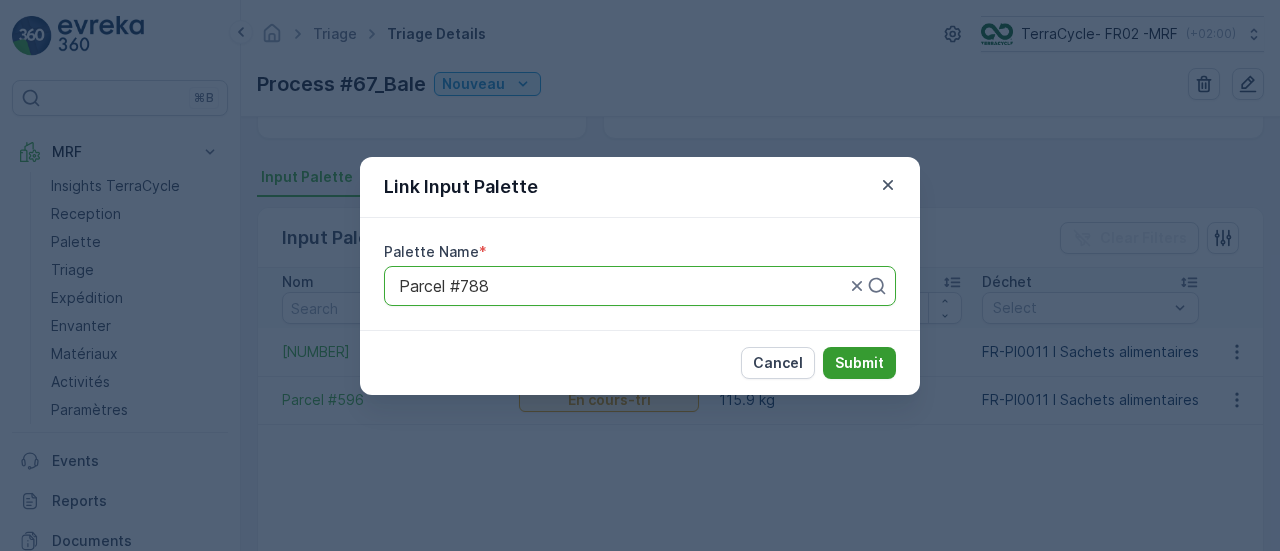 click on "Submit" at bounding box center (859, 363) 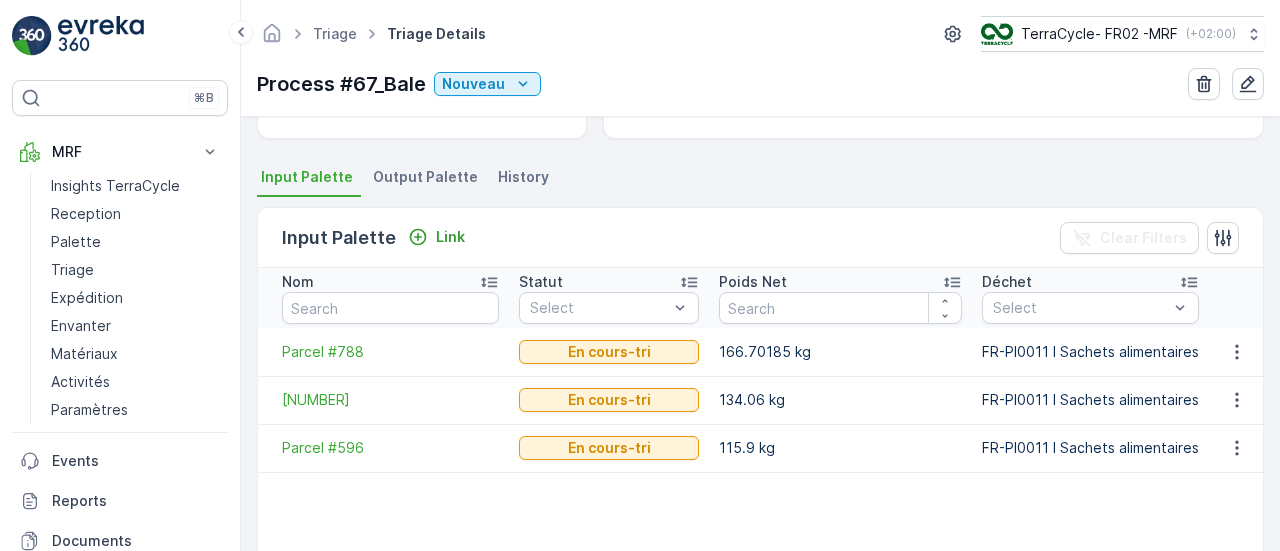 click on "Input Palette Link" at bounding box center (377, 238) 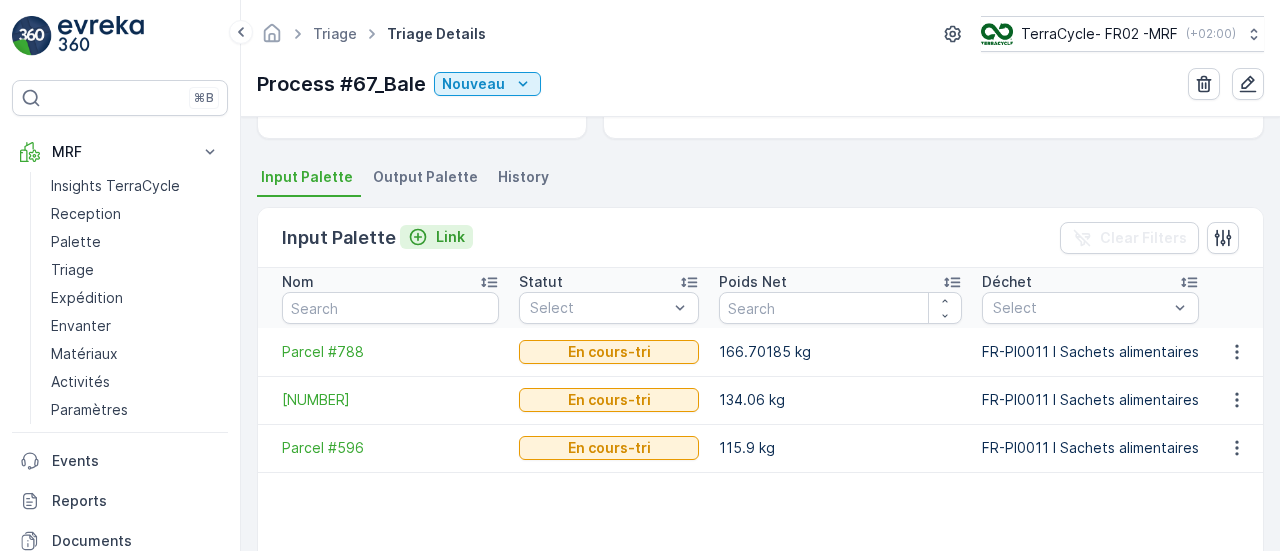 click on "Link" at bounding box center (450, 237) 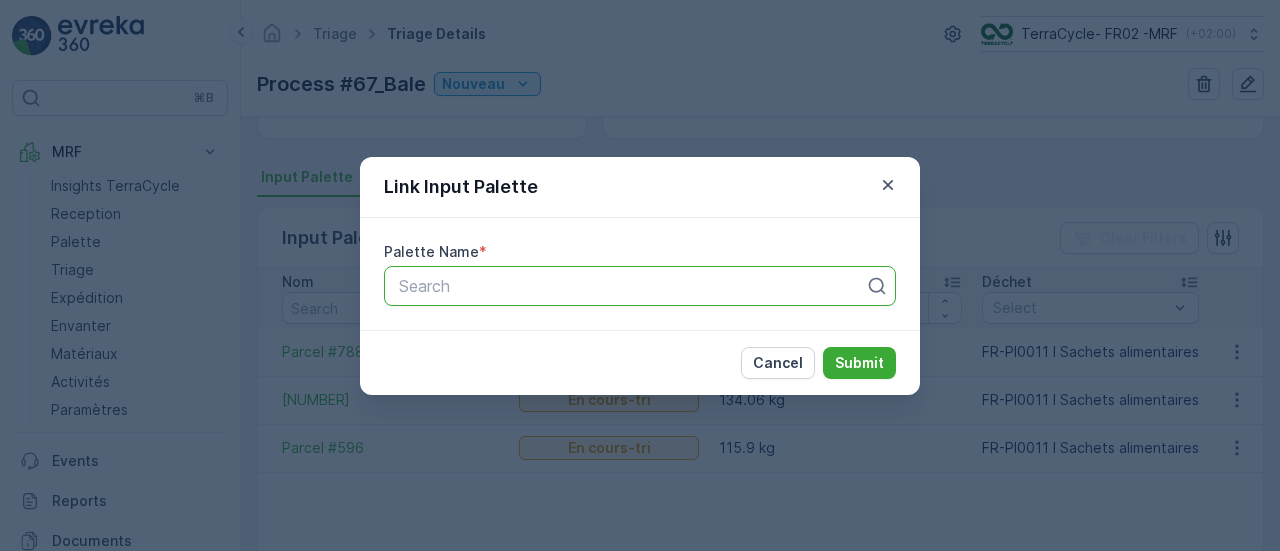 click at bounding box center [632, 286] 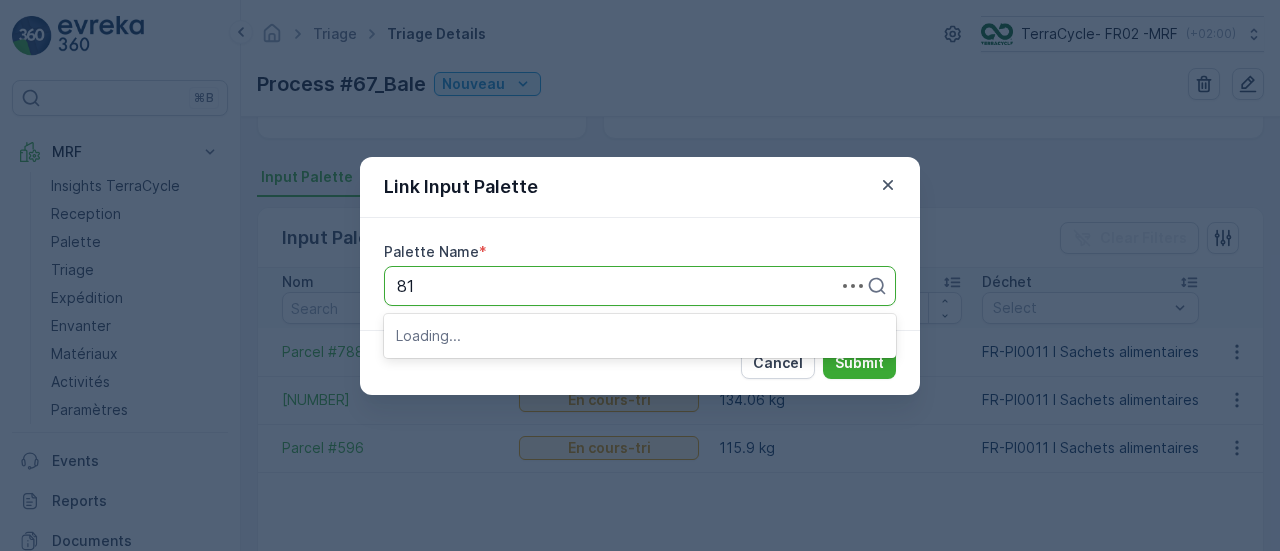 type on "811" 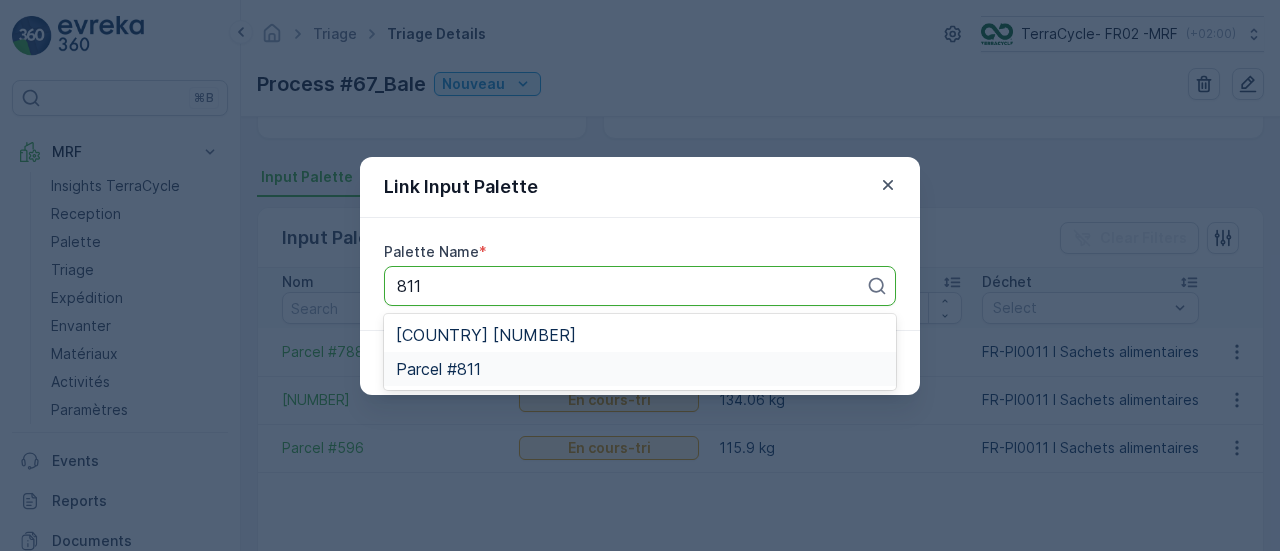 click on "Parcel #811" at bounding box center (640, 369) 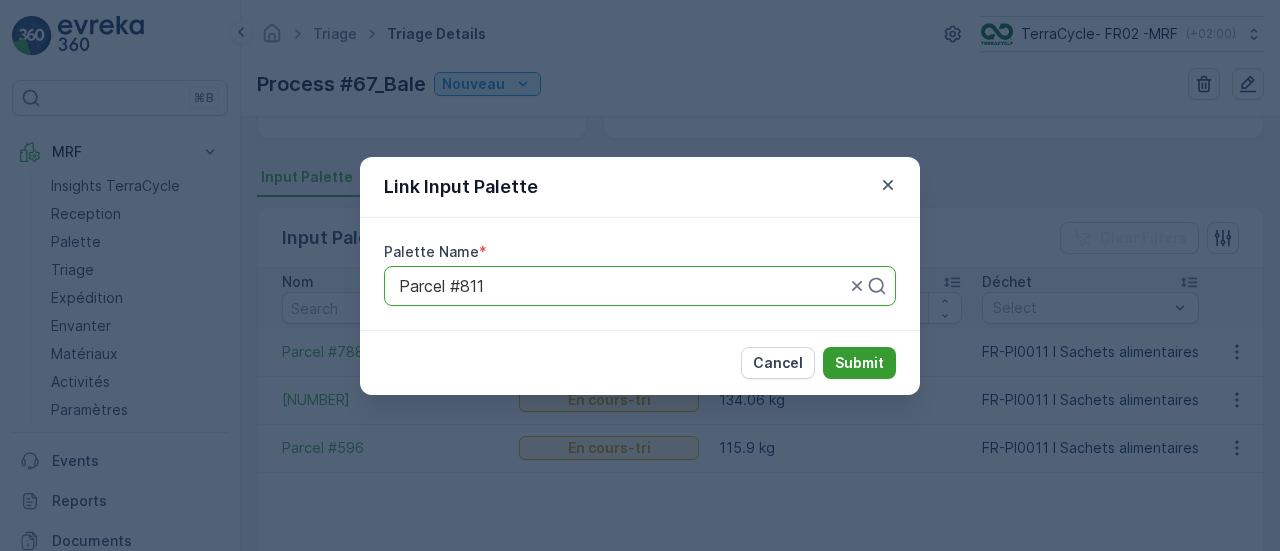 click on "Submit" at bounding box center [859, 363] 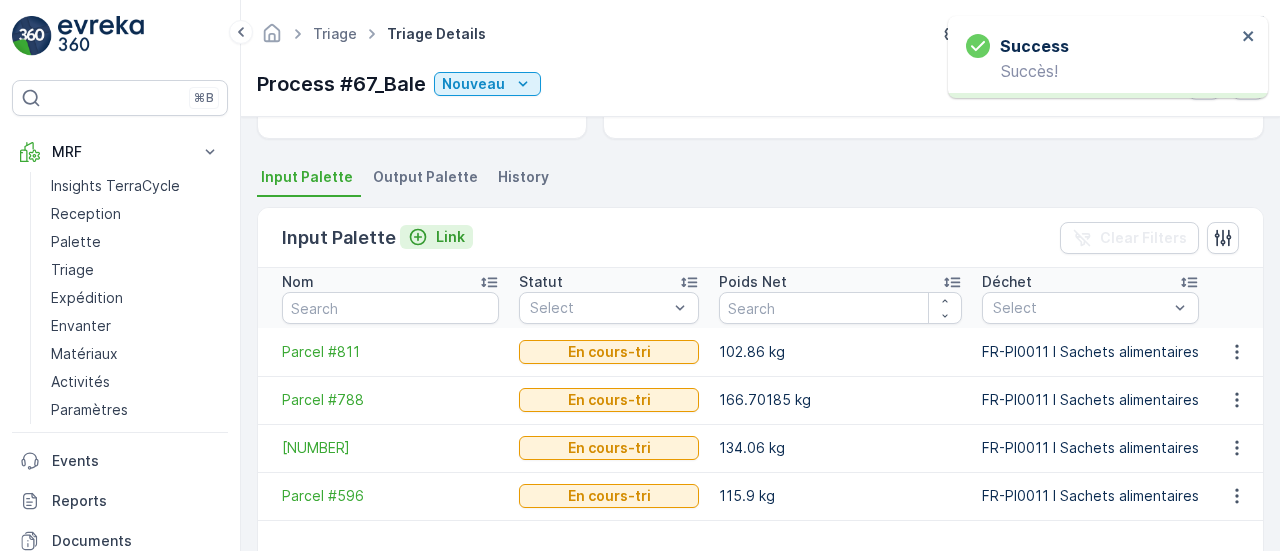 click on "Link" at bounding box center (450, 237) 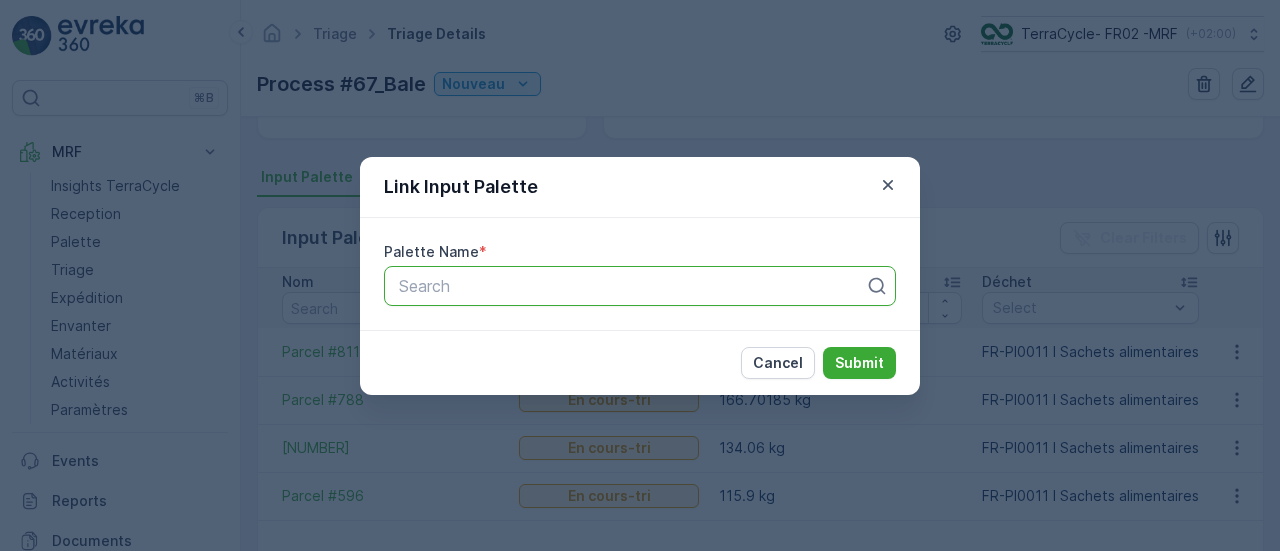 click on "Search" at bounding box center [640, 286] 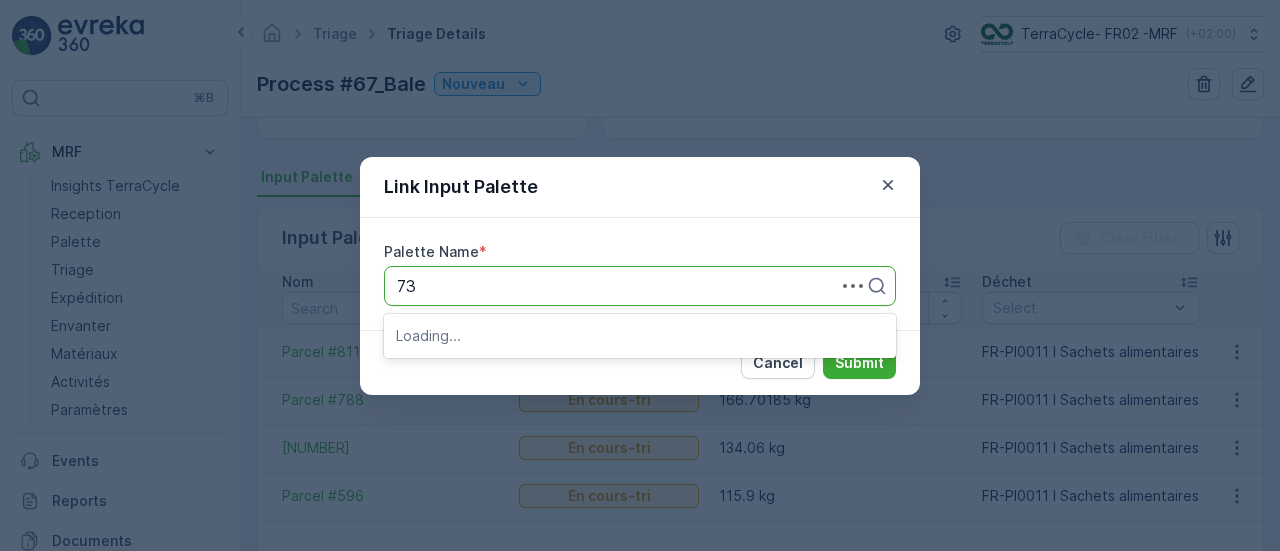 type on "731" 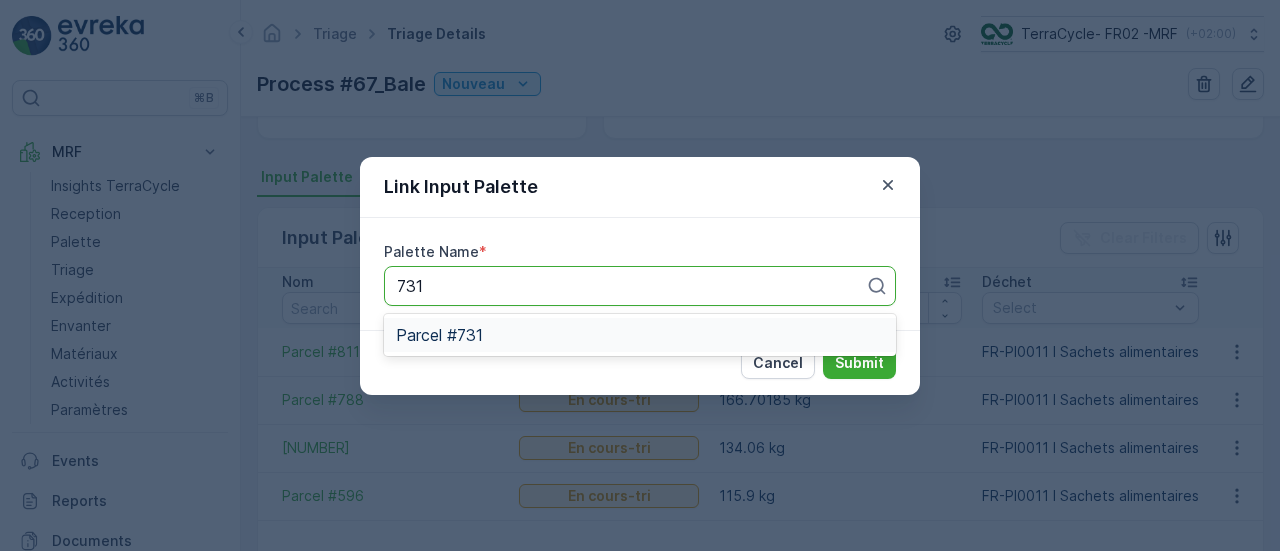 click on "Parcel #731" at bounding box center (439, 335) 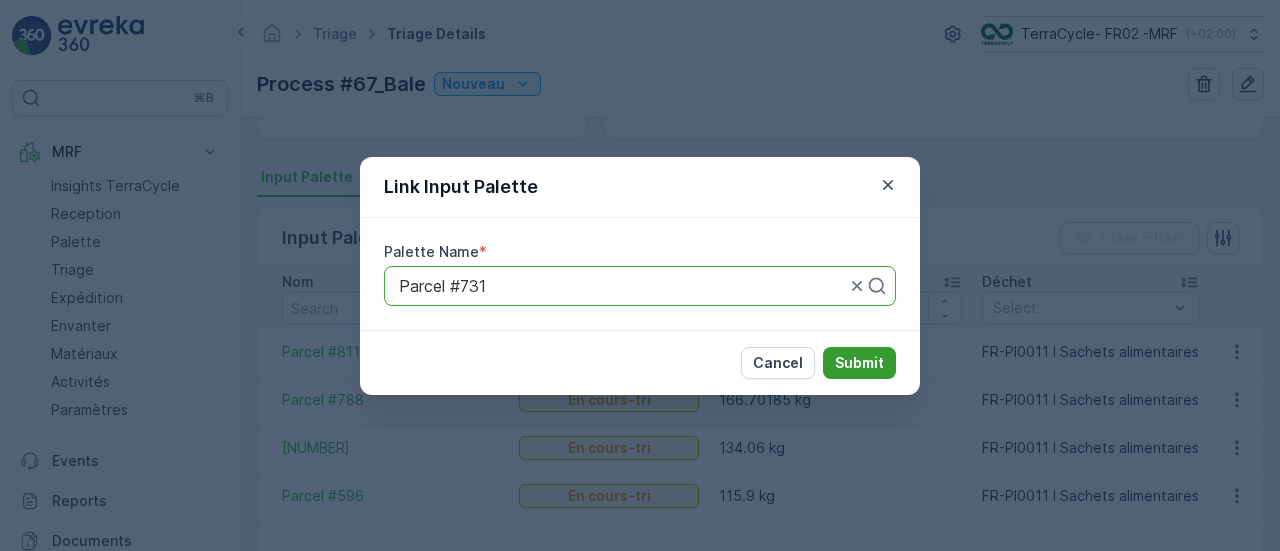 click on "Submit" at bounding box center (859, 363) 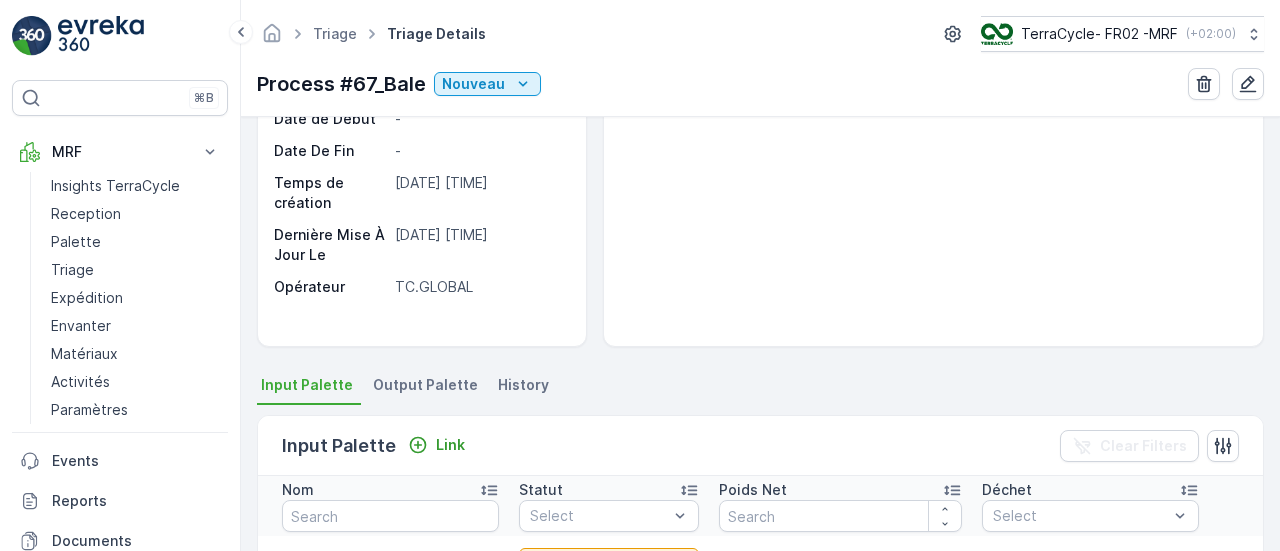 scroll, scrollTop: 172, scrollLeft: 0, axis: vertical 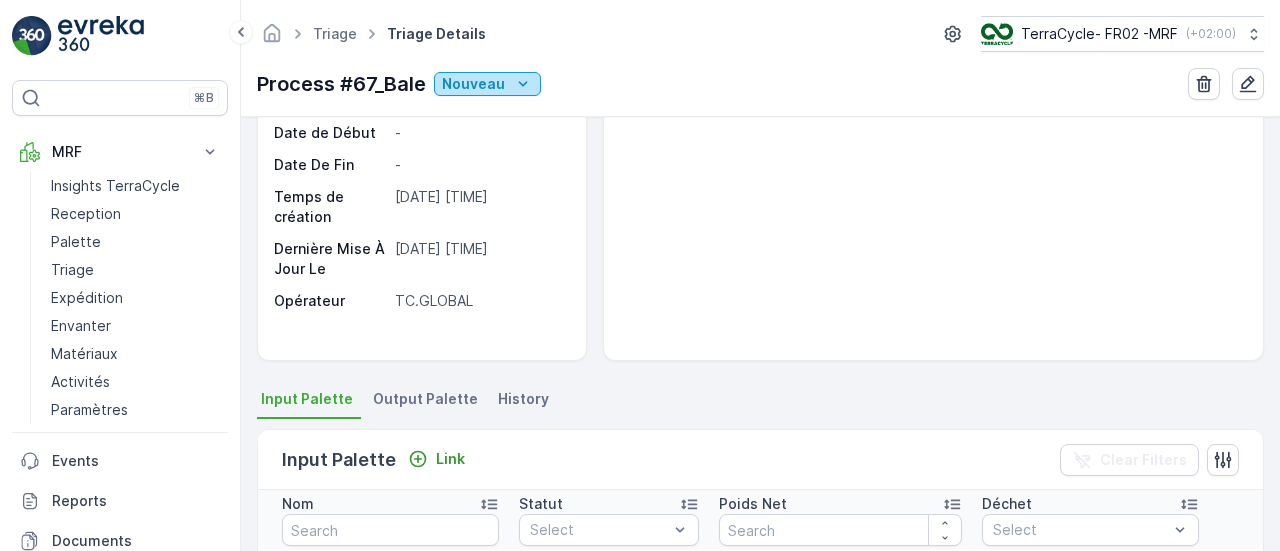 click on "Nouveau" at bounding box center (473, 84) 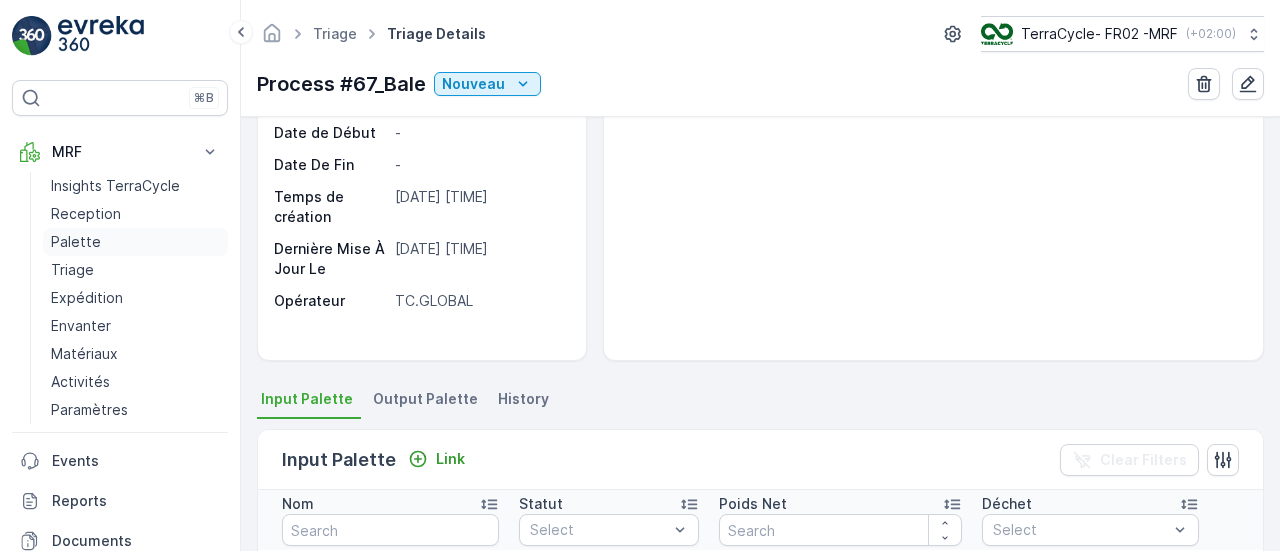 click on "Palette" at bounding box center (76, 242) 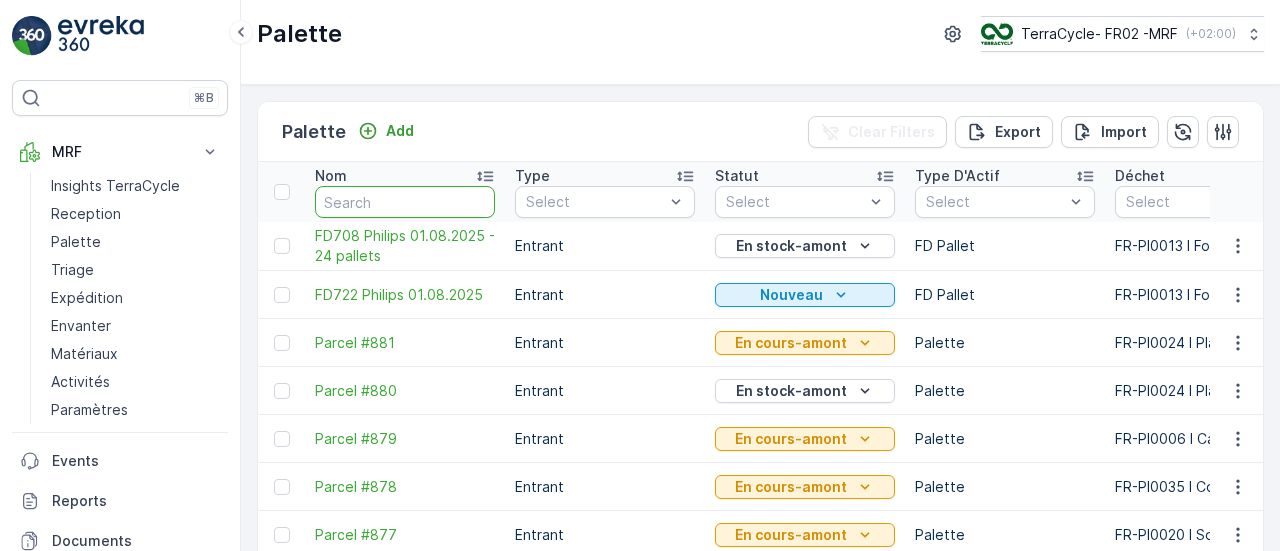 click at bounding box center [405, 202] 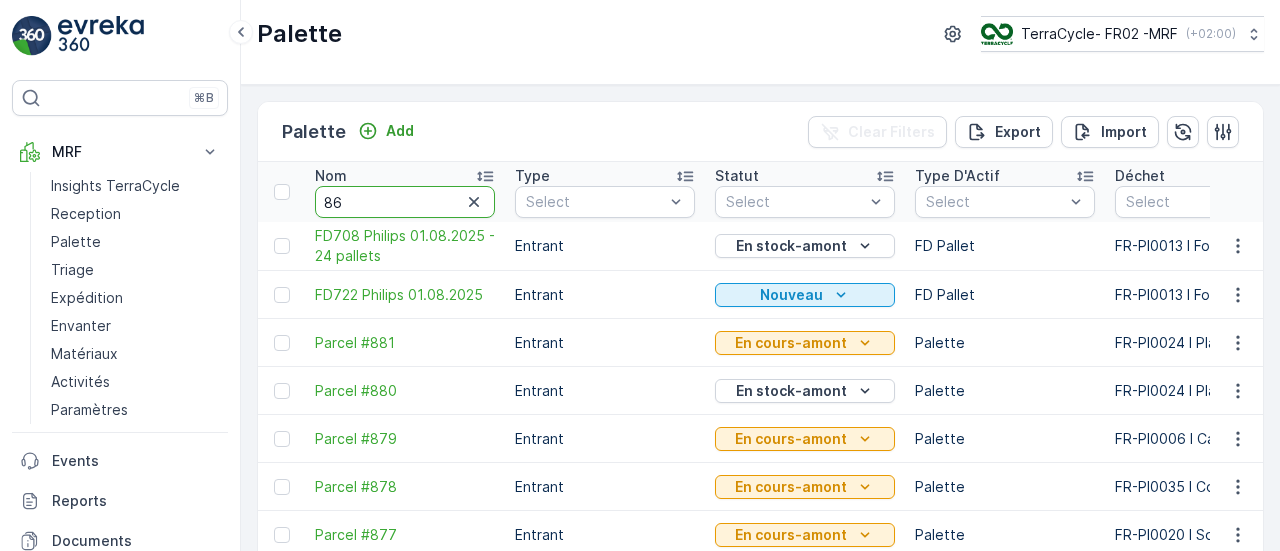 type on "864" 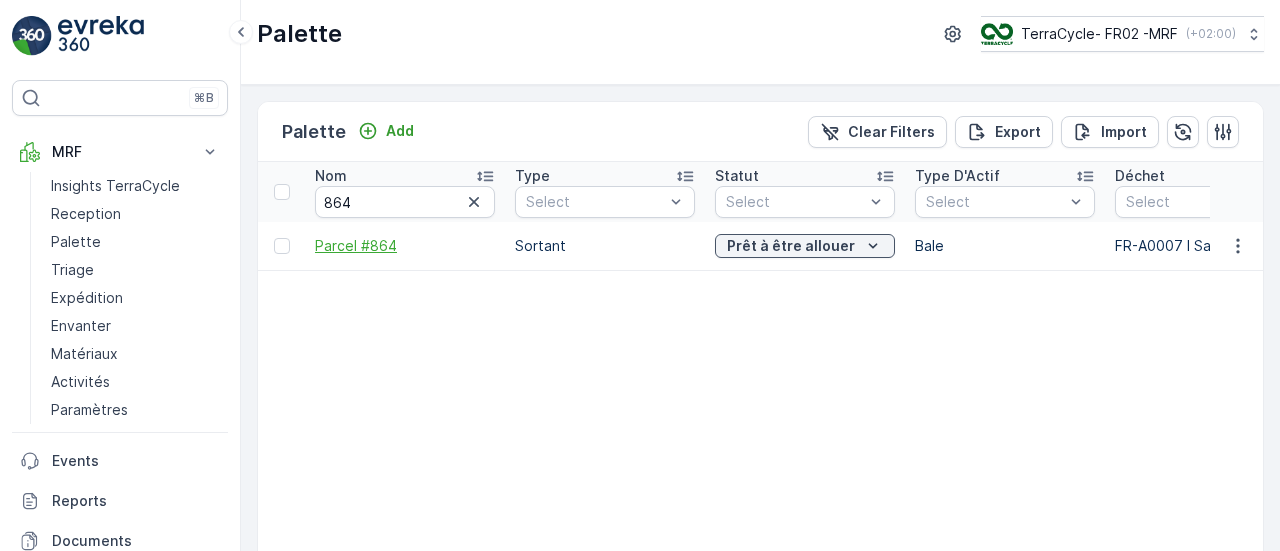click on "Parcel #864" at bounding box center [405, 246] 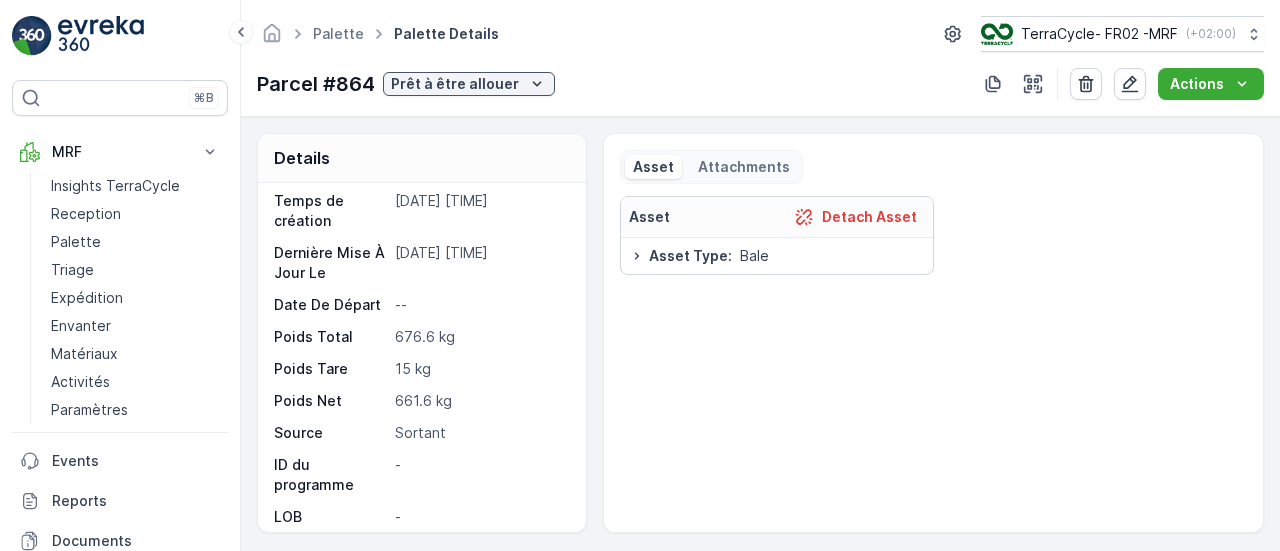 scroll, scrollTop: 230, scrollLeft: 0, axis: vertical 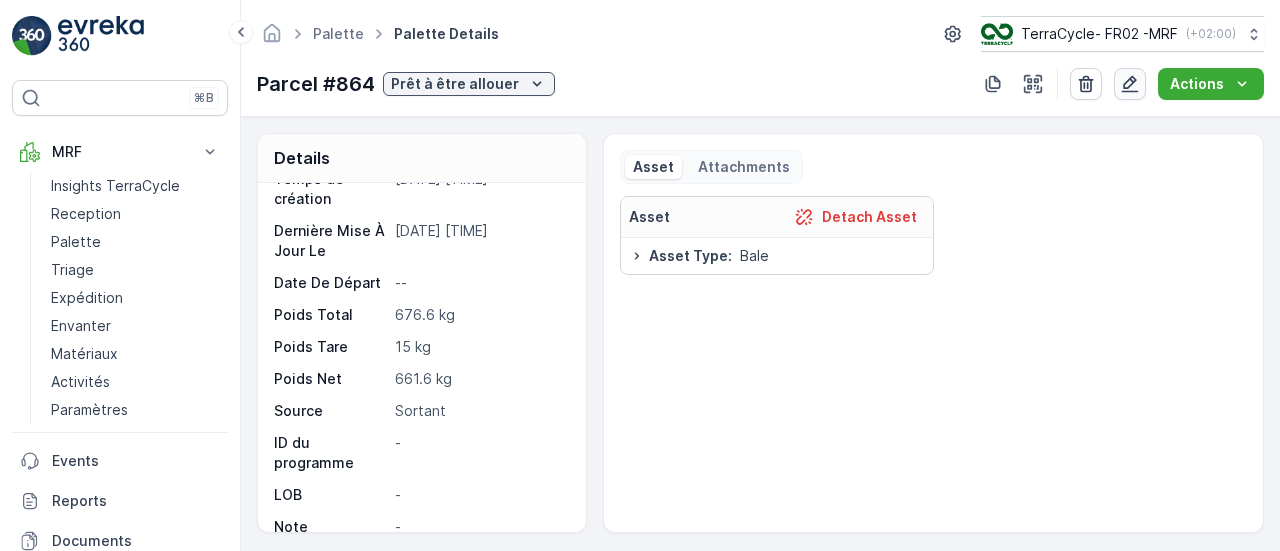 click 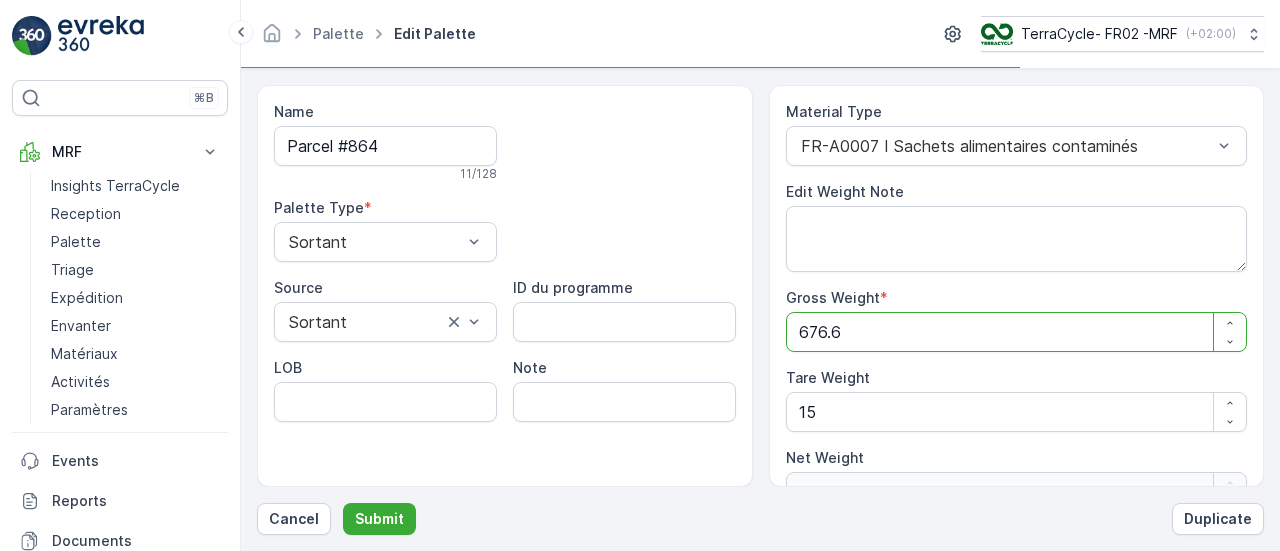 drag, startPoint x: 888, startPoint y: 327, endPoint x: 746, endPoint y: 352, distance: 144.18391 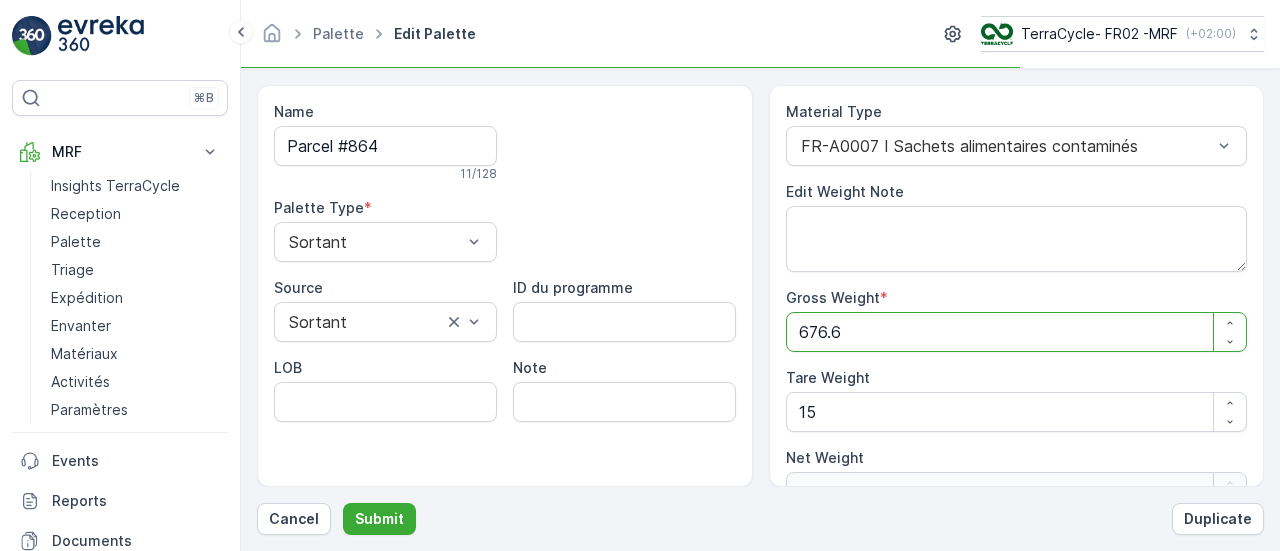 click on "Name Parcel #864 11  /  128 Palette Type * Sortant Source Sortant ID du programme LOB Note Material Type FR-A0007 I Sachets alimentaires contaminés Edit Weight Note Gross Weight * 676.6 Tare Weight 15 Net Weight 661.6" at bounding box center [760, 286] 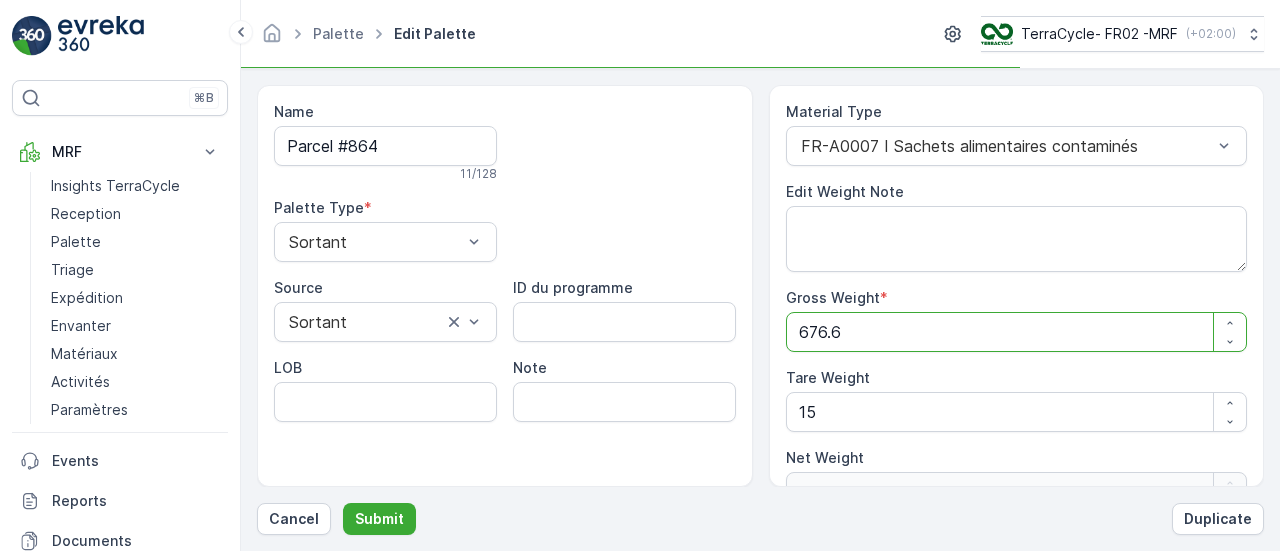 type on "1" 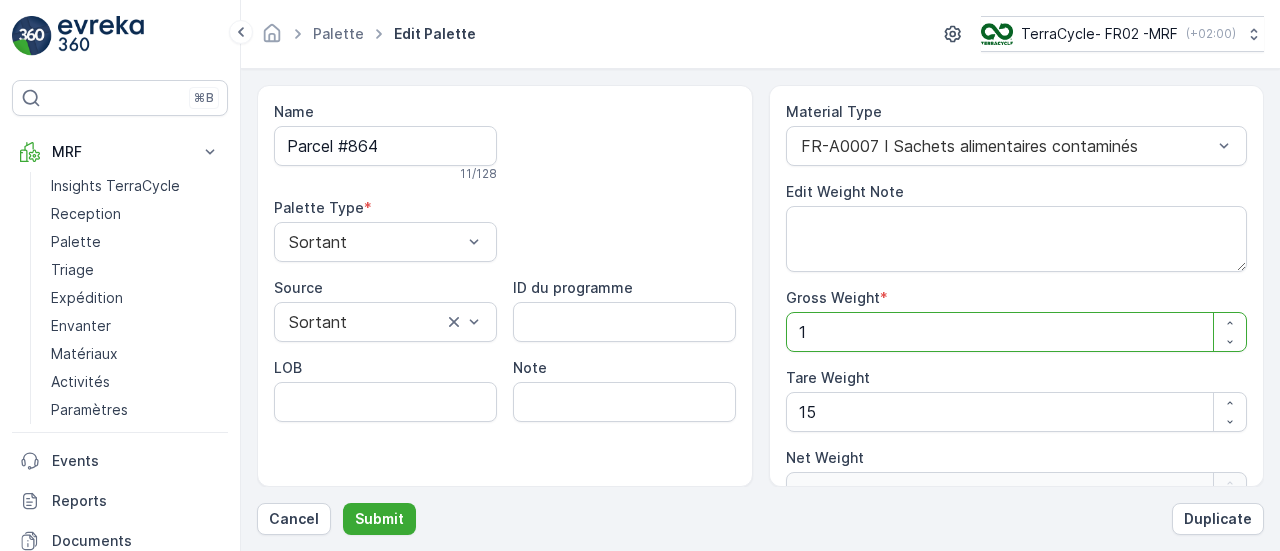 type on "15" 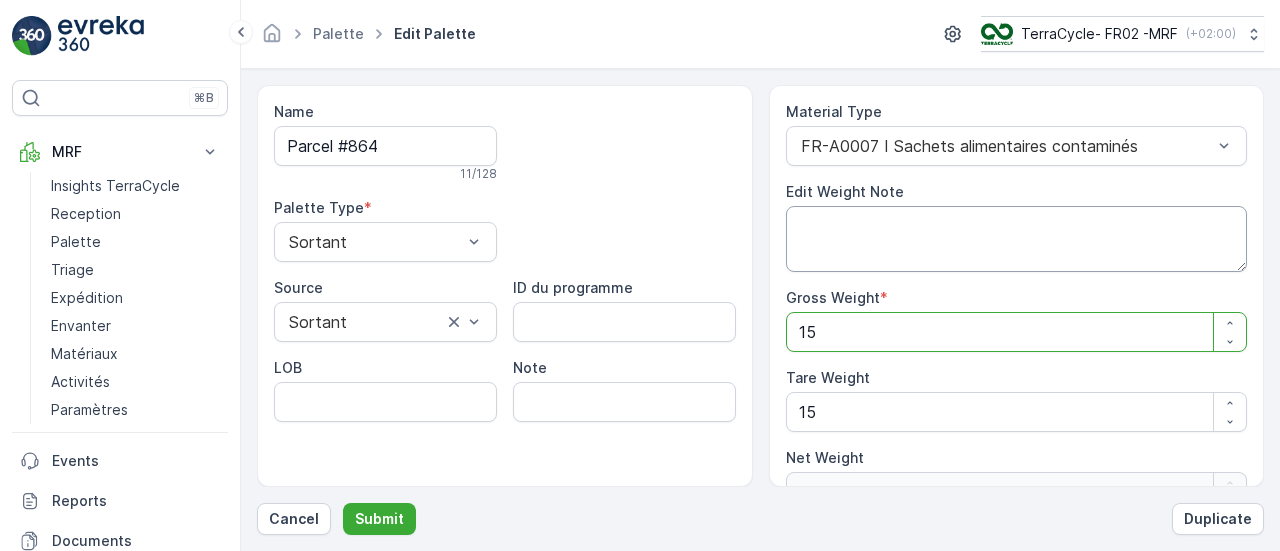 type on "15" 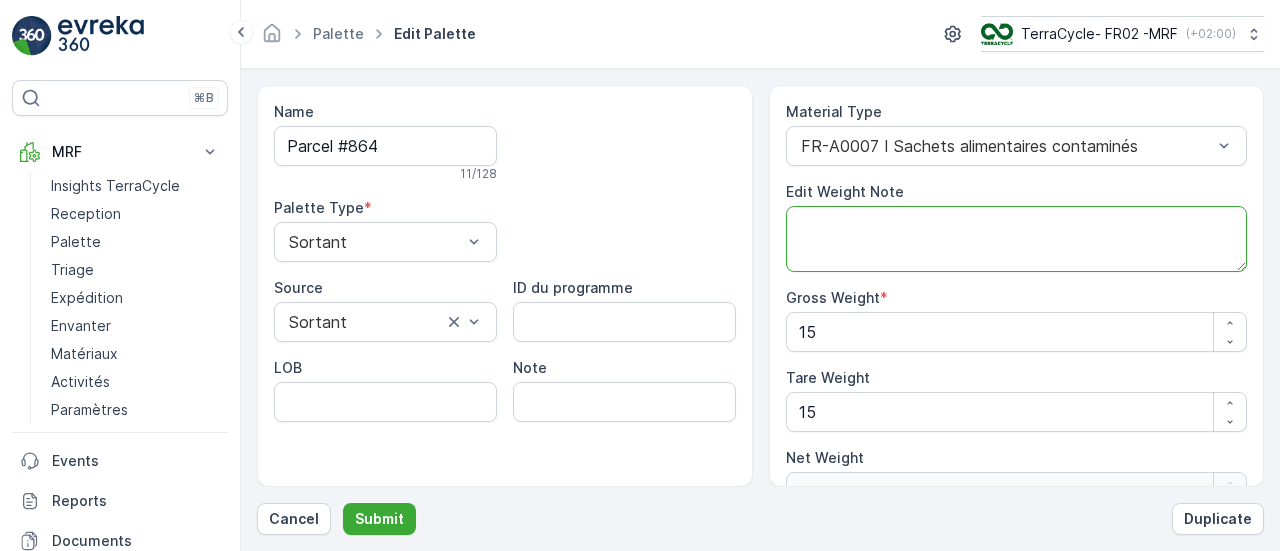 click on "Edit Weight Note" at bounding box center (1017, 239) 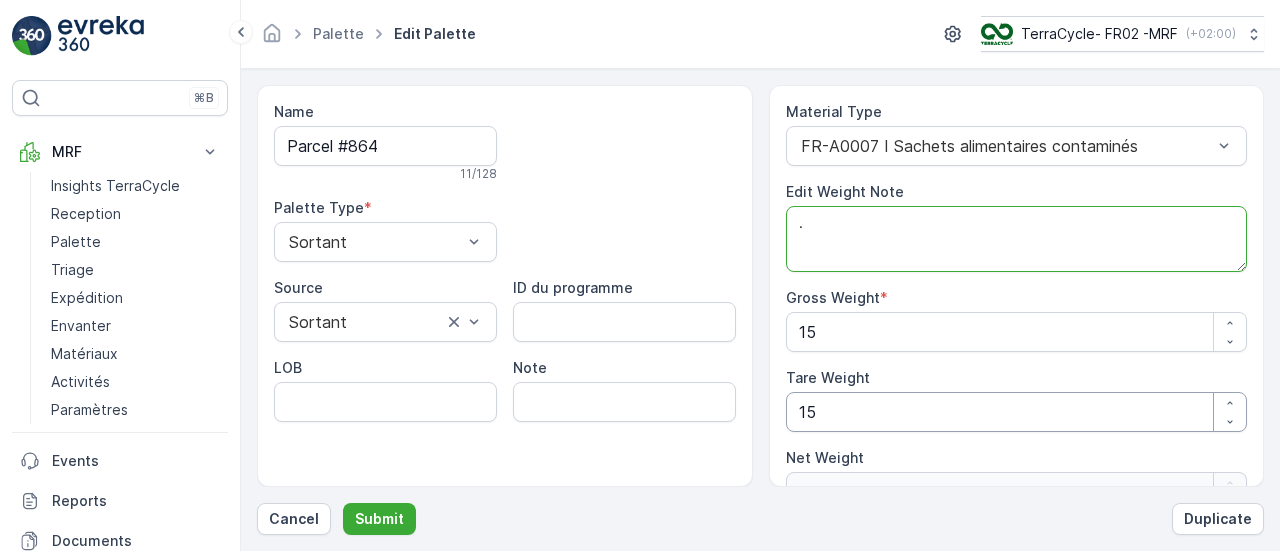 scroll, scrollTop: 39, scrollLeft: 0, axis: vertical 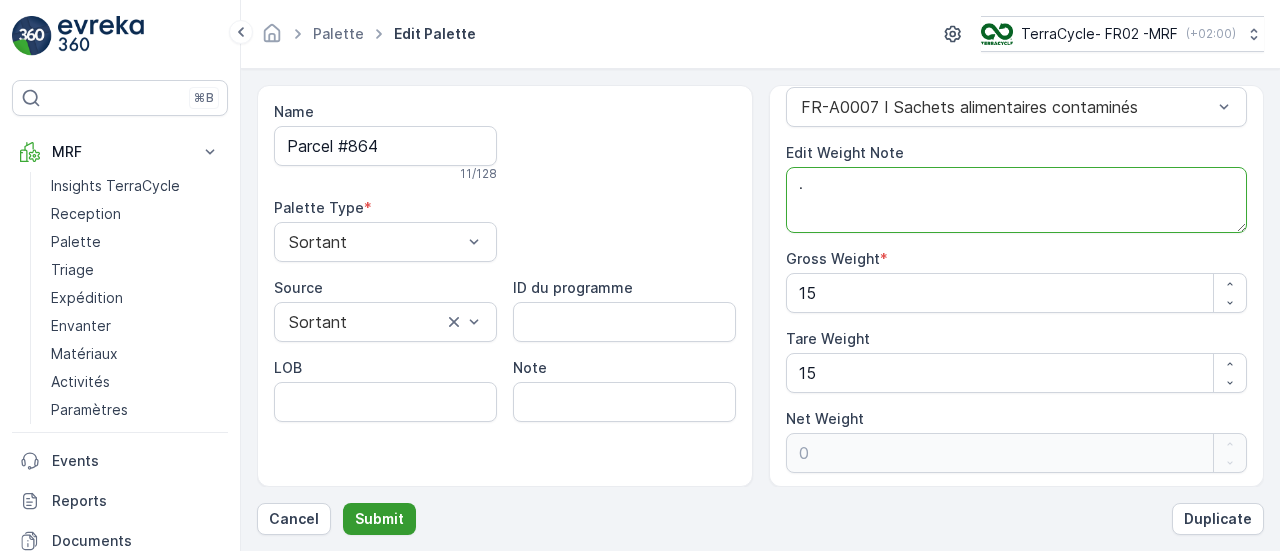 type on "." 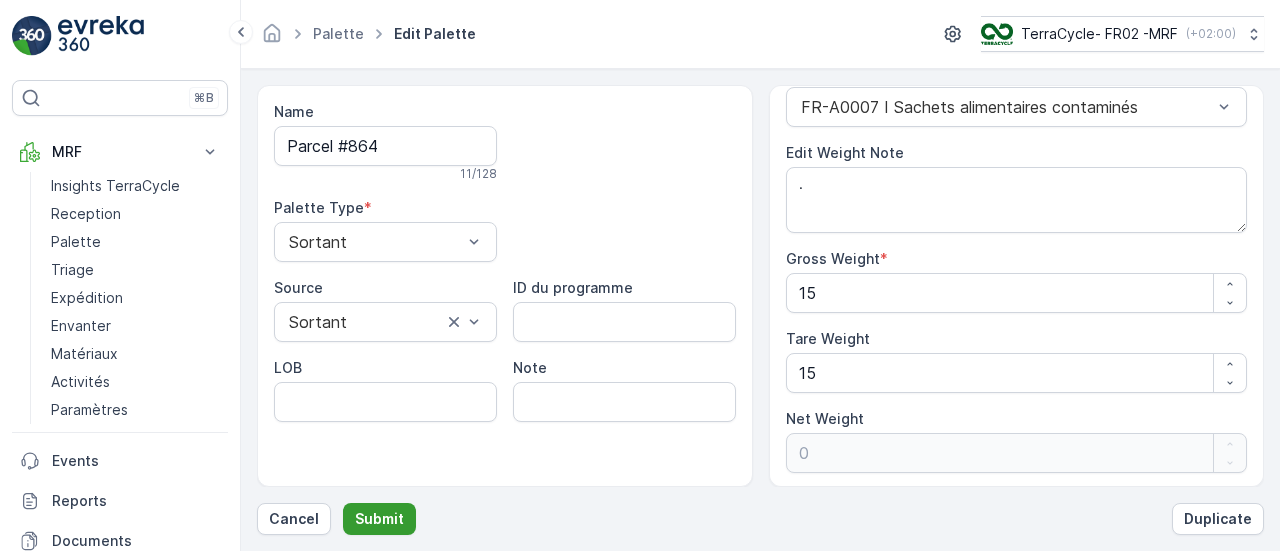 click on "Submit" at bounding box center (379, 519) 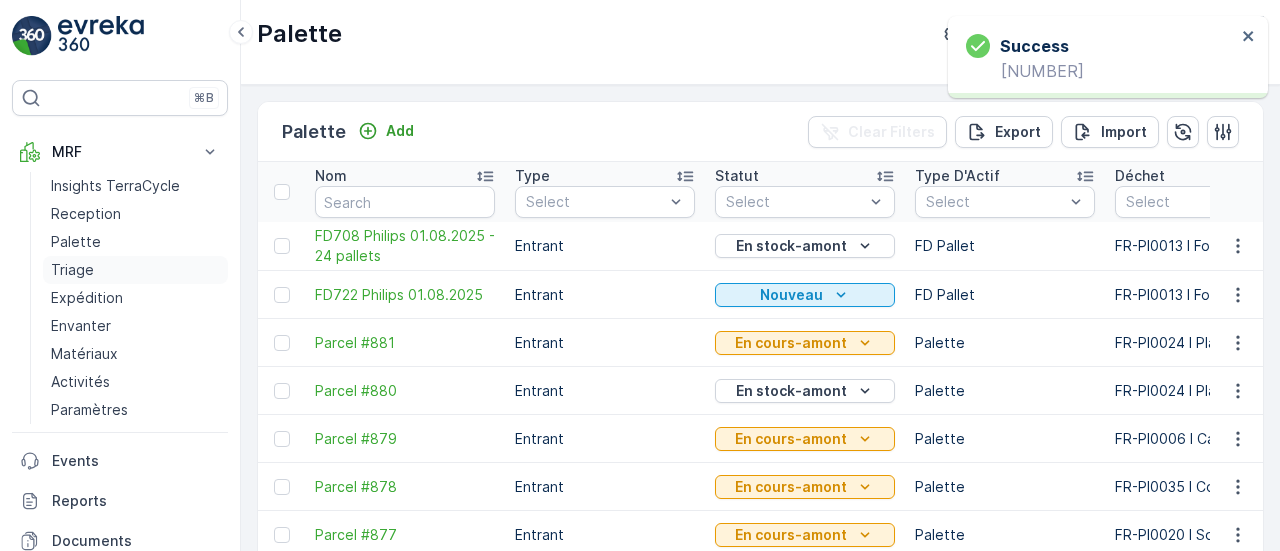 click on "Triage" at bounding box center (72, 270) 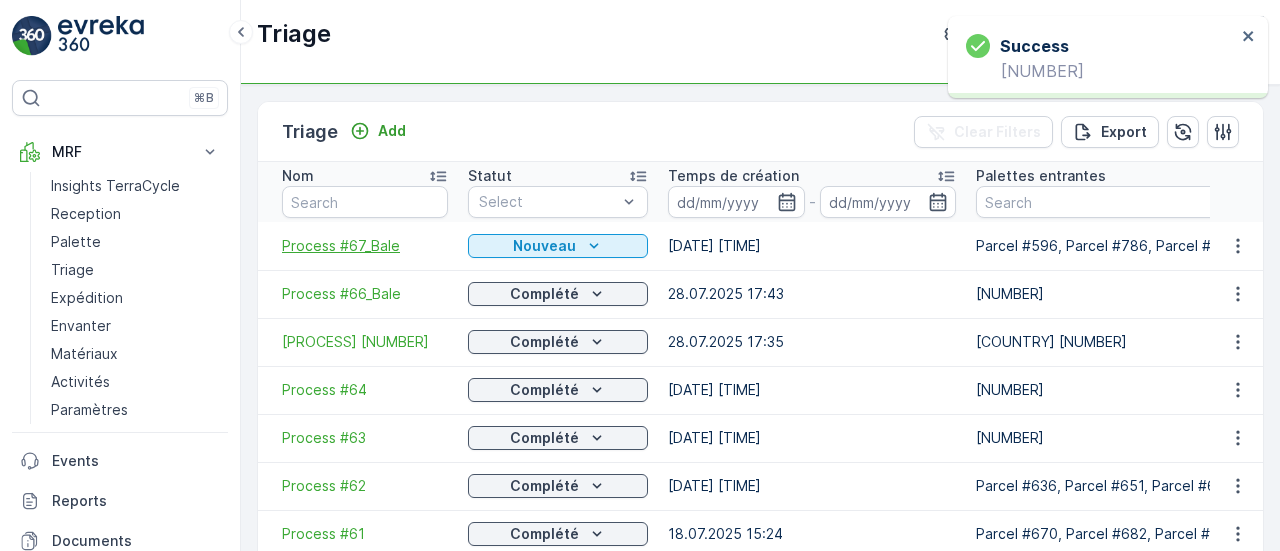 click on "Process #67_Bale" at bounding box center [365, 246] 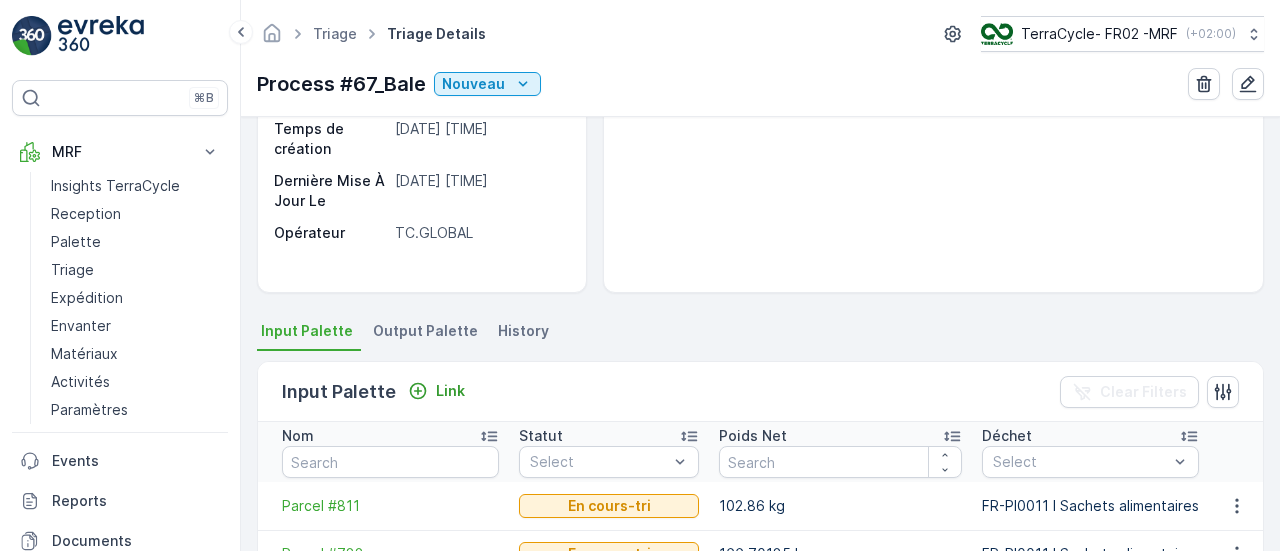 scroll, scrollTop: 242, scrollLeft: 0, axis: vertical 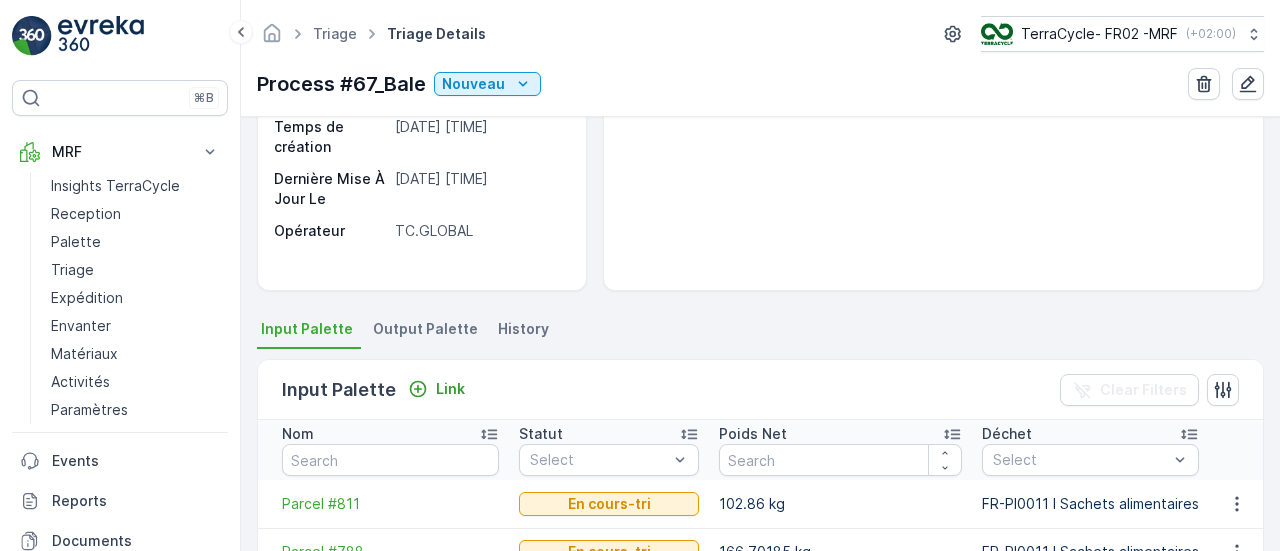 click on "Output Palette" at bounding box center [425, 329] 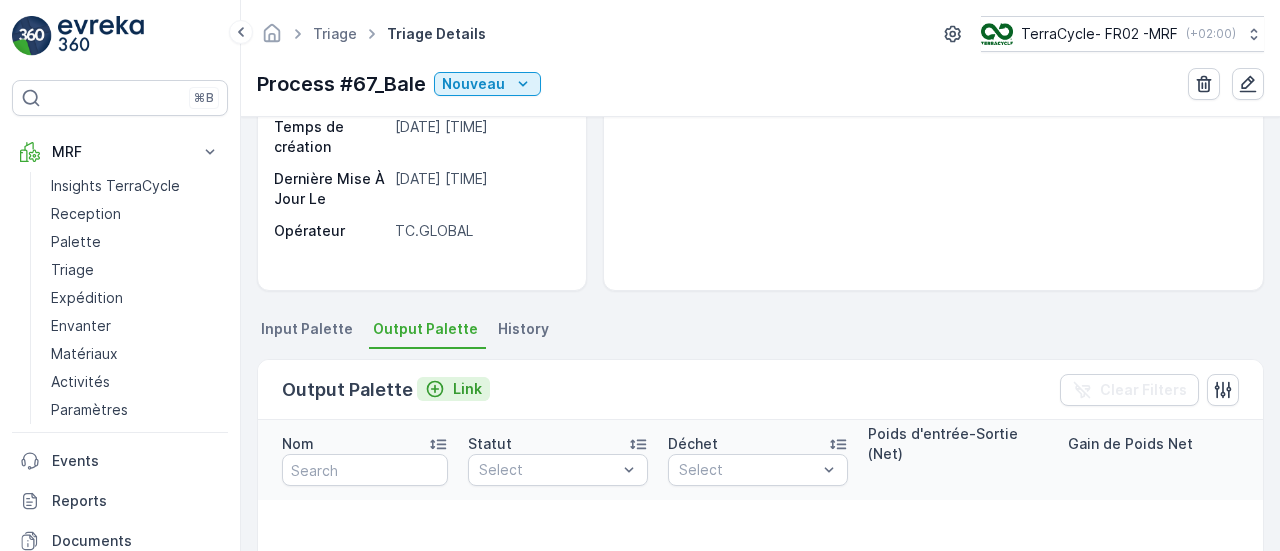 click on "Link" at bounding box center [467, 389] 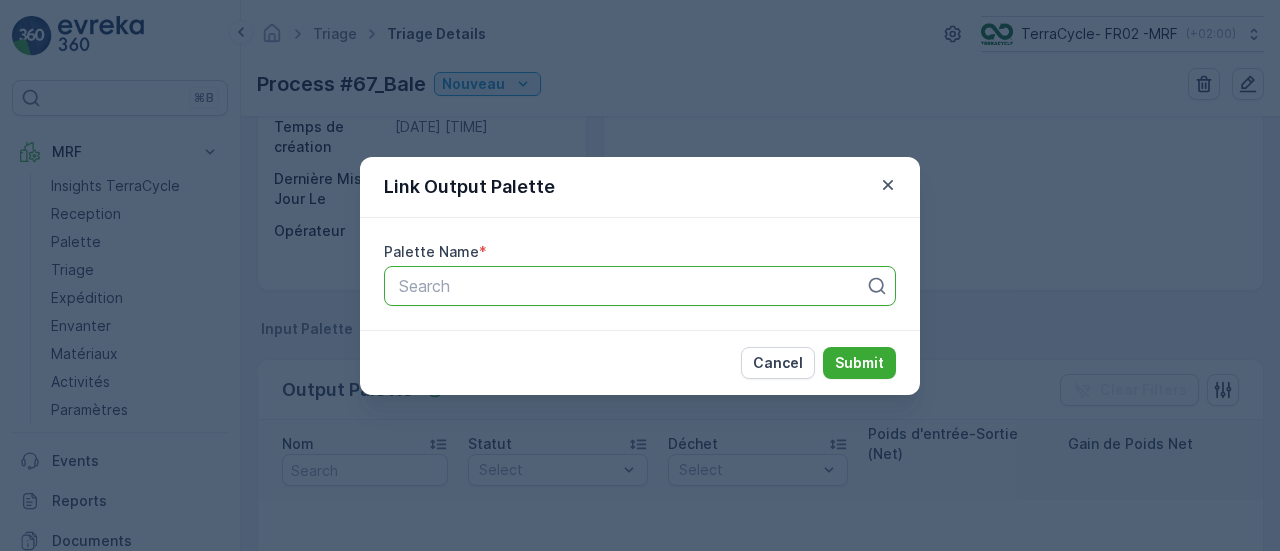click at bounding box center (632, 286) 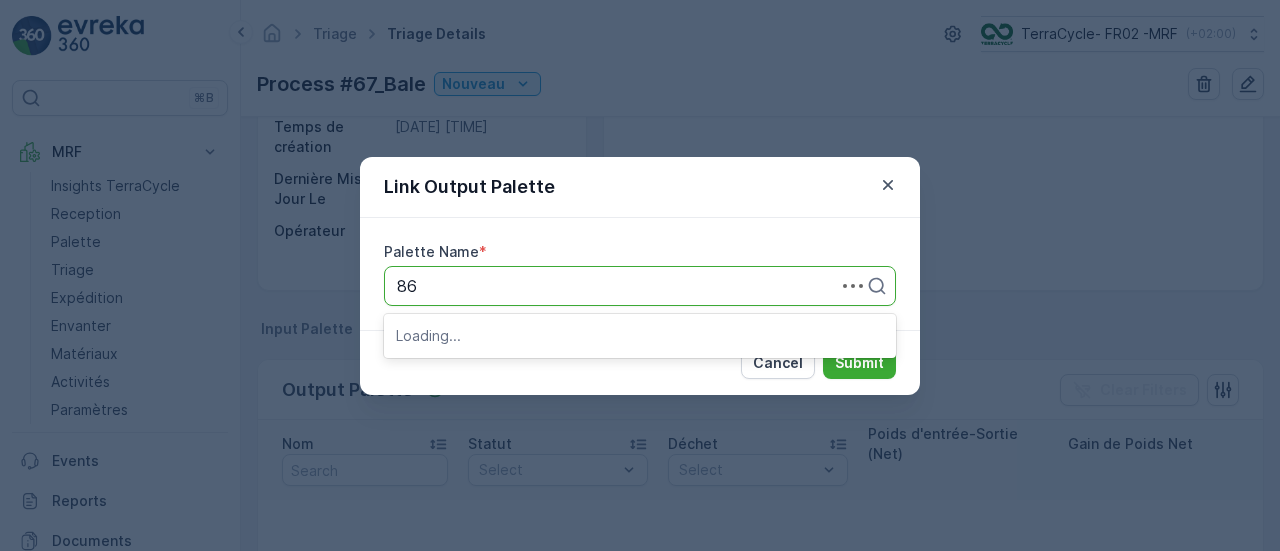 type on "864" 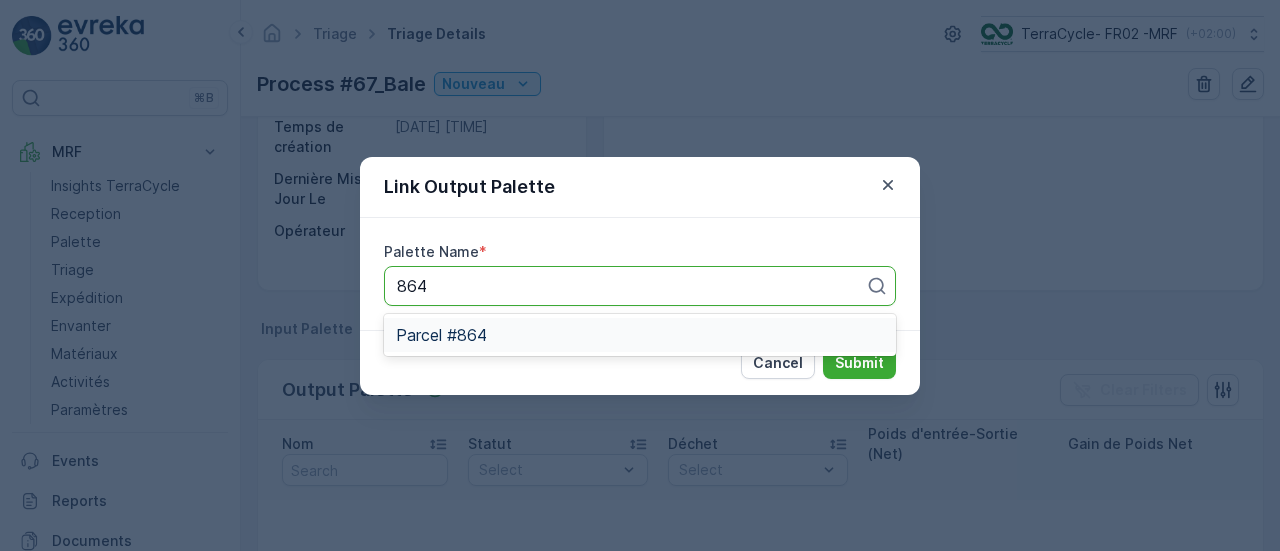 click on "Parcel #864" at bounding box center [640, 335] 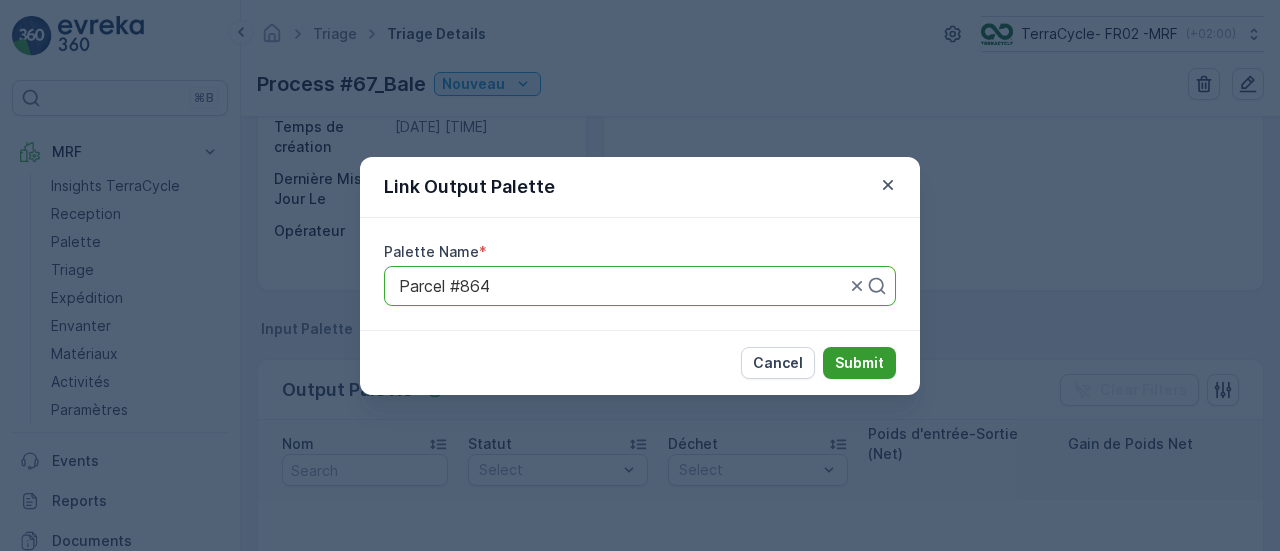 click on "Submit" at bounding box center (859, 363) 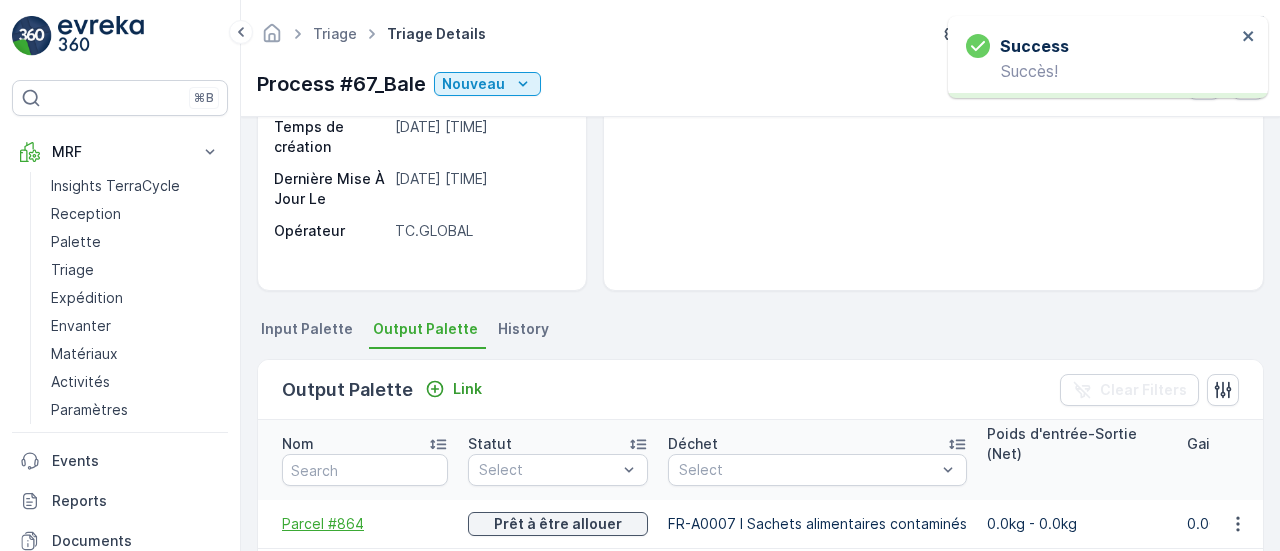 click on "Parcel #864" at bounding box center (365, 524) 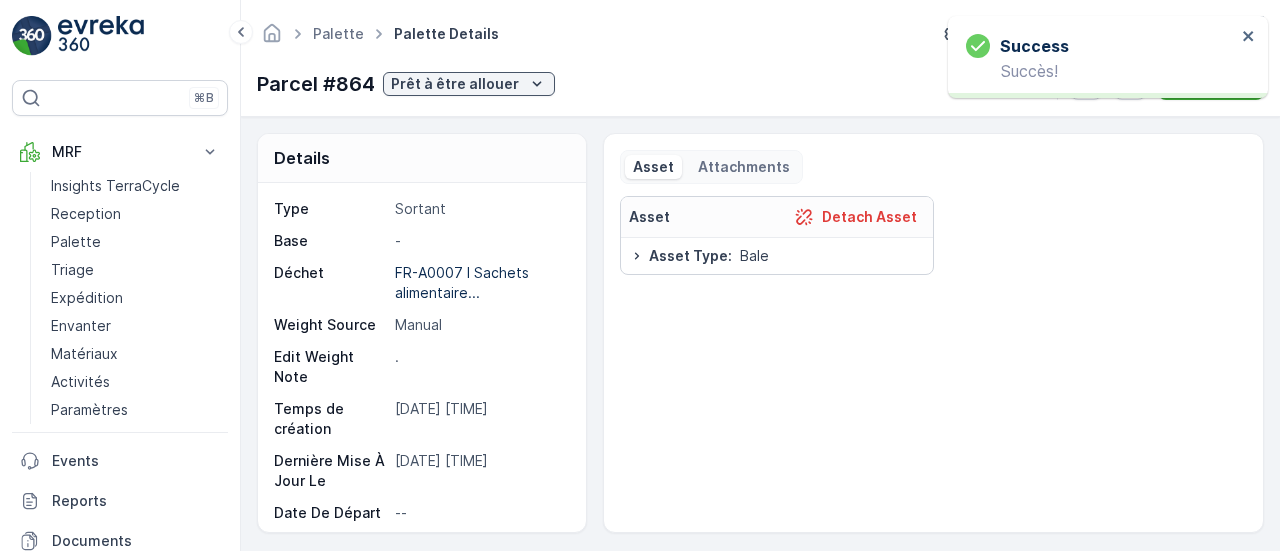 scroll, scrollTop: 112, scrollLeft: 0, axis: vertical 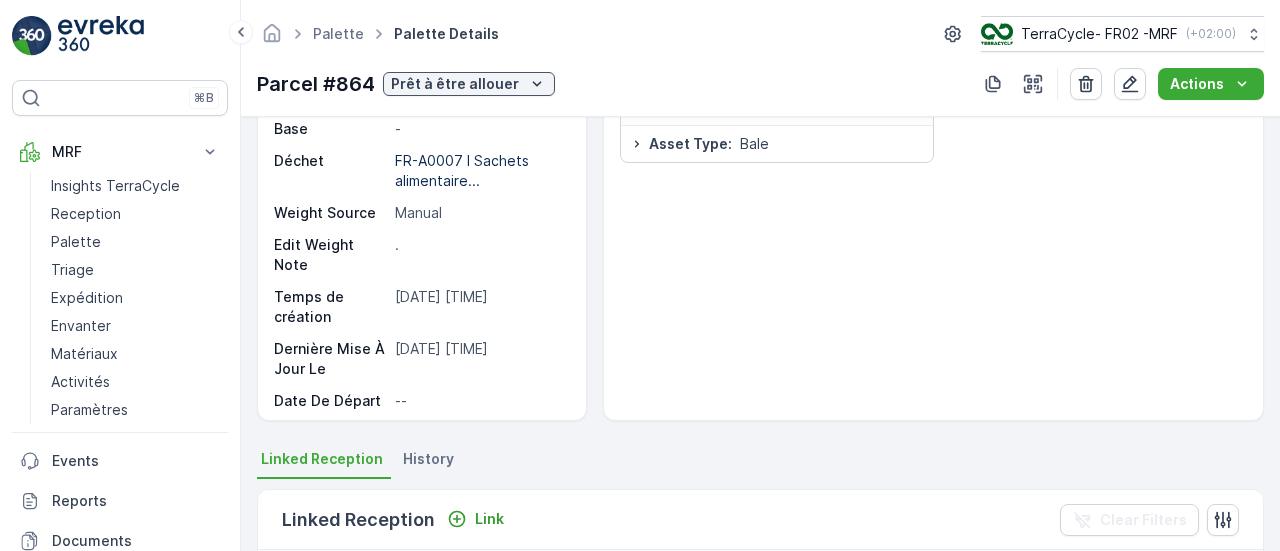click on "History" at bounding box center [428, 459] 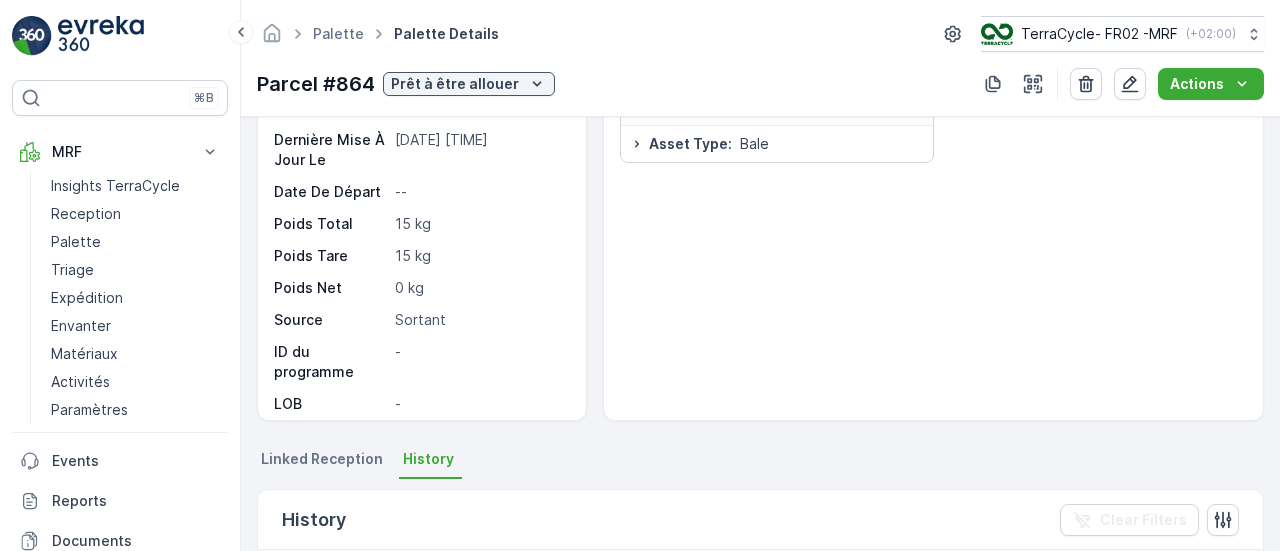 scroll, scrollTop: 230, scrollLeft: 0, axis: vertical 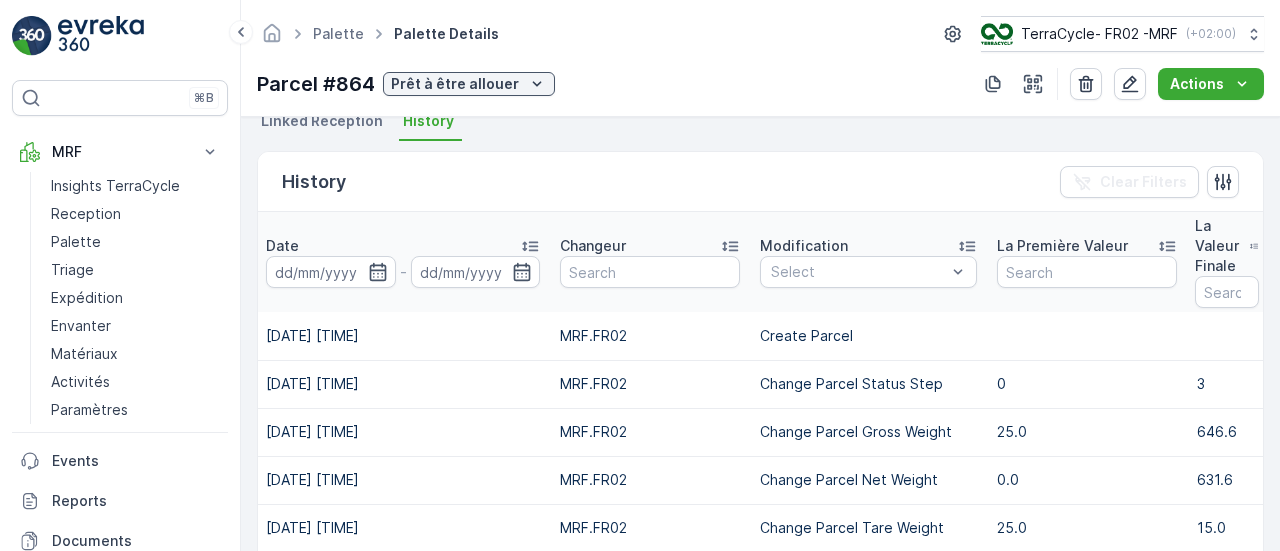 click 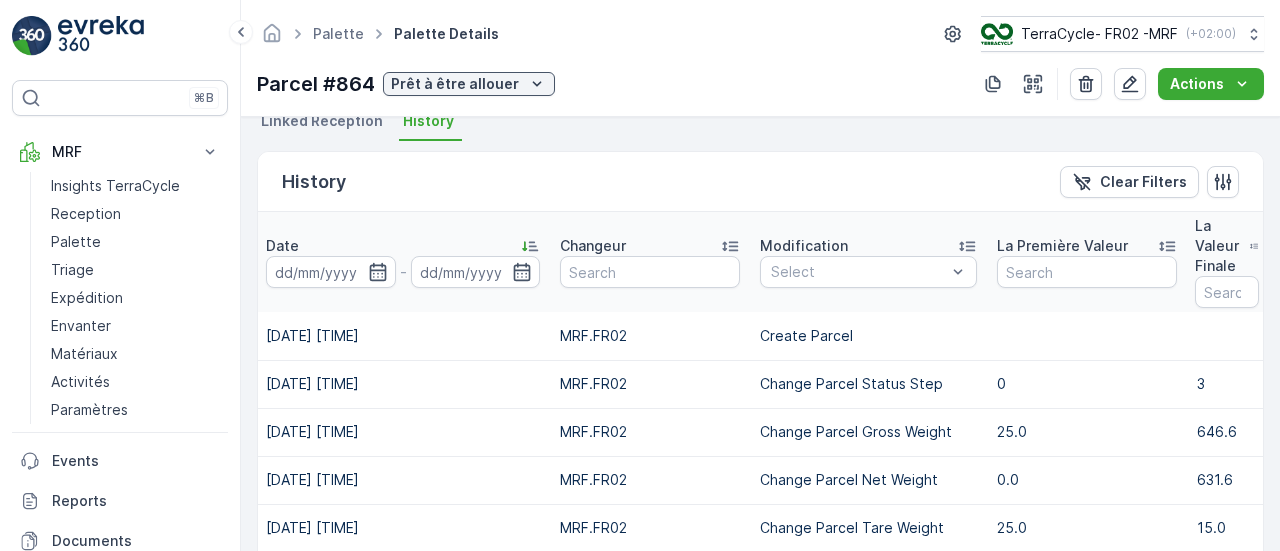 click 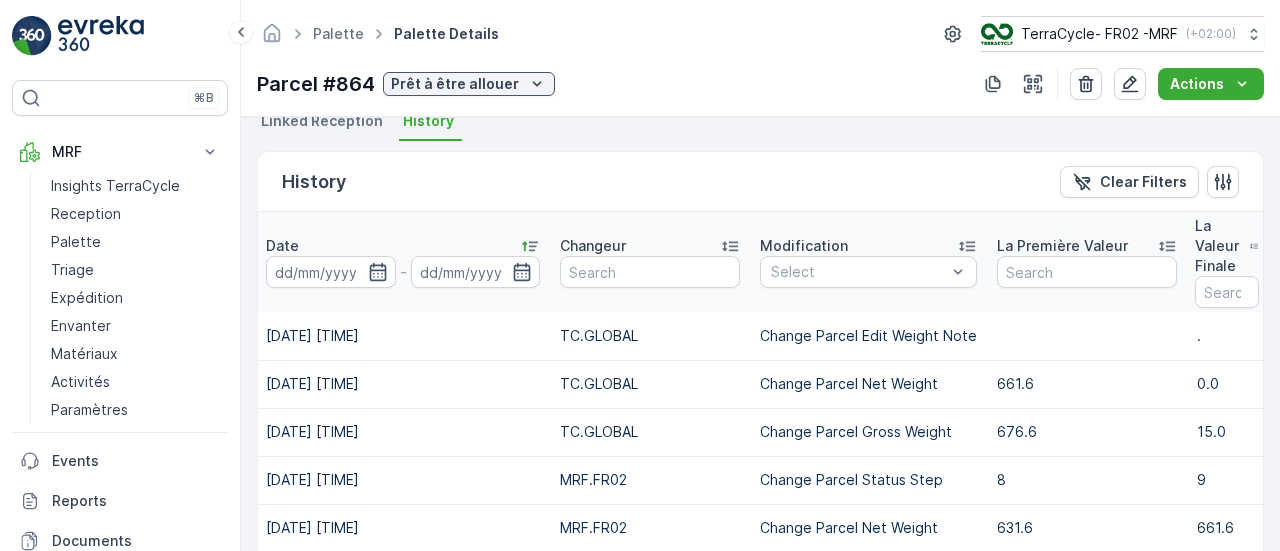click on "676.6" at bounding box center [1087, 432] 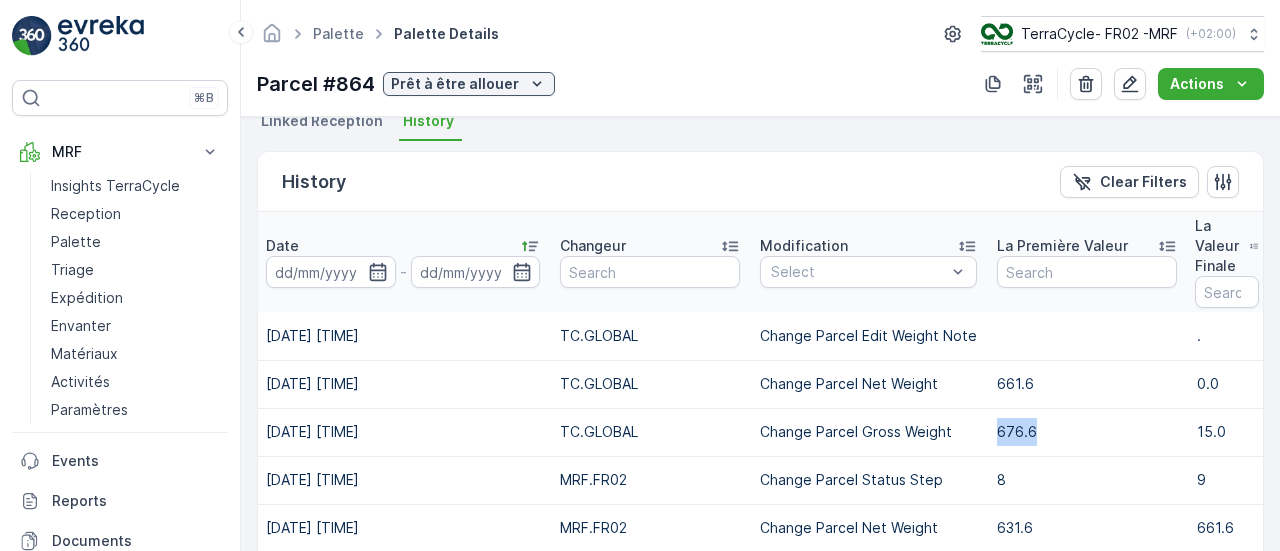 click on "676.6" at bounding box center [1087, 432] 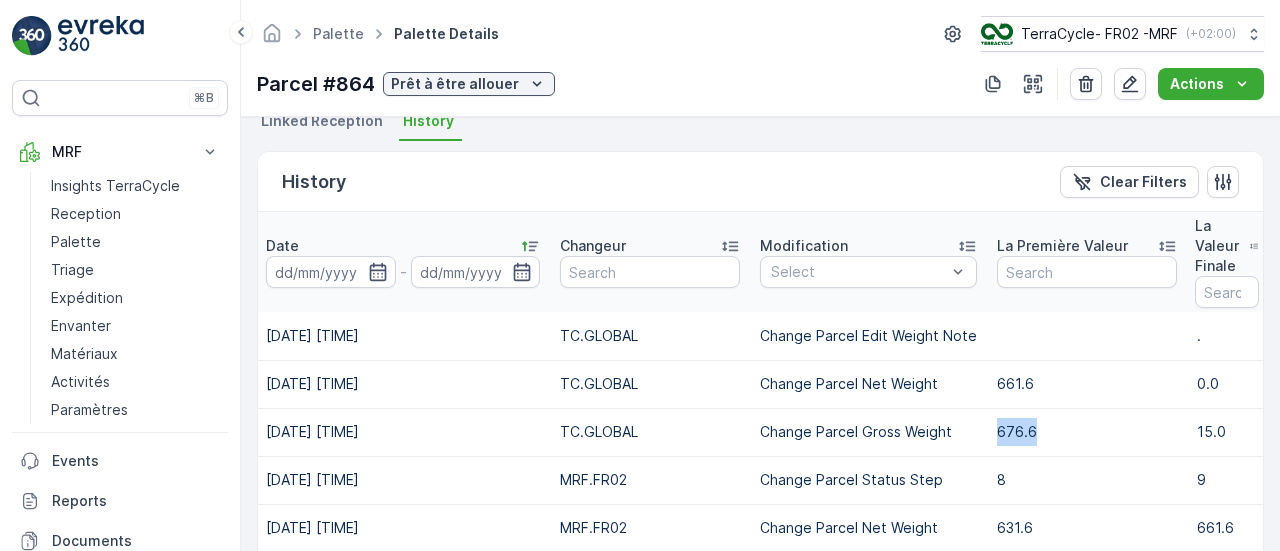 copy on "676.6" 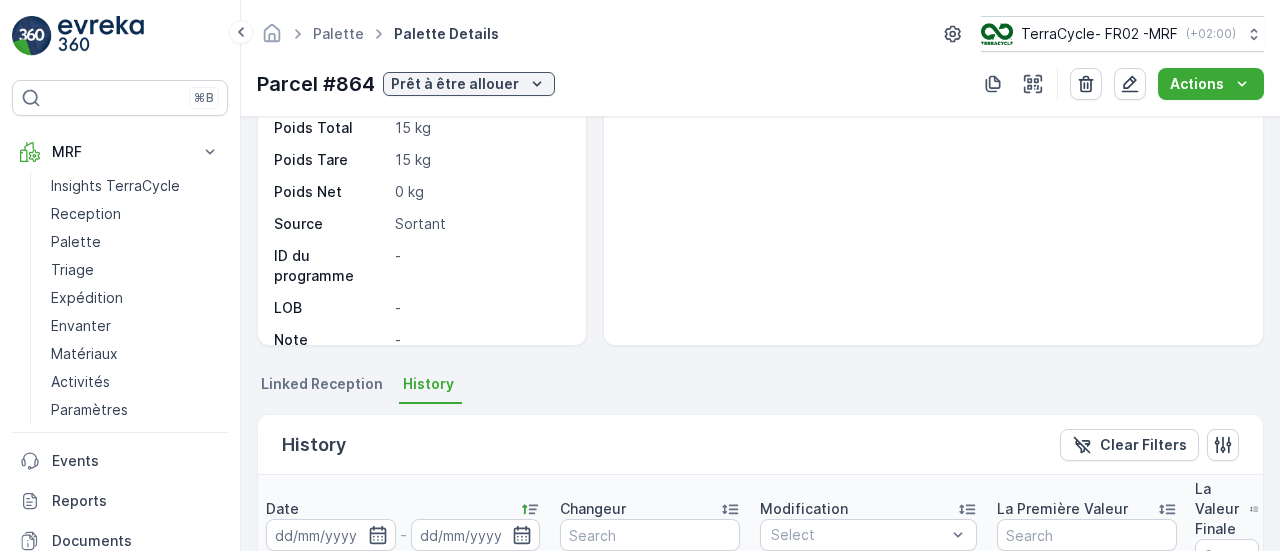 scroll, scrollTop: 184, scrollLeft: 0, axis: vertical 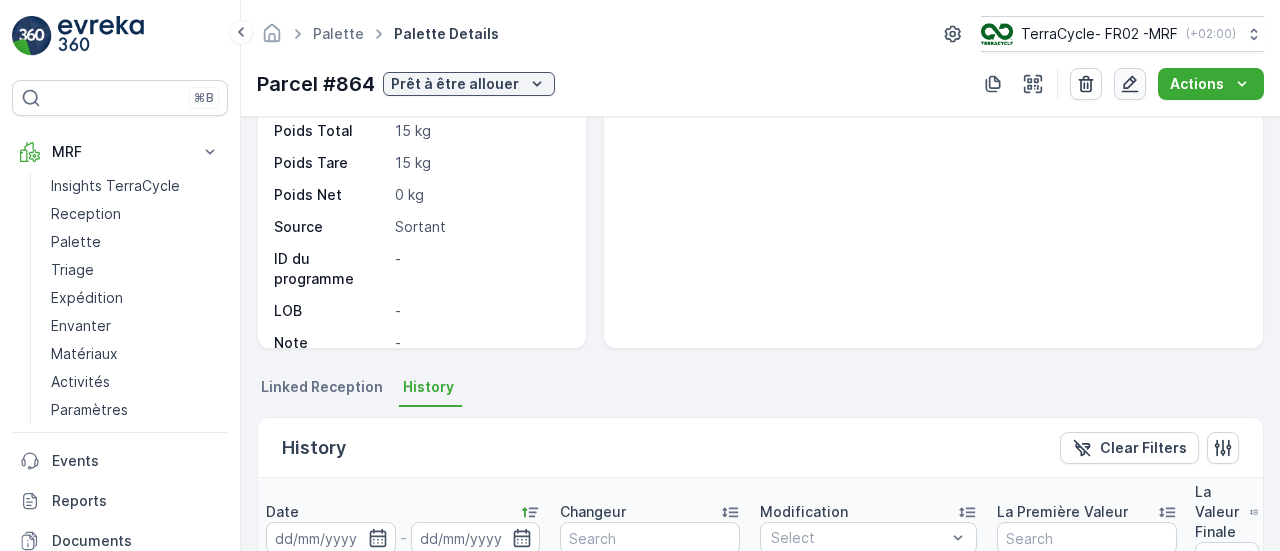 click 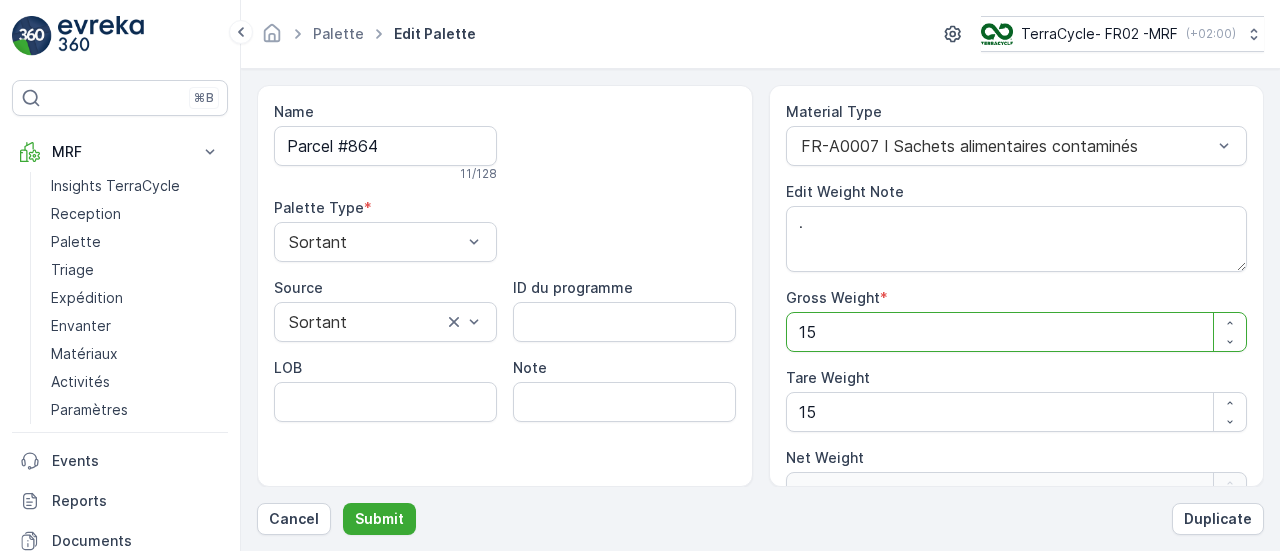 click on "15" at bounding box center (1017, 332) 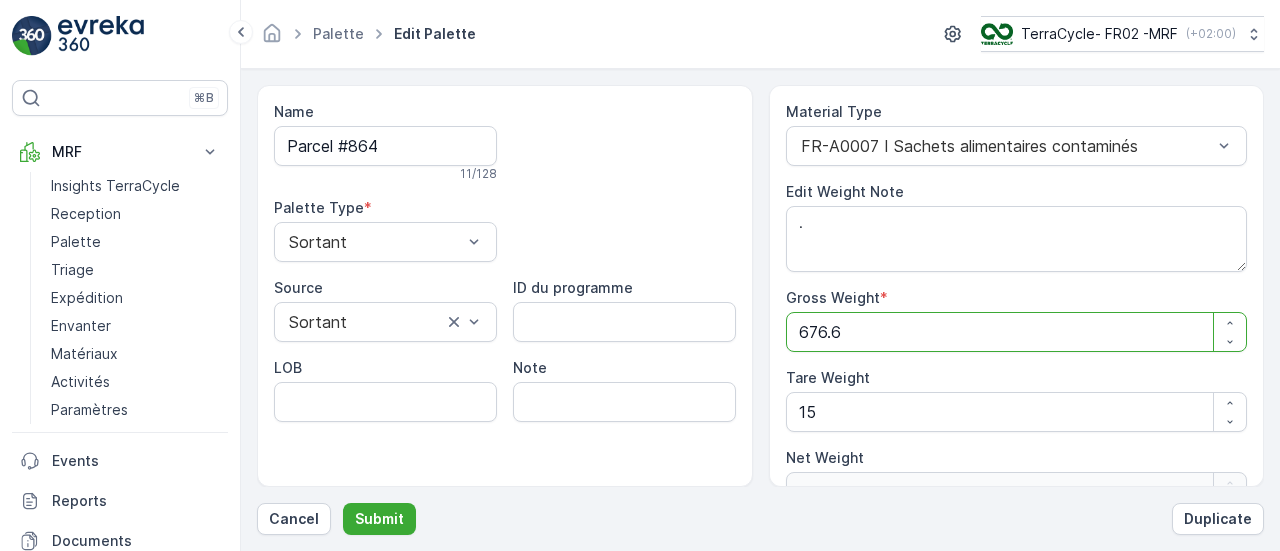 type on "676.6" 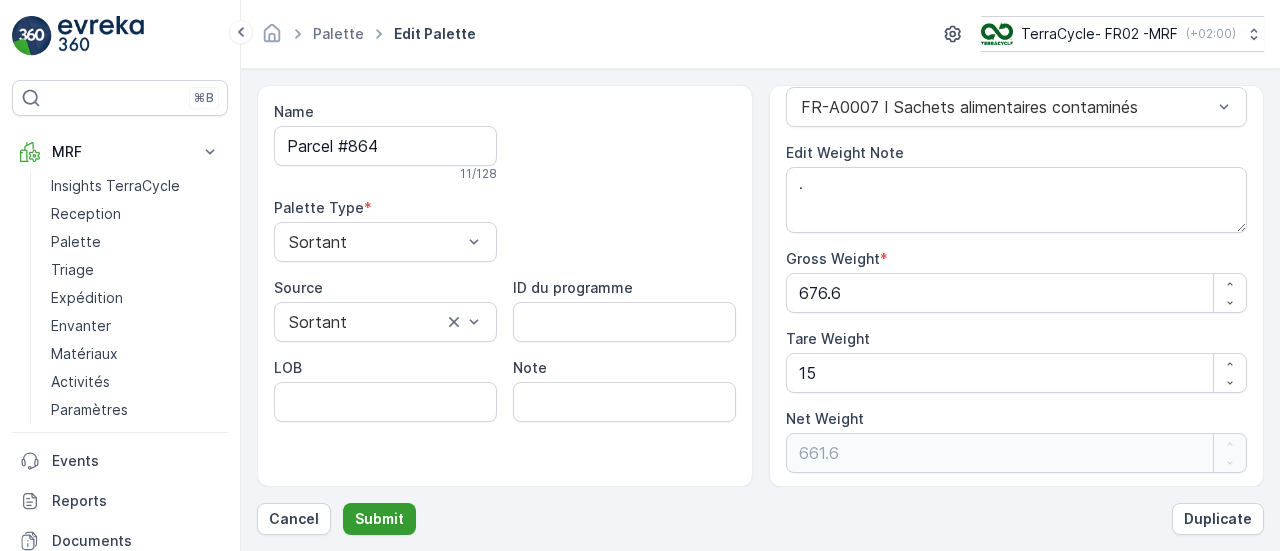 click on "Submit" at bounding box center (379, 519) 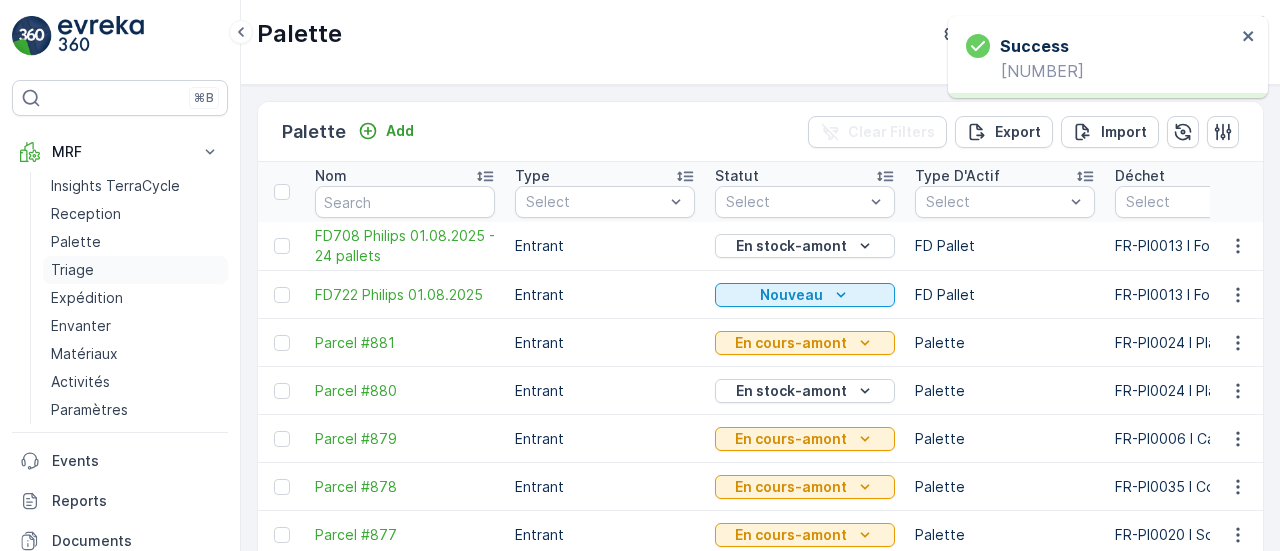 click on "Triage" at bounding box center (72, 270) 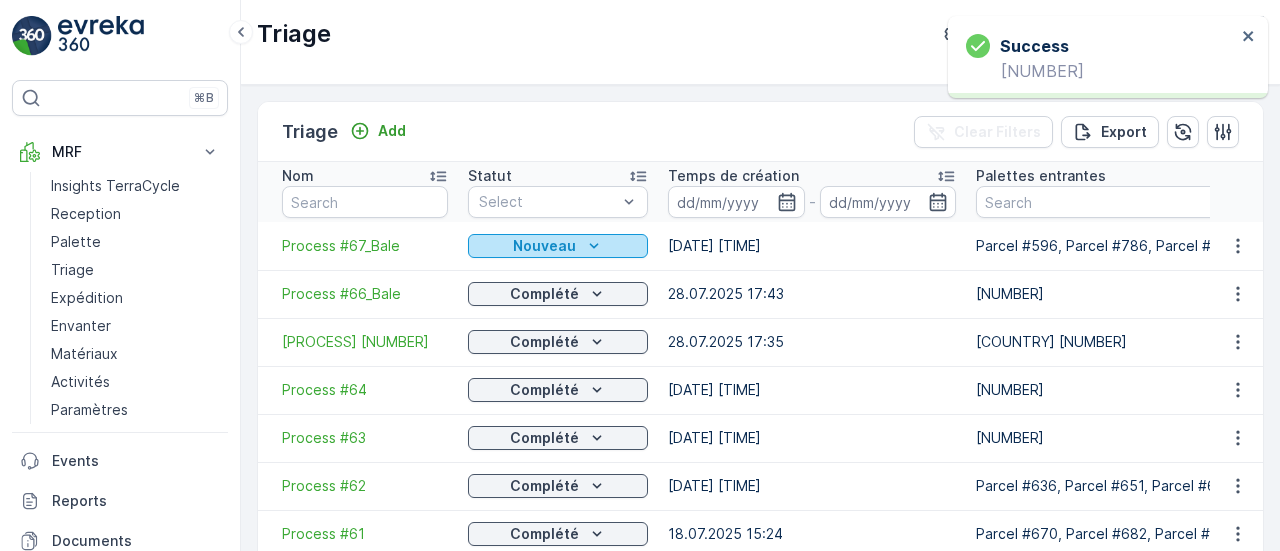 click on "Nouveau" at bounding box center [544, 246] 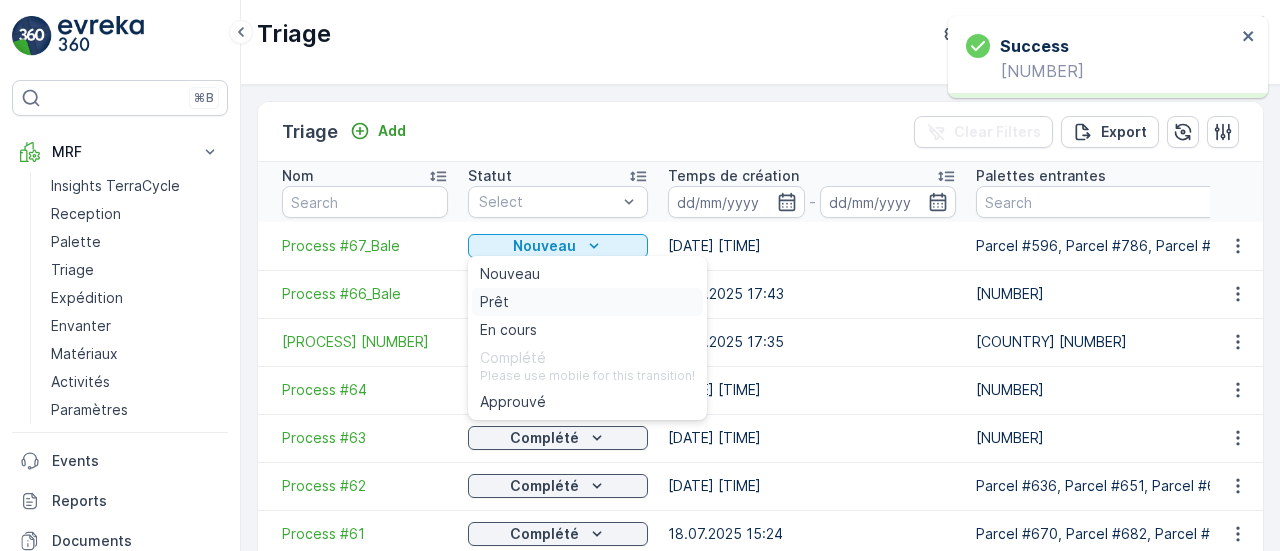 click on "Prêt" at bounding box center [587, 302] 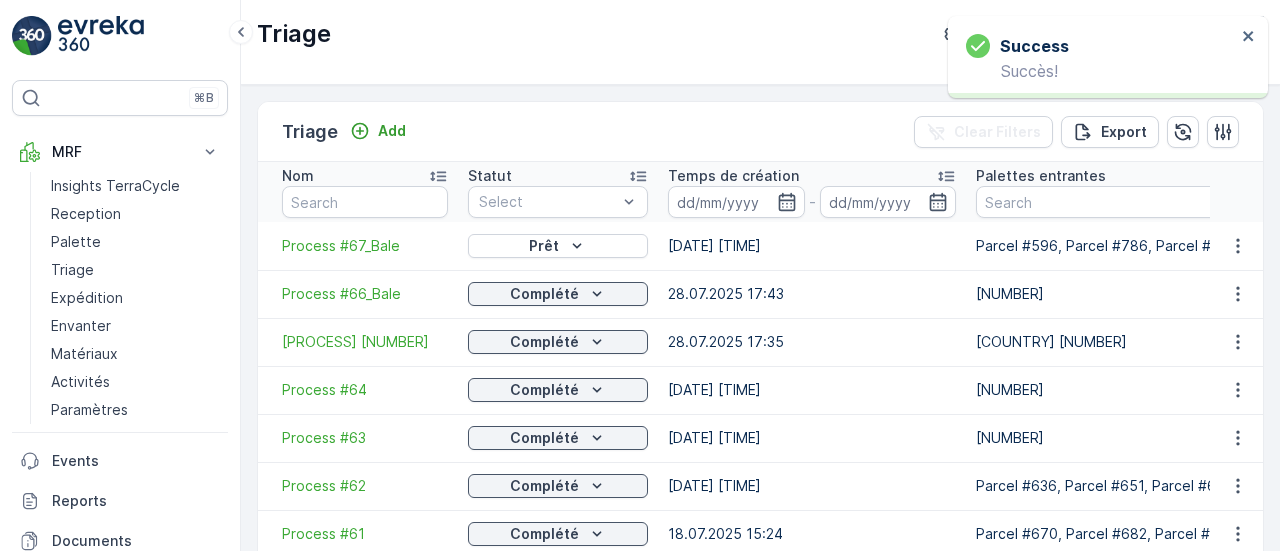 click on "Prêt" at bounding box center [544, 246] 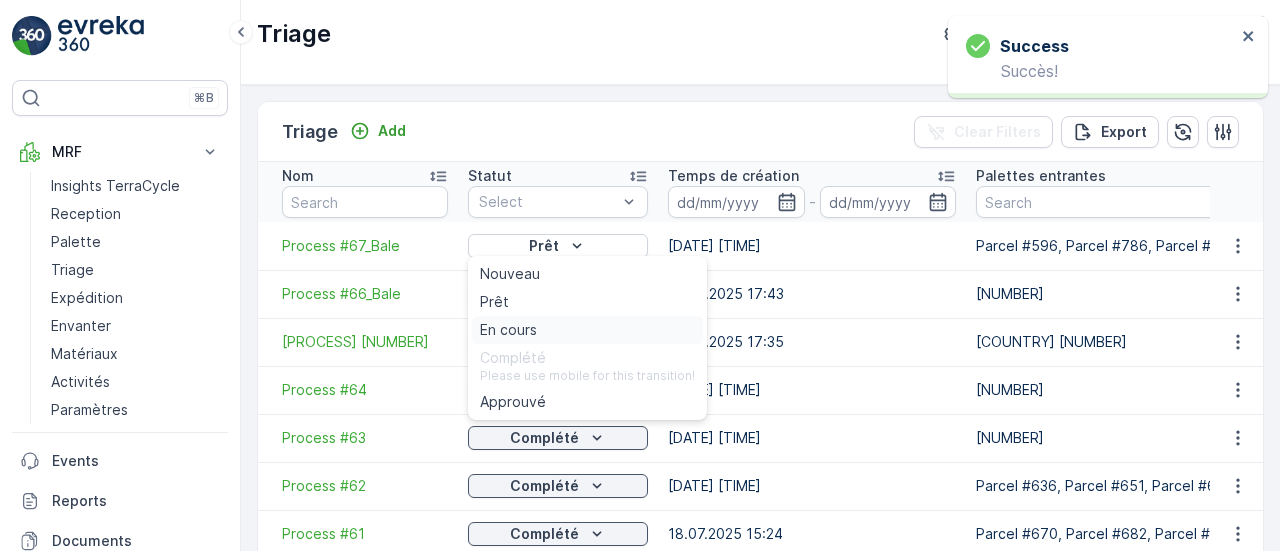 click on "En cours" at bounding box center (508, 330) 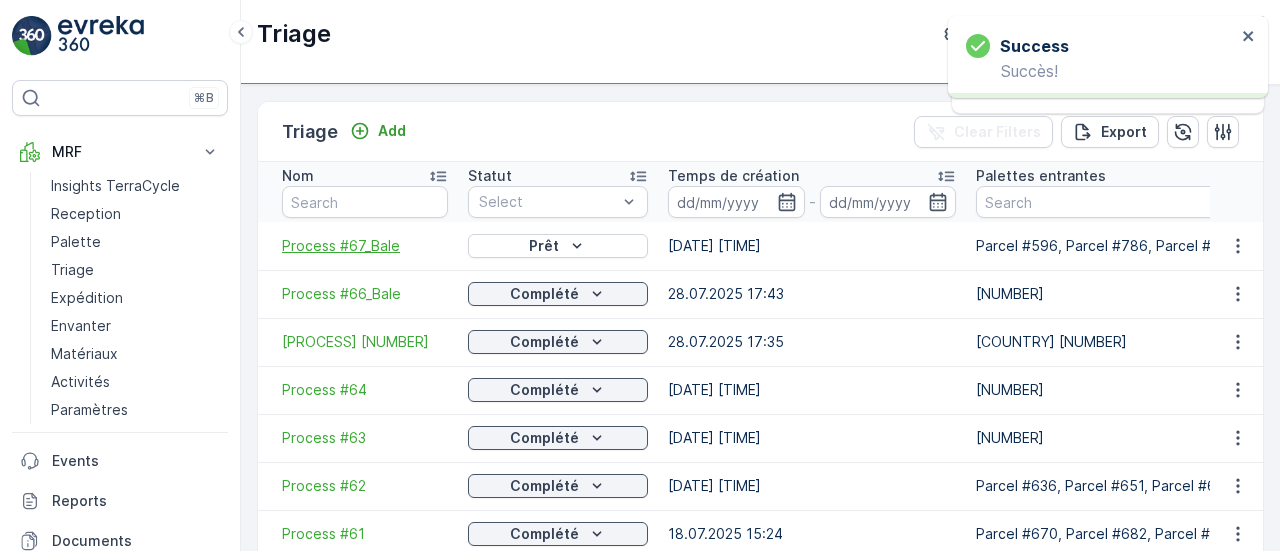 click on "Process #67_Bale" at bounding box center (365, 246) 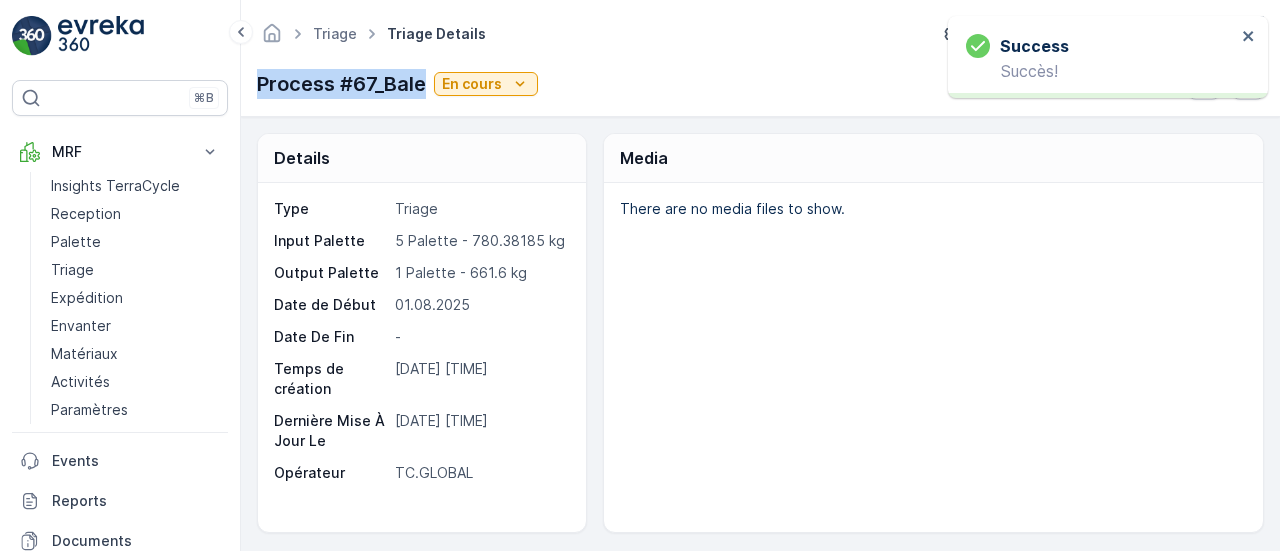 drag, startPoint x: 257, startPoint y: 91, endPoint x: 424, endPoint y: 82, distance: 167.24234 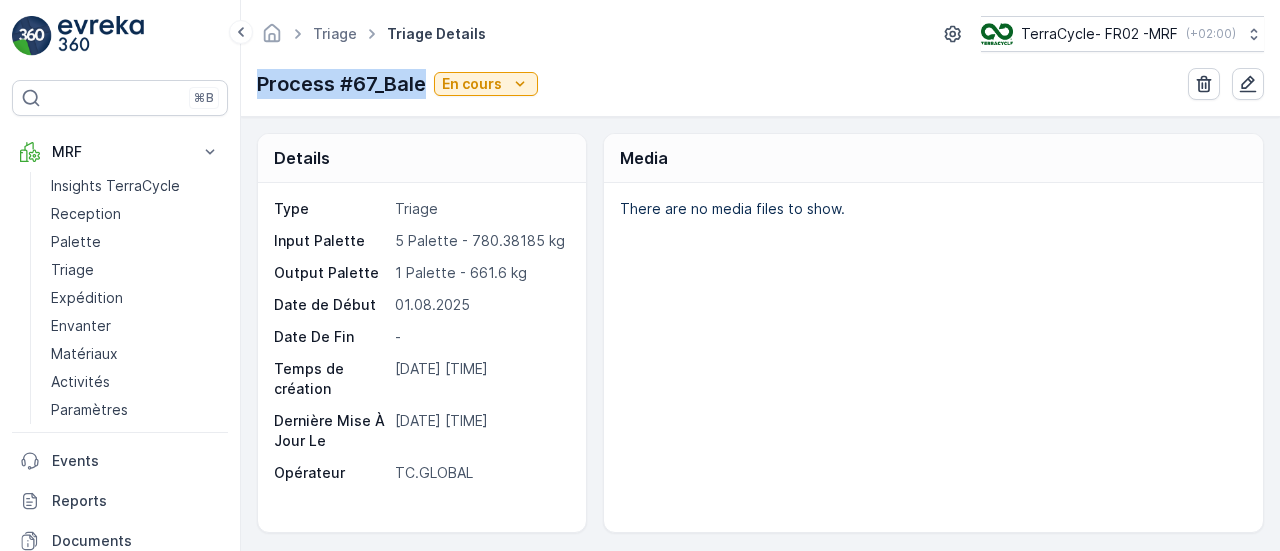 copy on "Process #67_Bale" 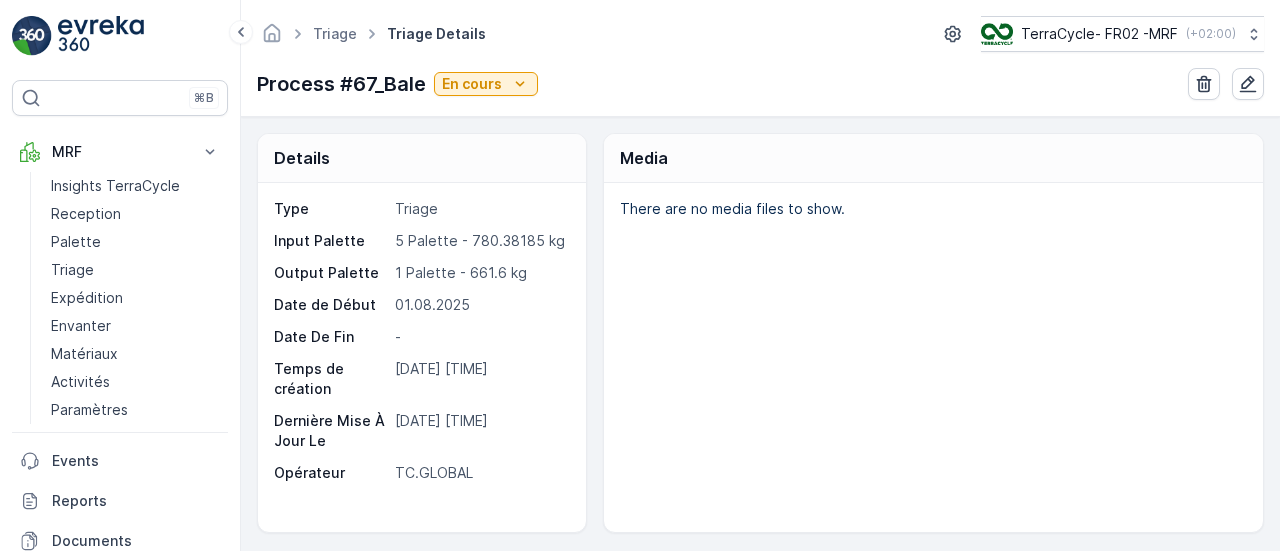 click on "Triage Triage Details TerraCycle- FR02 -MRF ( +02:00 ) Process #67_Bale En cours" at bounding box center (760, 58) 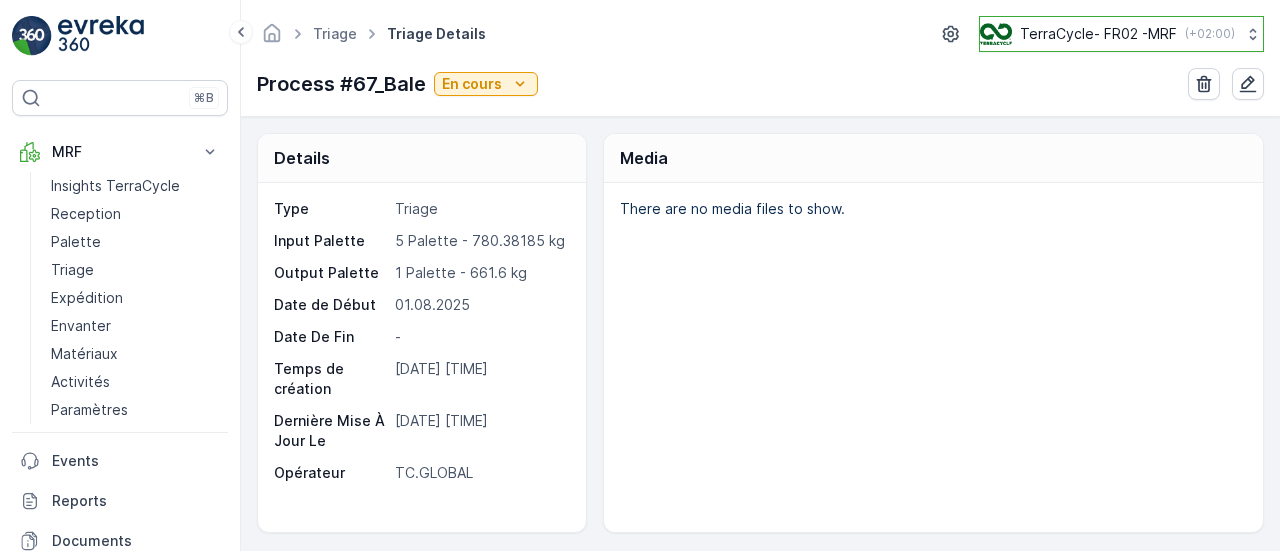 click on "TerraCycle- FR02 -MRF ( +02:00 )" at bounding box center (1121, 34) 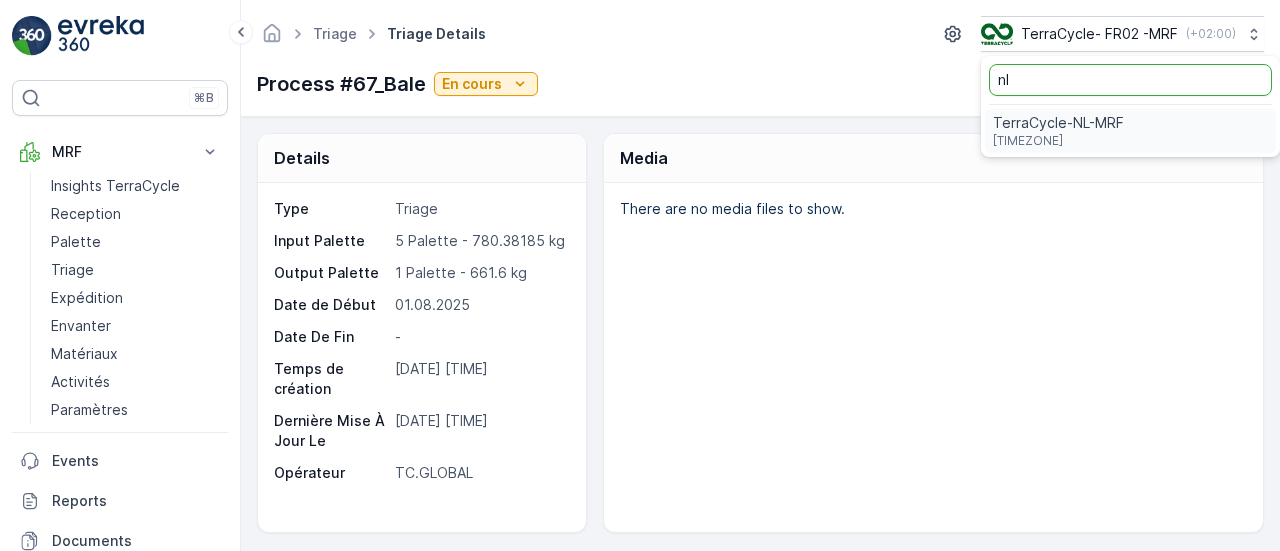 type on "nl" 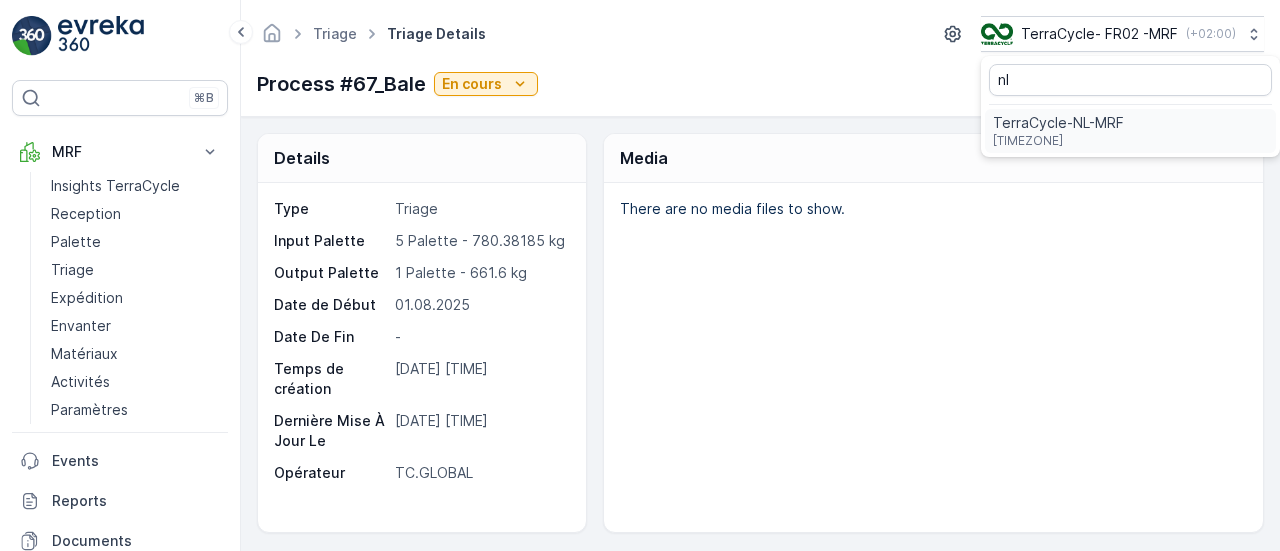click on "TerraCycle-NL-MRF" at bounding box center [1058, 123] 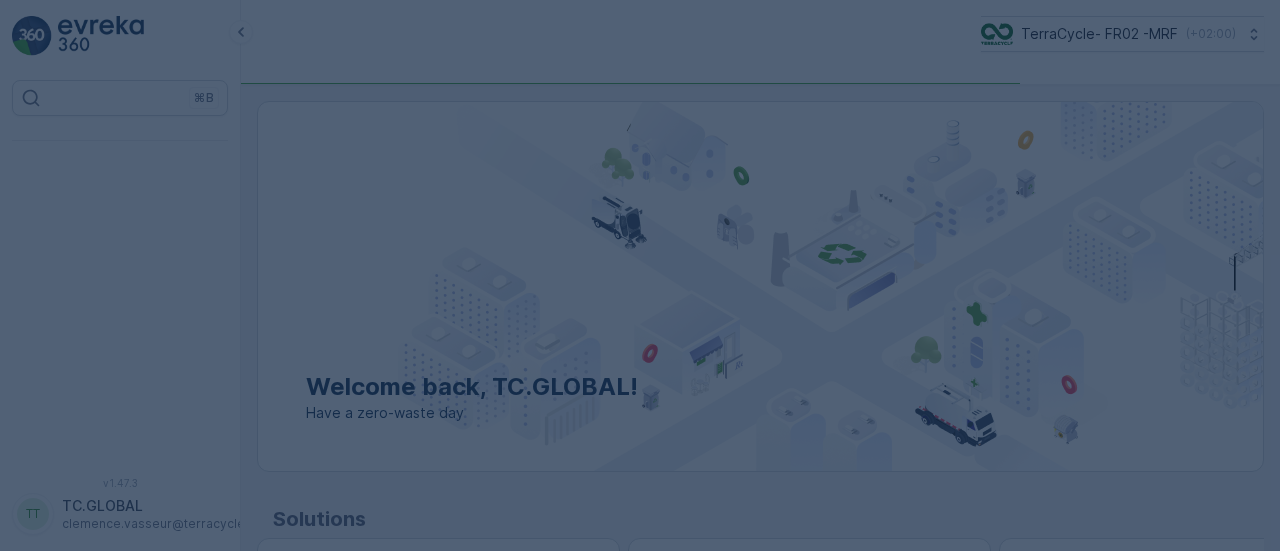 scroll, scrollTop: 0, scrollLeft: 0, axis: both 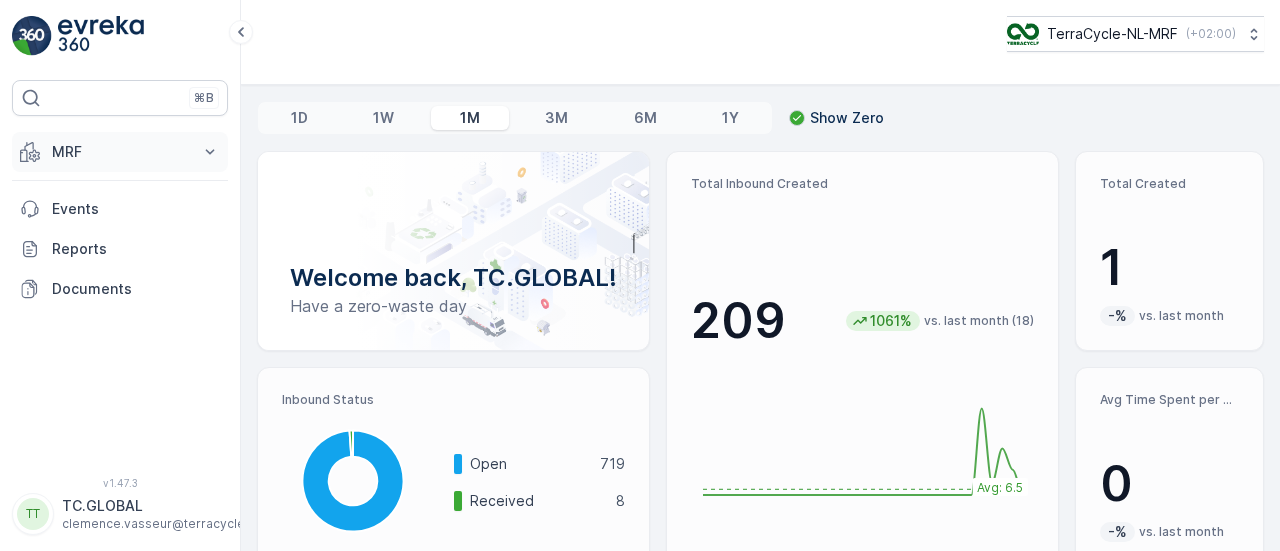 click on "MRF" at bounding box center (120, 152) 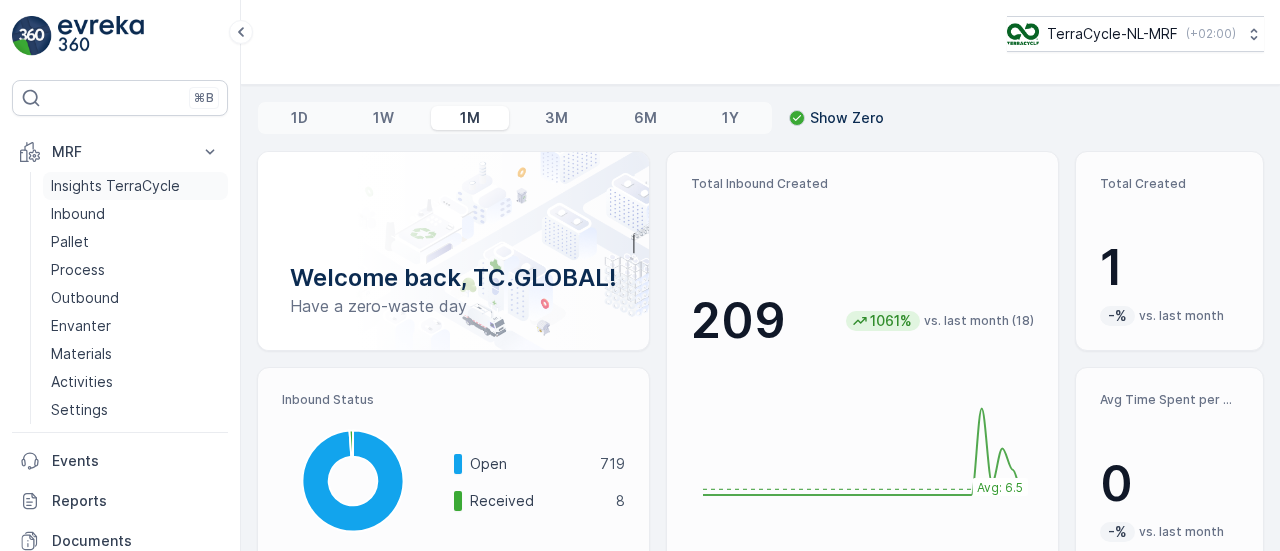 click on "Insights TerraCycle" at bounding box center (135, 186) 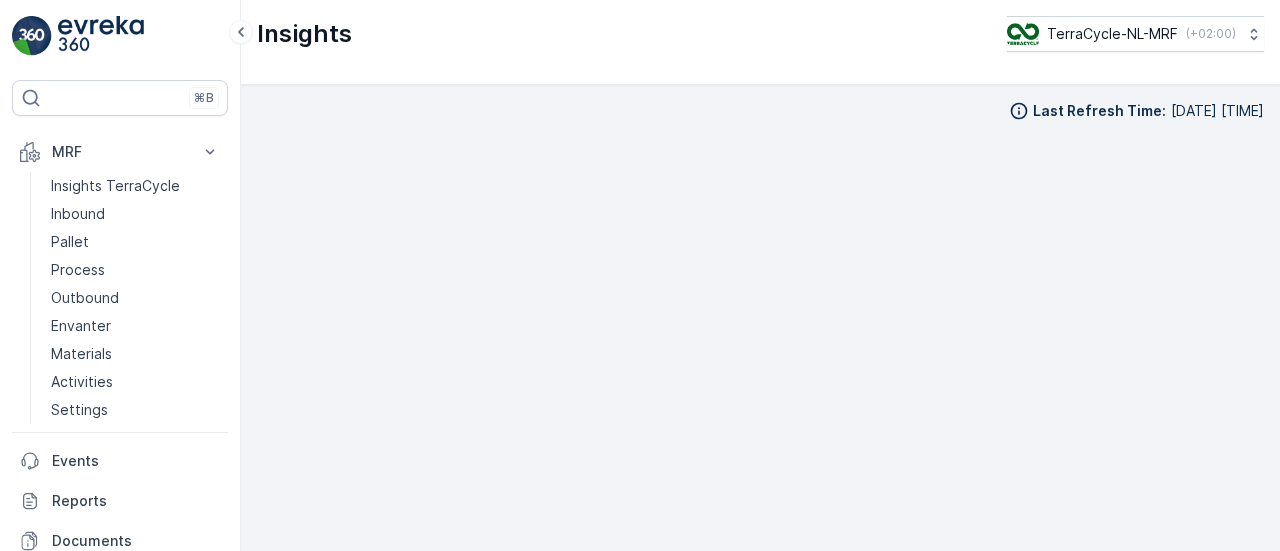 scroll, scrollTop: 14, scrollLeft: 0, axis: vertical 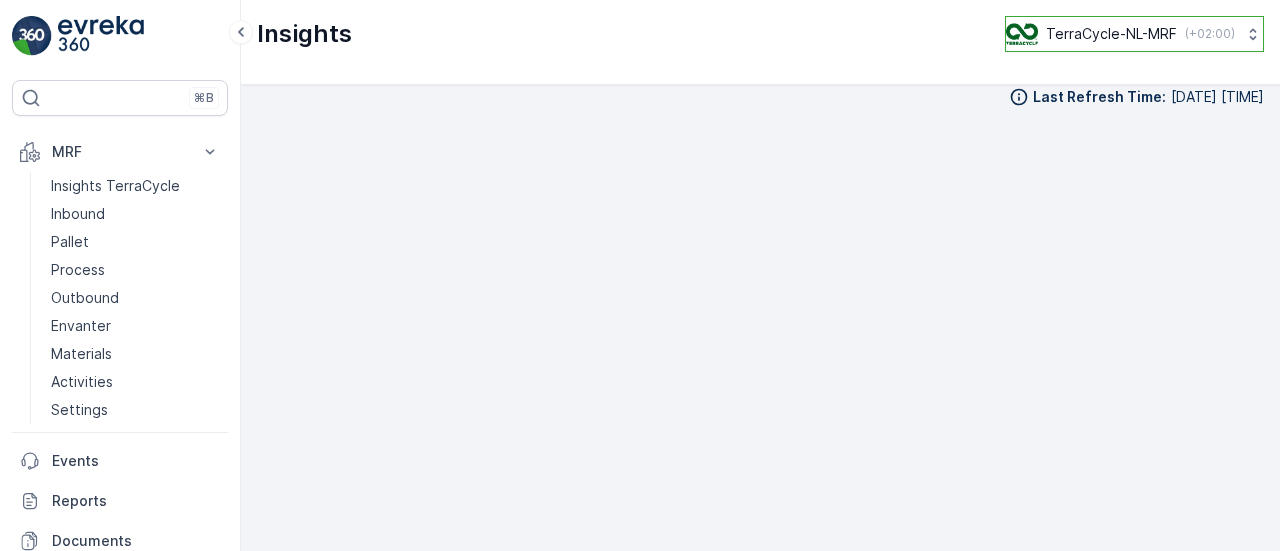 click on "TerraCycle-NL-MRF" at bounding box center [1111, 34] 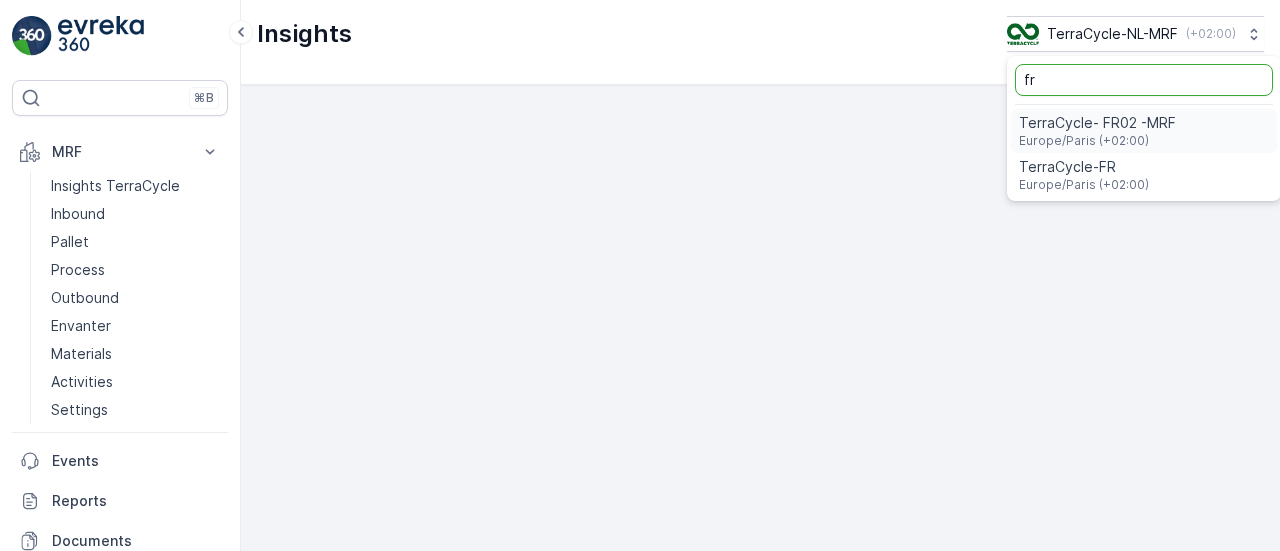 type on "fr" 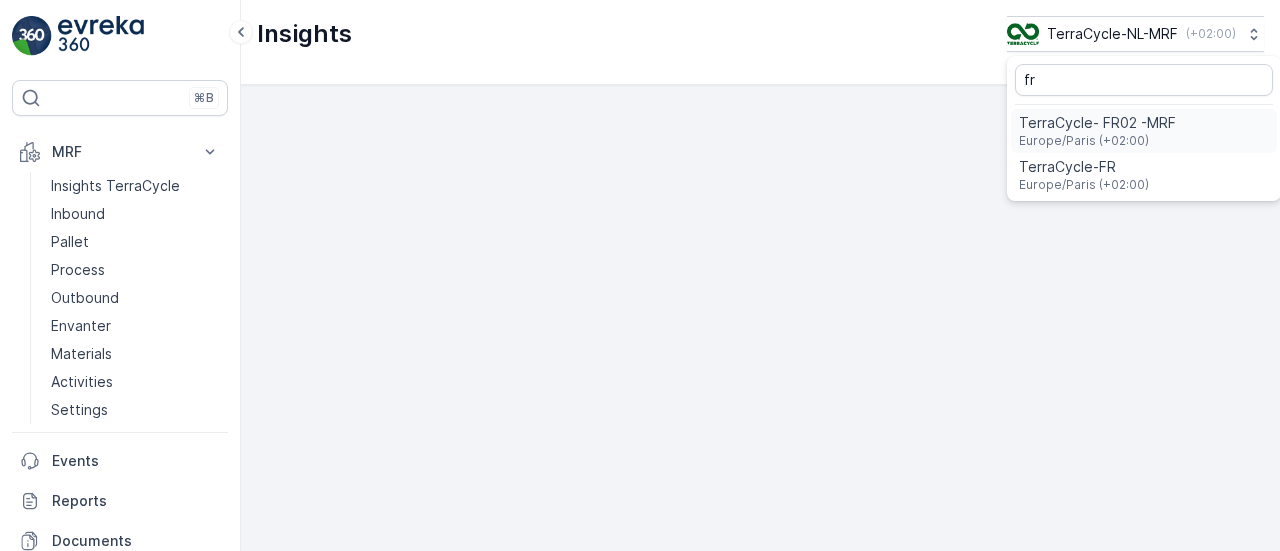 click on "TerraCycle- FR02 -MRF Europe/Paris (+02:00)" at bounding box center [1144, 131] 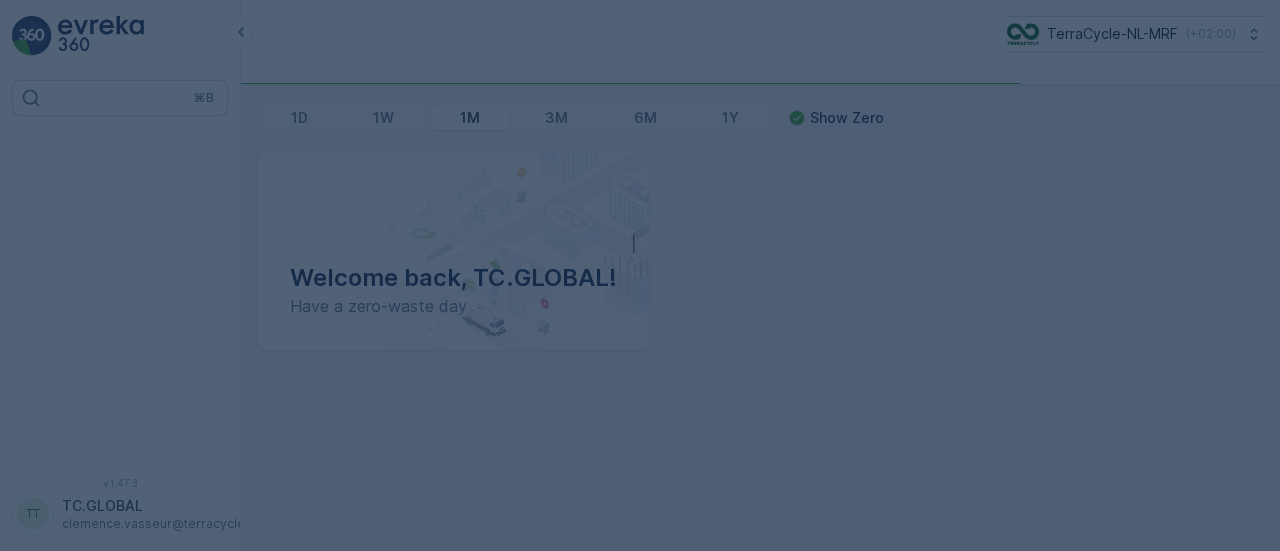 scroll, scrollTop: 0, scrollLeft: 0, axis: both 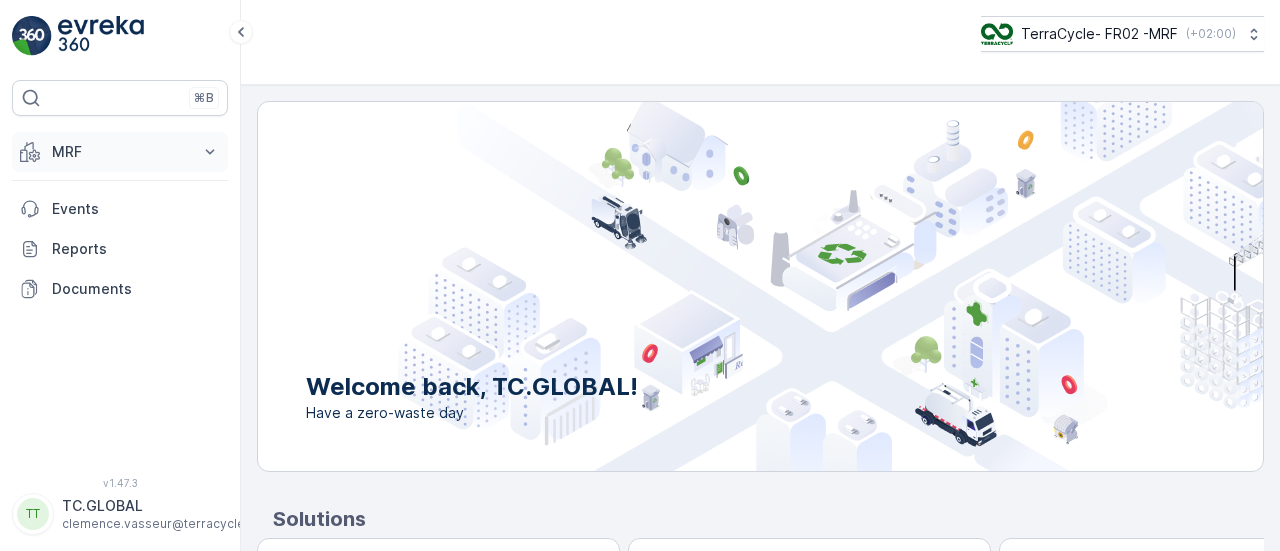 click on "MRF" at bounding box center [120, 152] 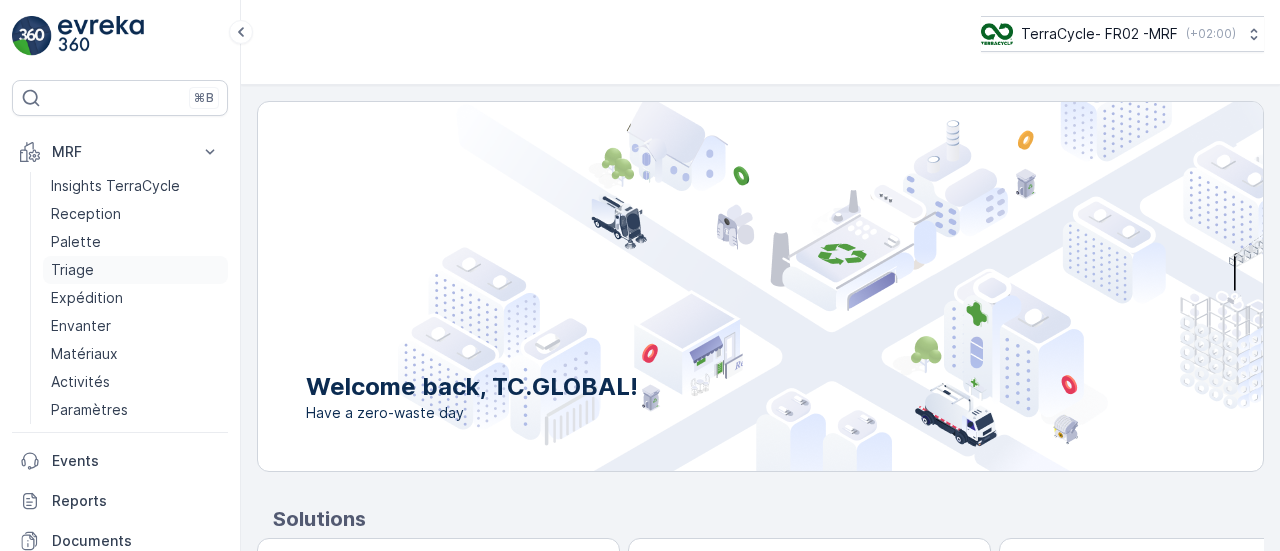 click on "Triage" at bounding box center [72, 270] 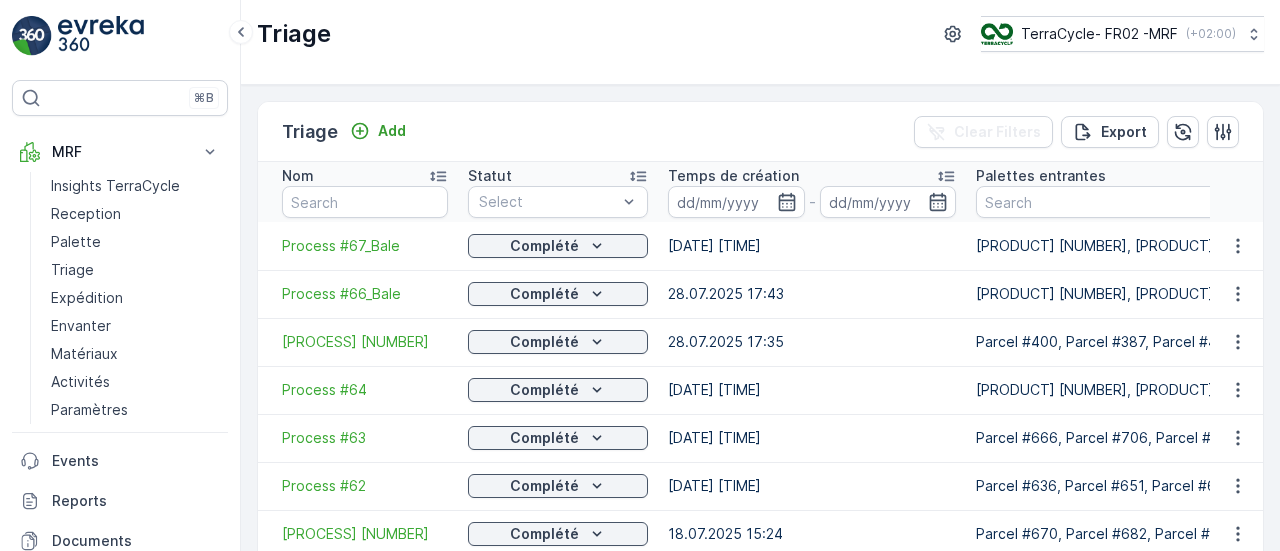 click on "Process #67_Bale" at bounding box center [365, 246] 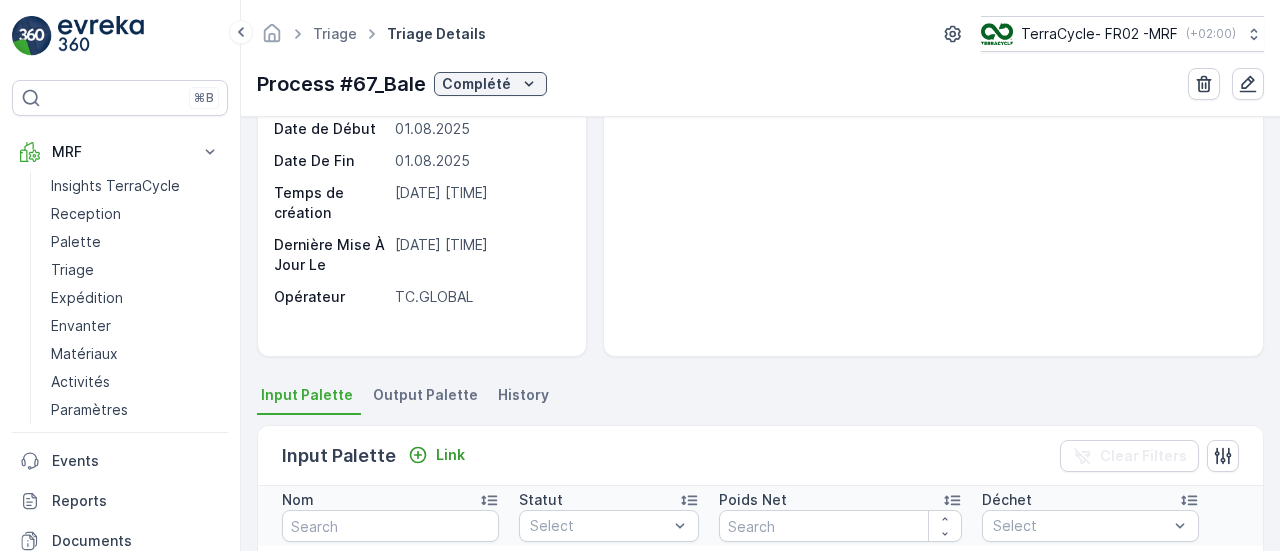 scroll, scrollTop: 203, scrollLeft: 0, axis: vertical 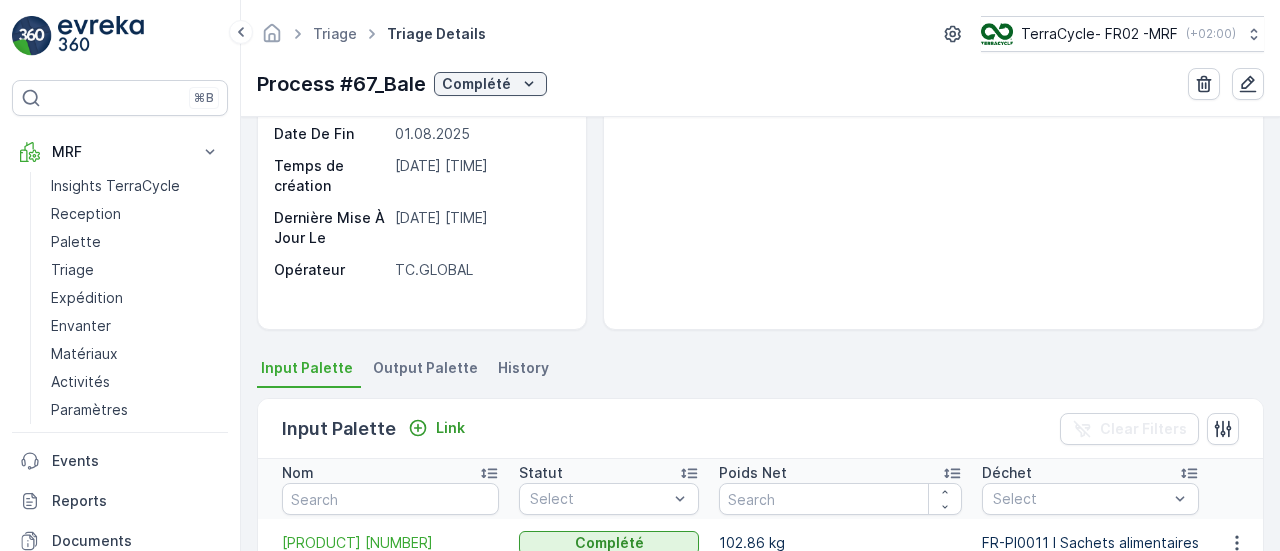 click on "Output Palette" at bounding box center (425, 368) 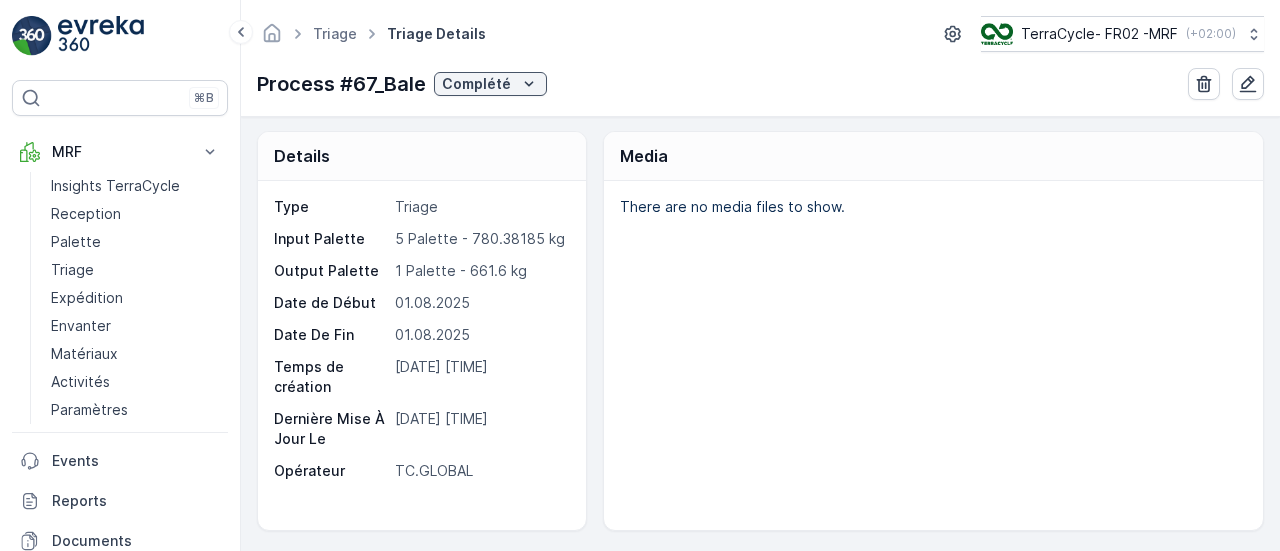 scroll, scrollTop: 0, scrollLeft: 0, axis: both 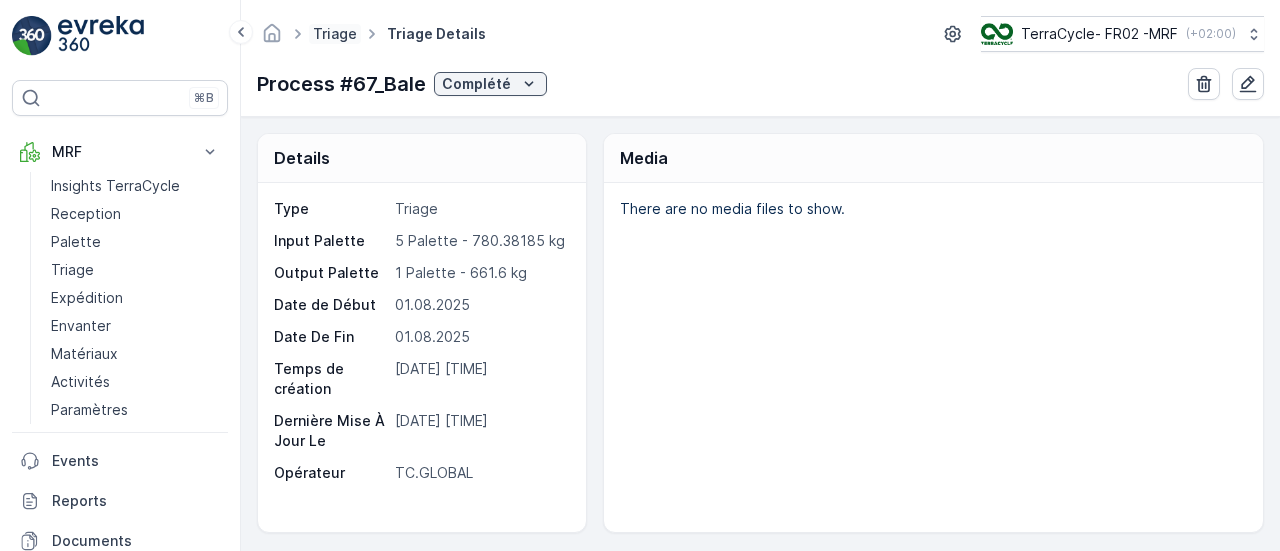 click on "Triage" at bounding box center [335, 33] 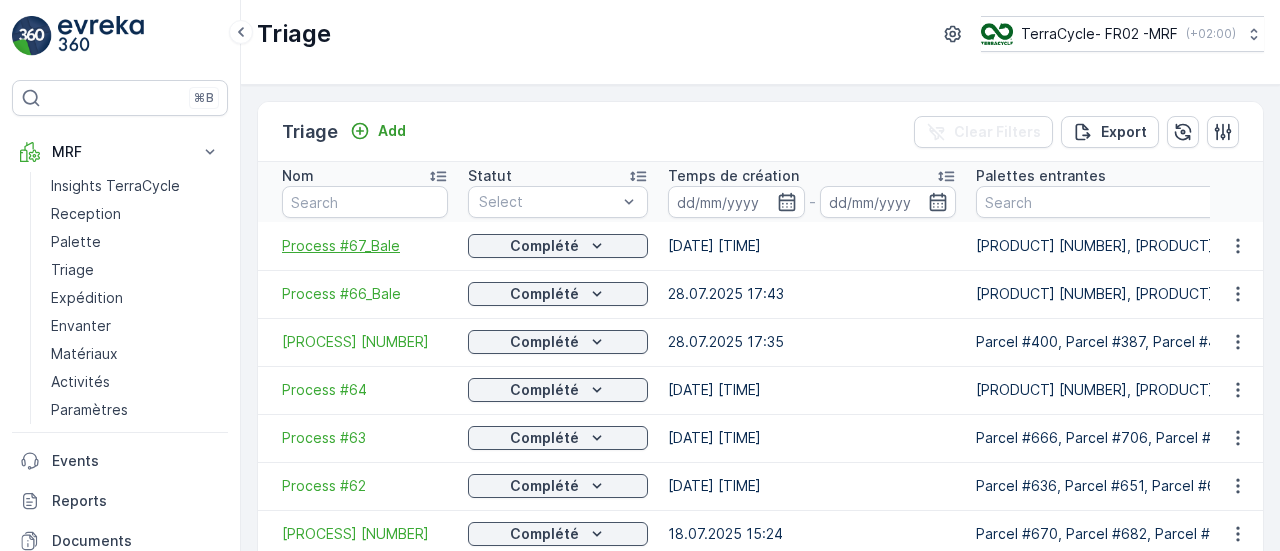 click on "Process #67_Bale" at bounding box center (365, 246) 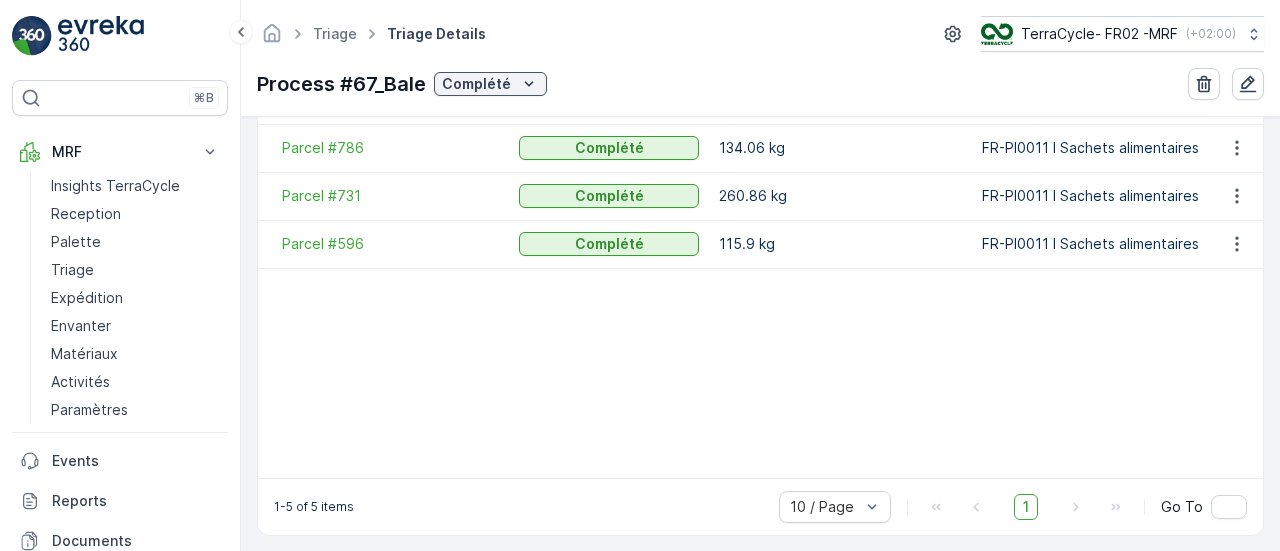 scroll, scrollTop: 702, scrollLeft: 0, axis: vertical 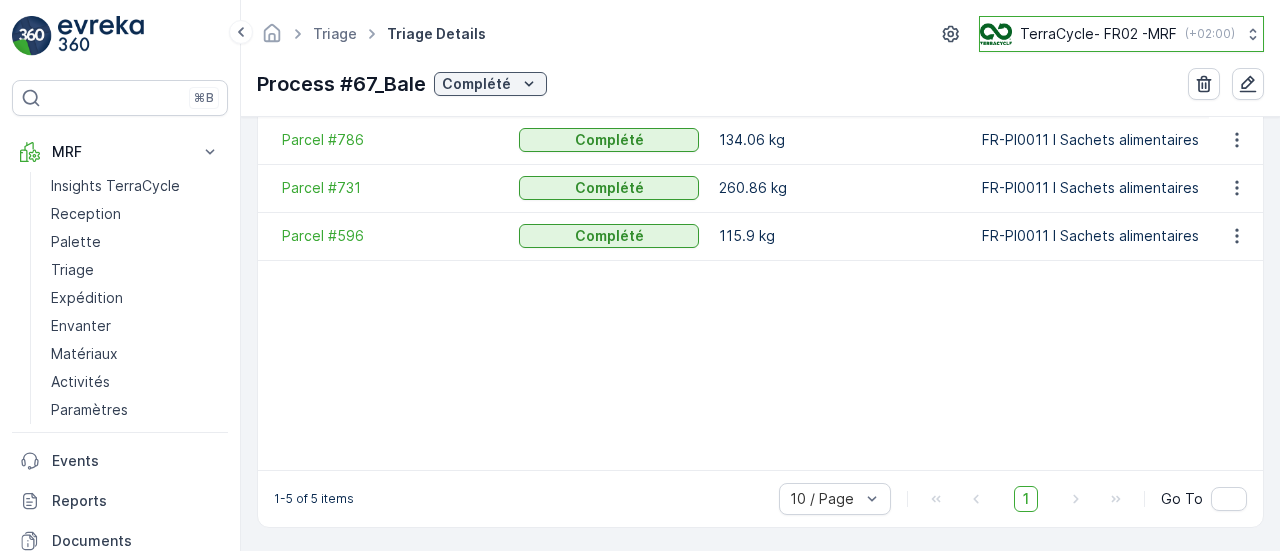 click on "TerraCycle- FR02 -MRF" at bounding box center (1098, 34) 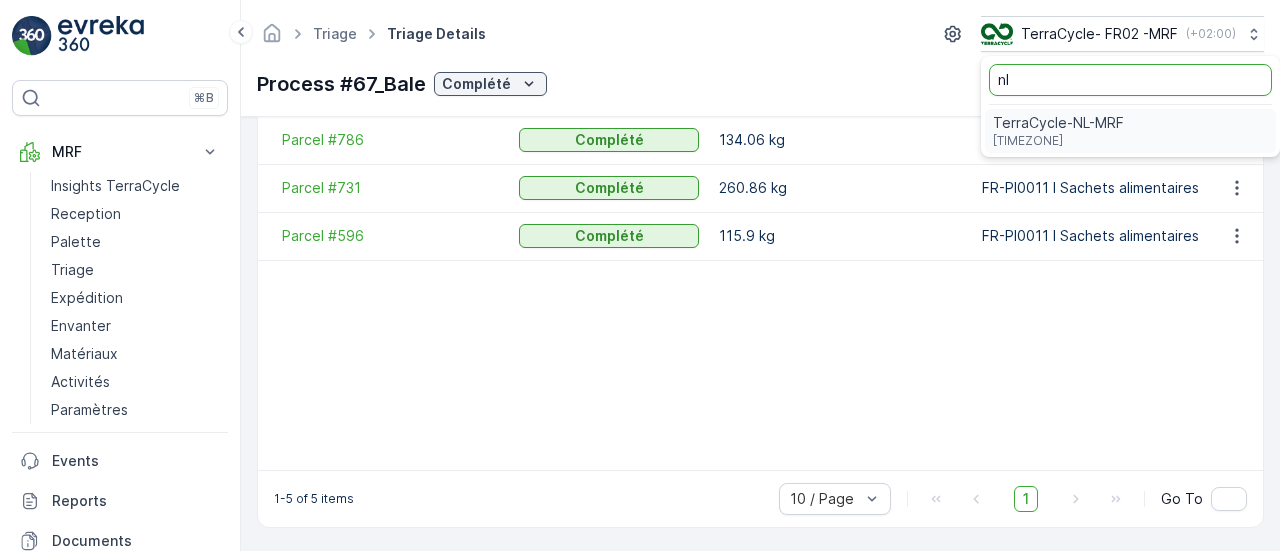 type on "nl" 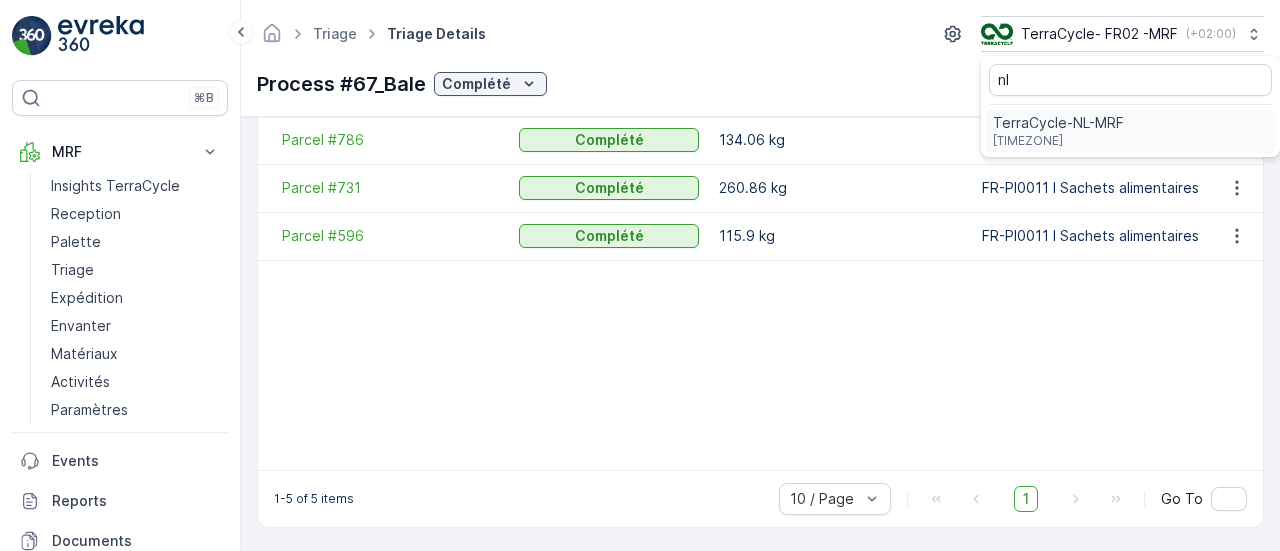 click on "TerraCycle-NL-MRF" at bounding box center [1058, 123] 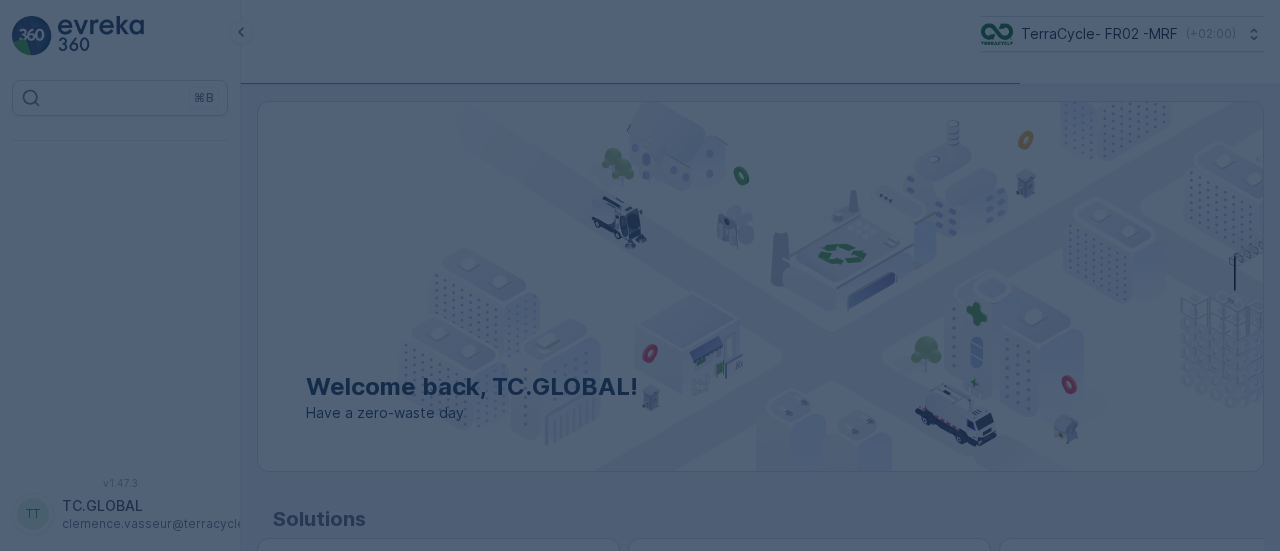 scroll, scrollTop: 0, scrollLeft: 0, axis: both 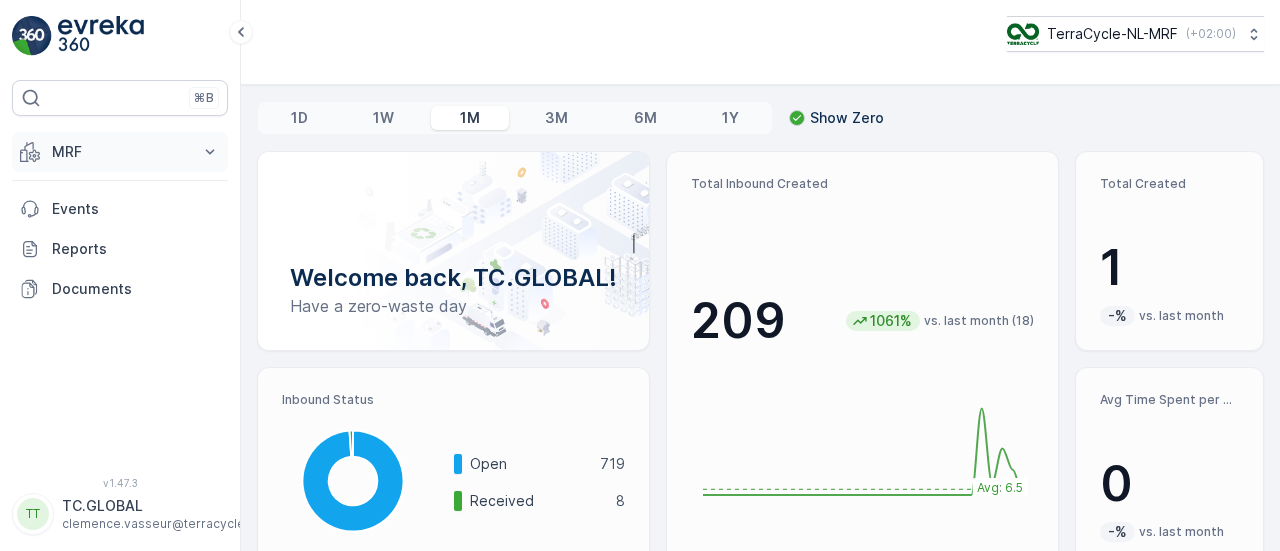 click on "MRF" at bounding box center (120, 152) 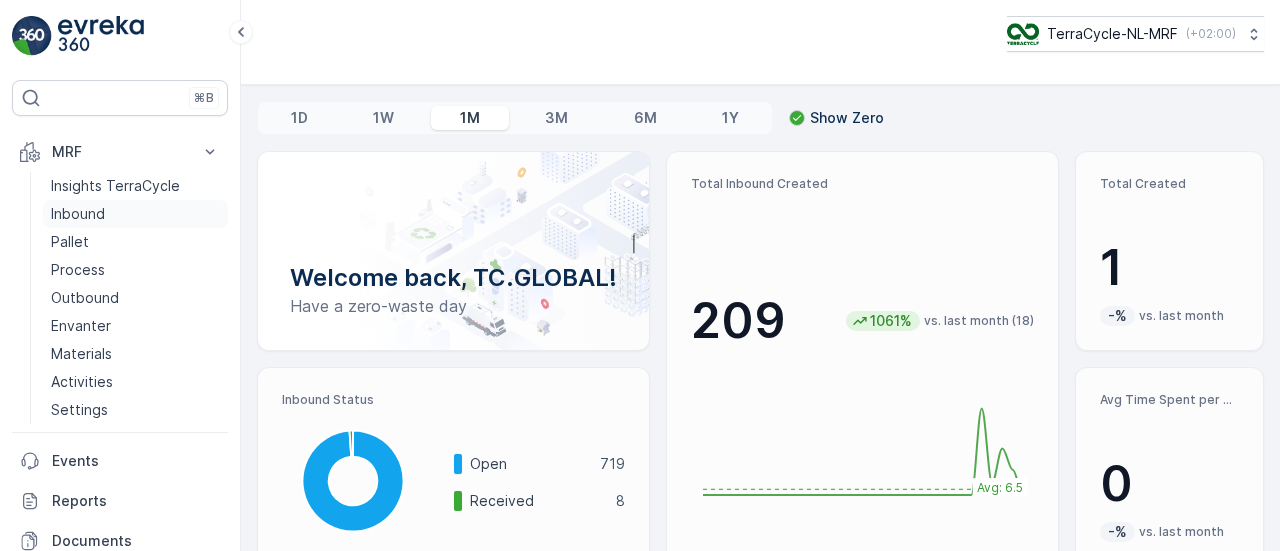 click on "Inbound" at bounding box center [135, 214] 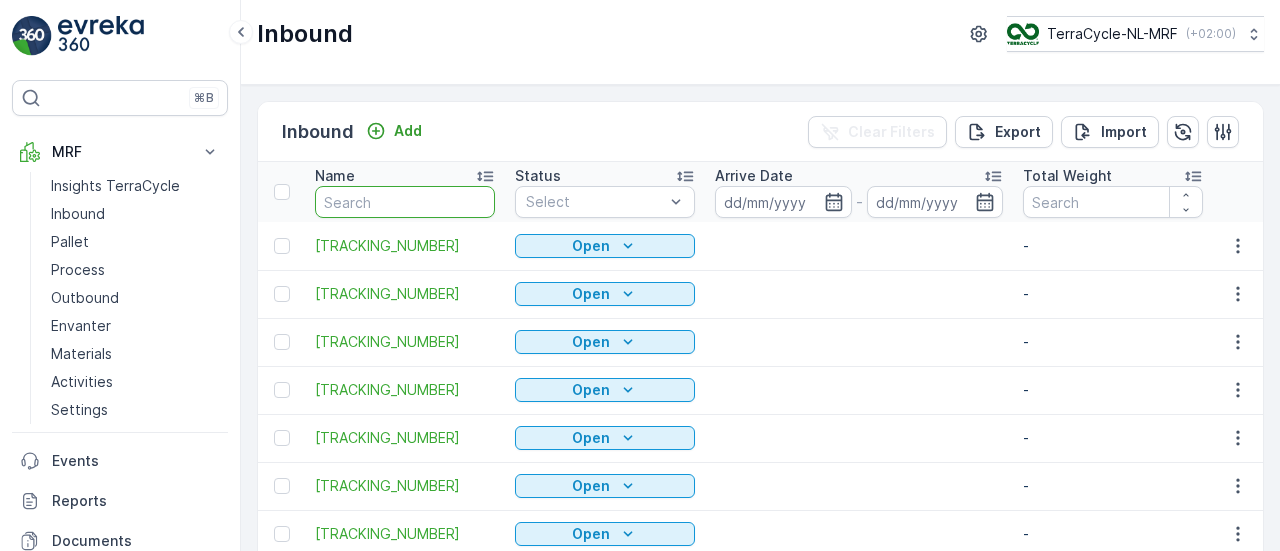 click at bounding box center [405, 202] 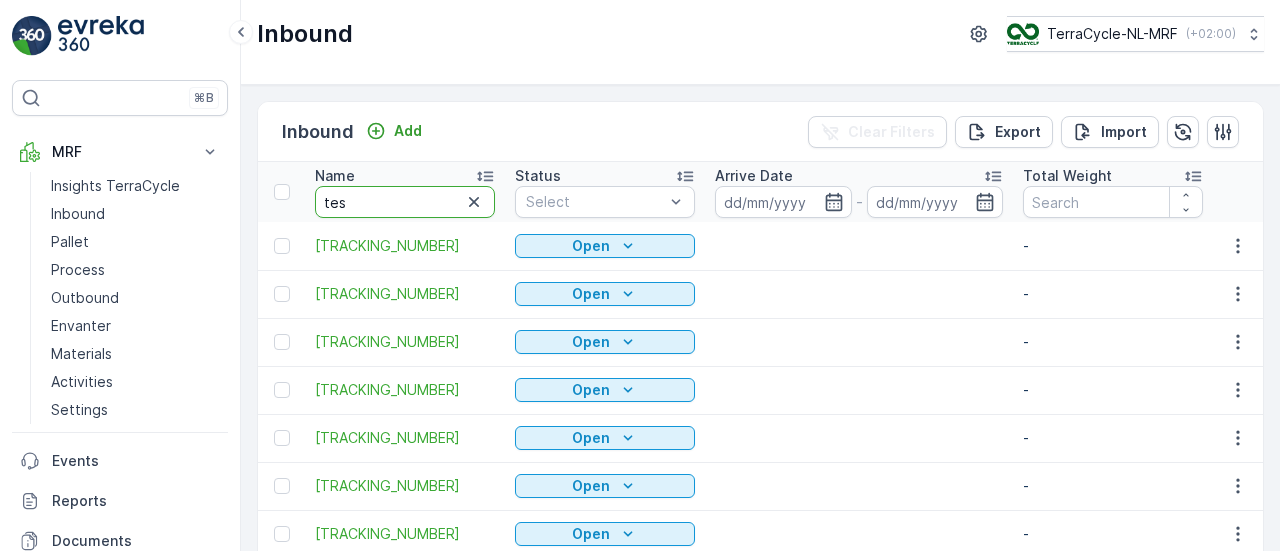 type on "test" 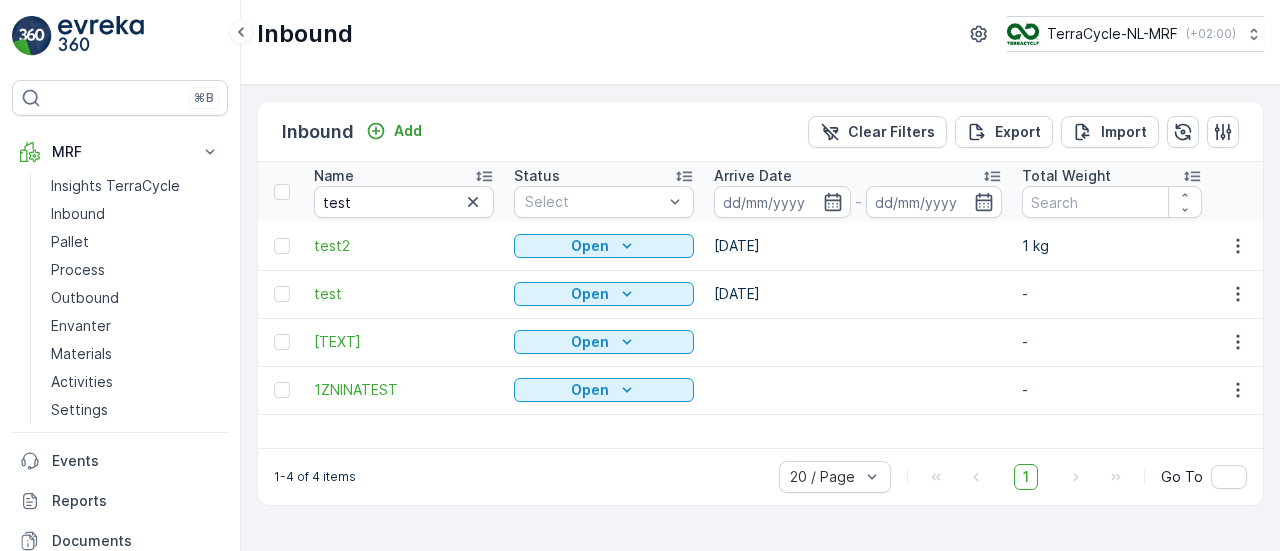 scroll, scrollTop: 0, scrollLeft: 0, axis: both 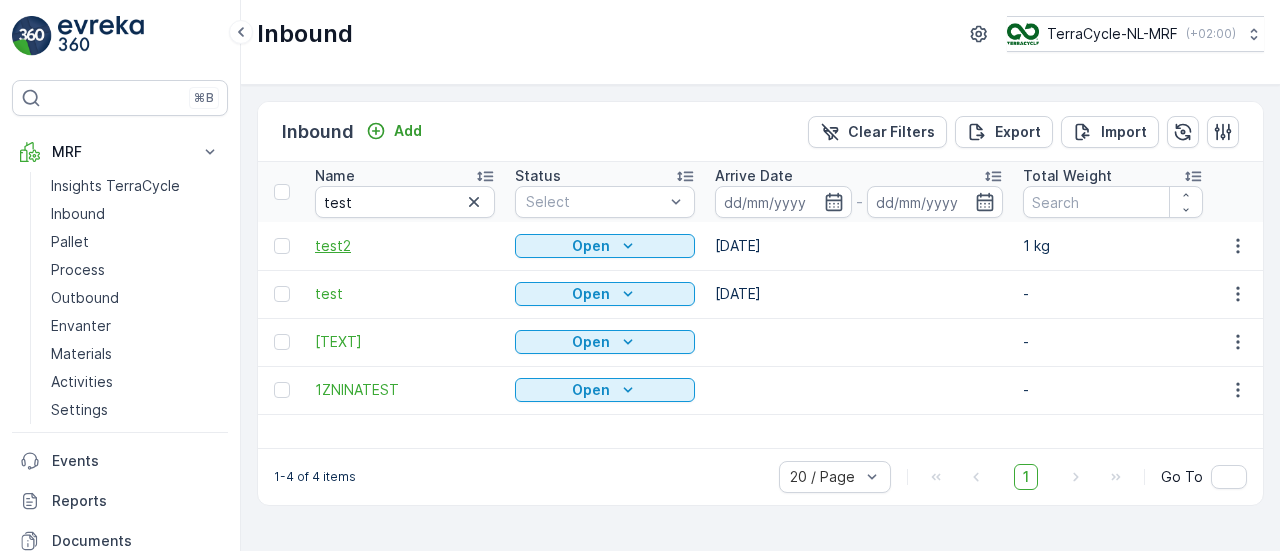 click on "test2" at bounding box center (405, 246) 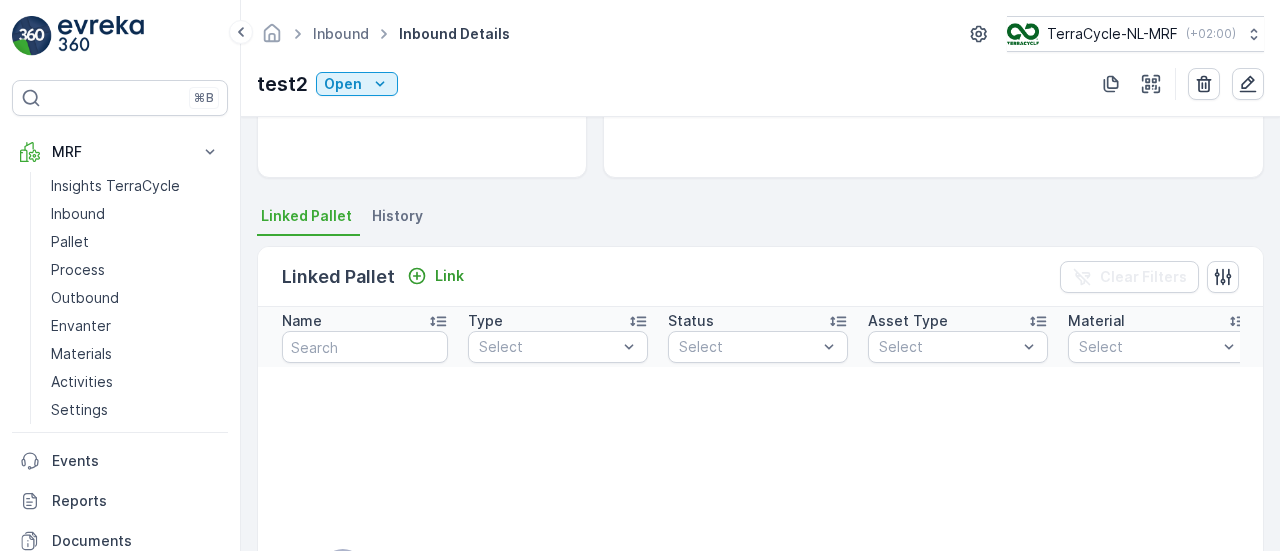 scroll, scrollTop: 348, scrollLeft: 0, axis: vertical 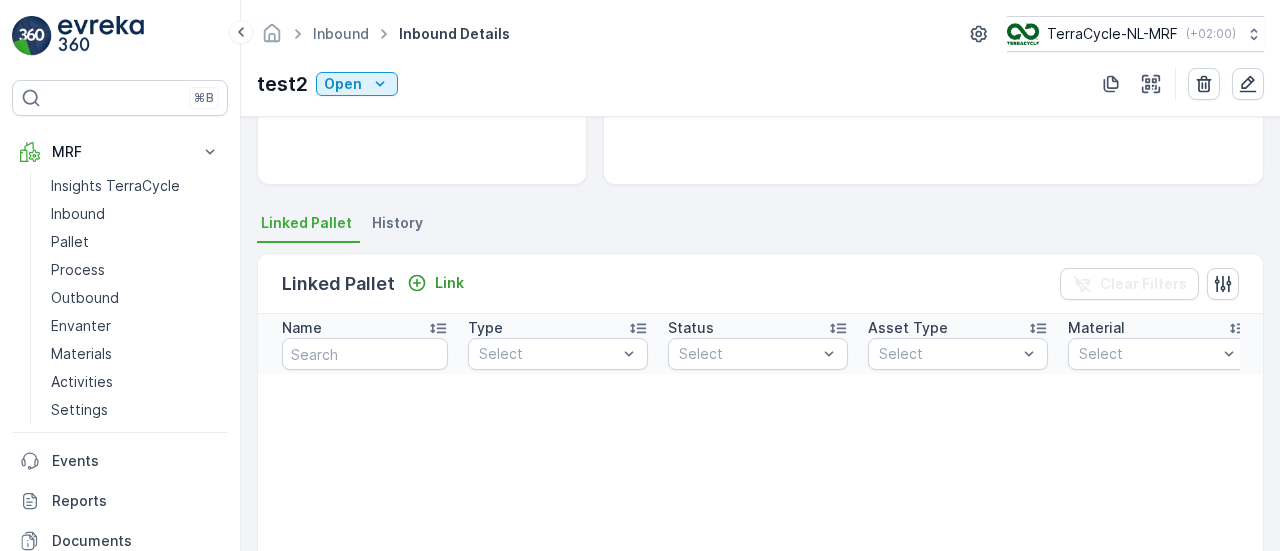 click on "History" at bounding box center (397, 223) 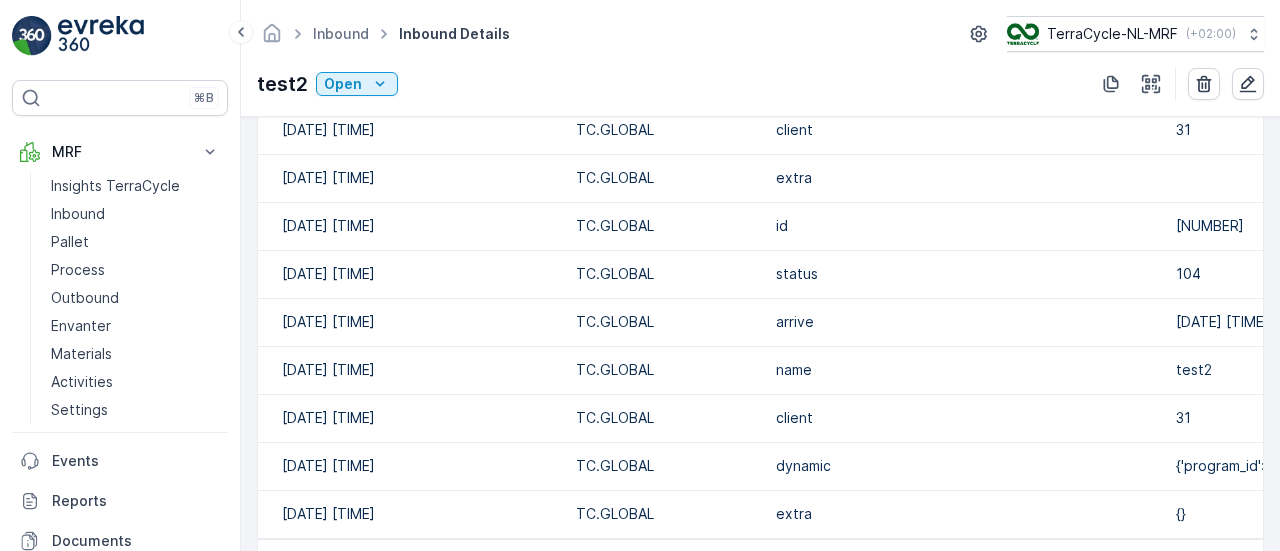 scroll, scrollTop: 1002, scrollLeft: 0, axis: vertical 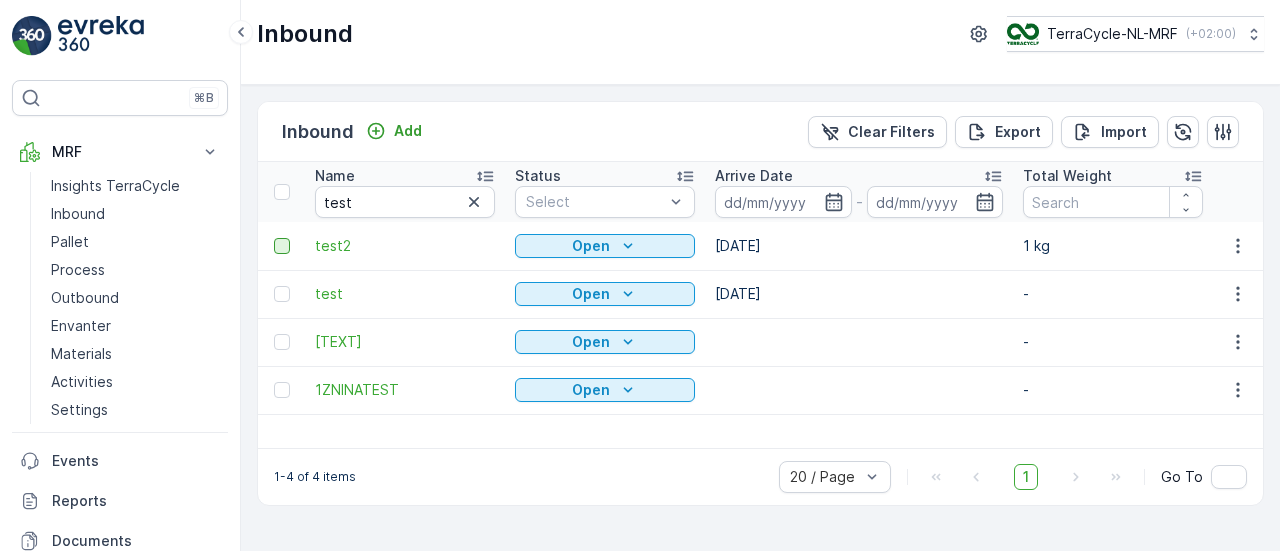 click at bounding box center [282, 246] 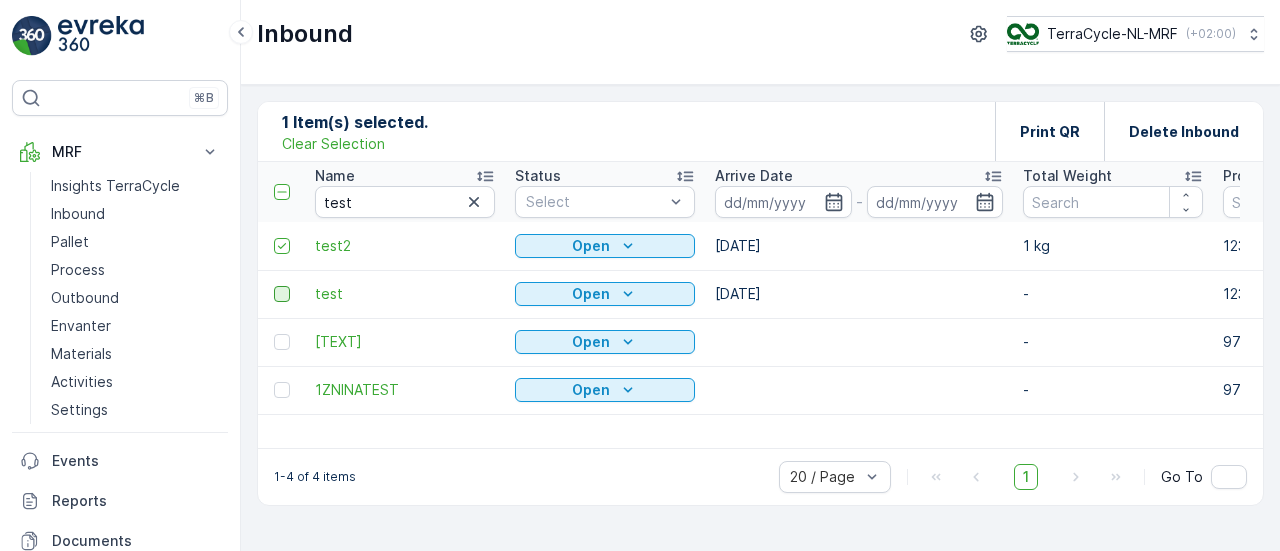 click at bounding box center [282, 294] 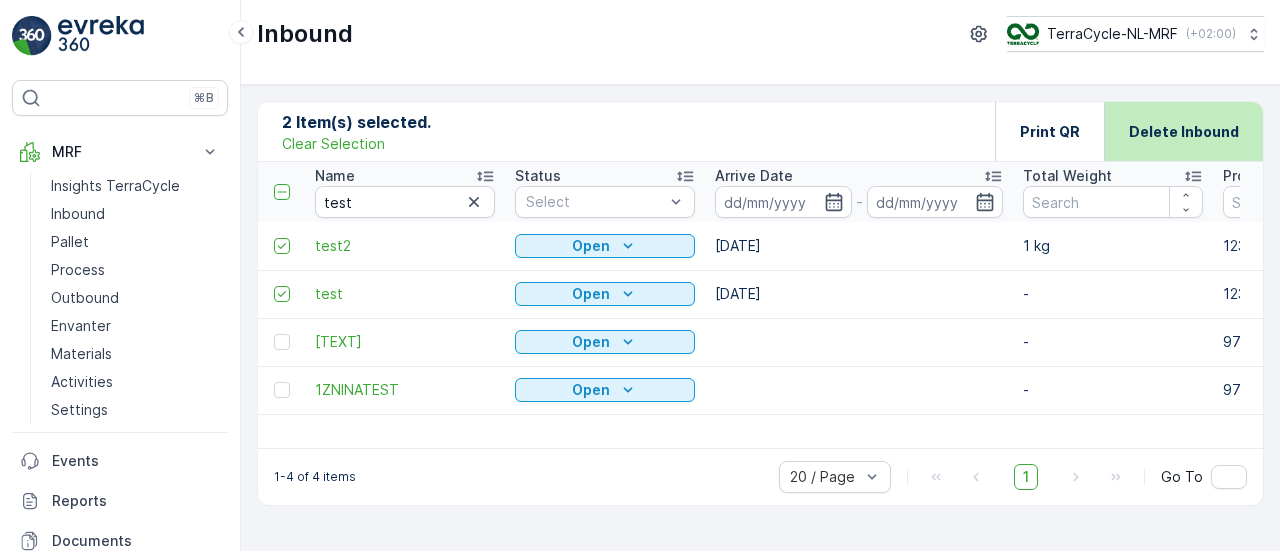 click on "Delete Inbound" at bounding box center (1184, 131) 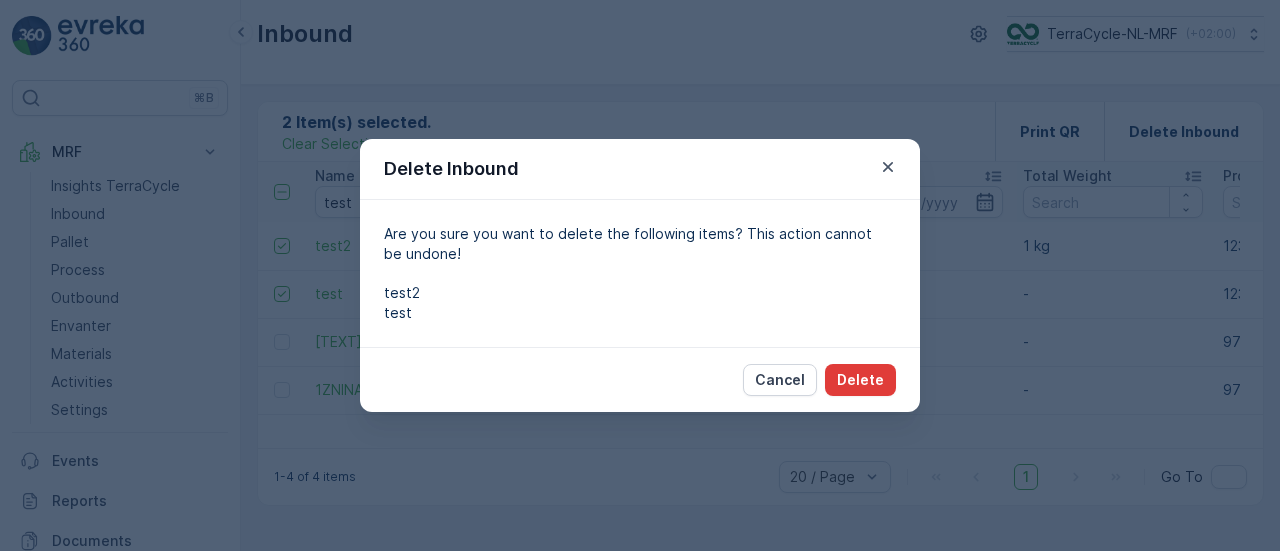 click on "Delete" at bounding box center (860, 380) 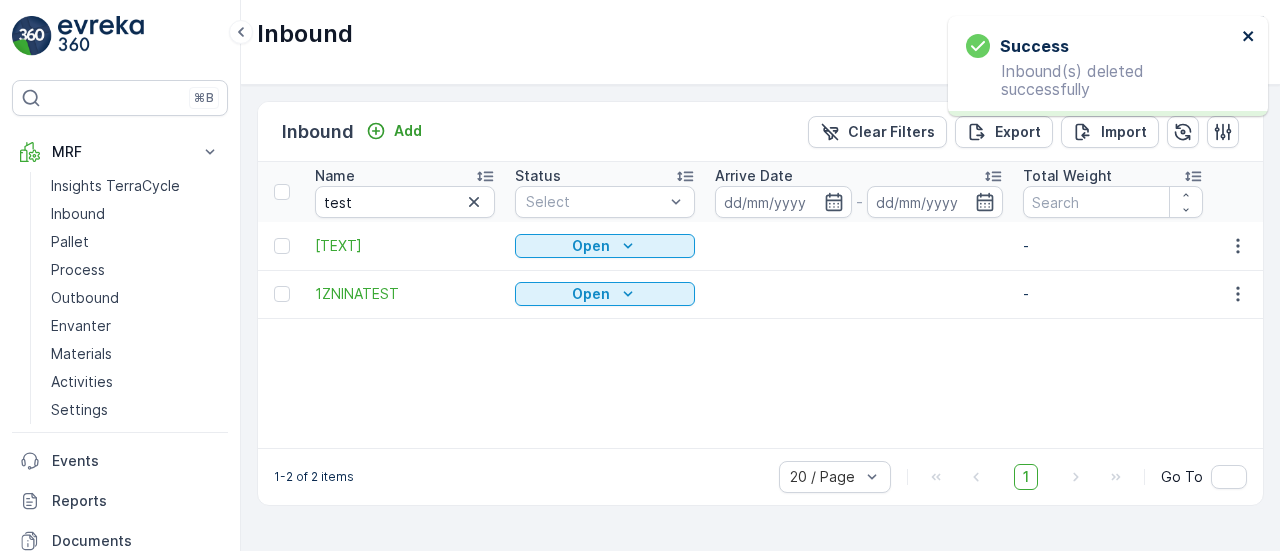 click 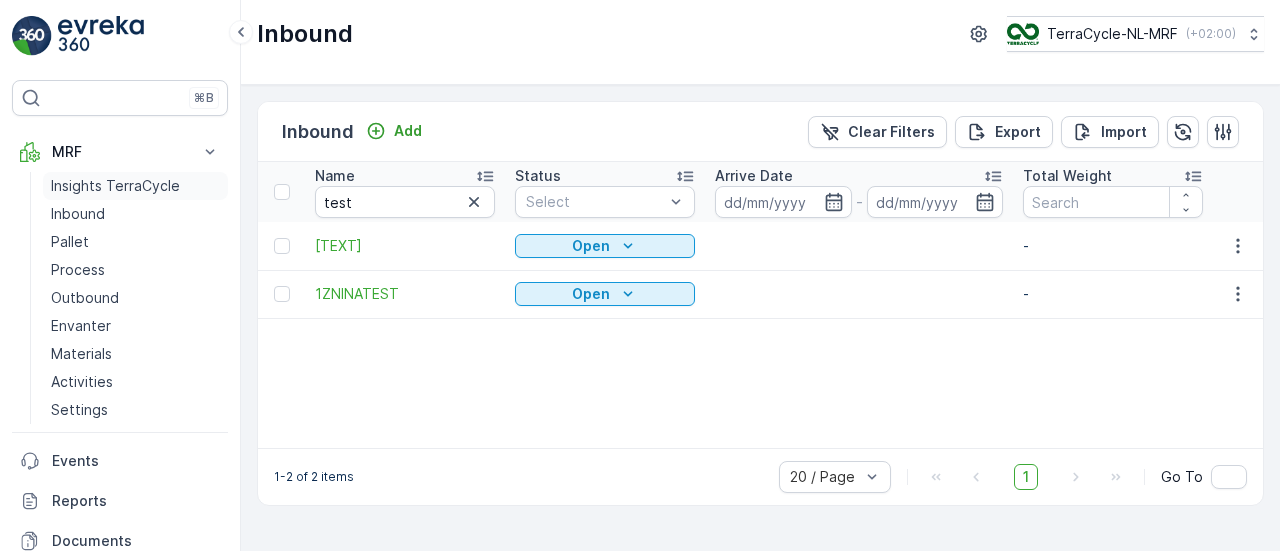 click on "Insights TerraCycle" at bounding box center [115, 186] 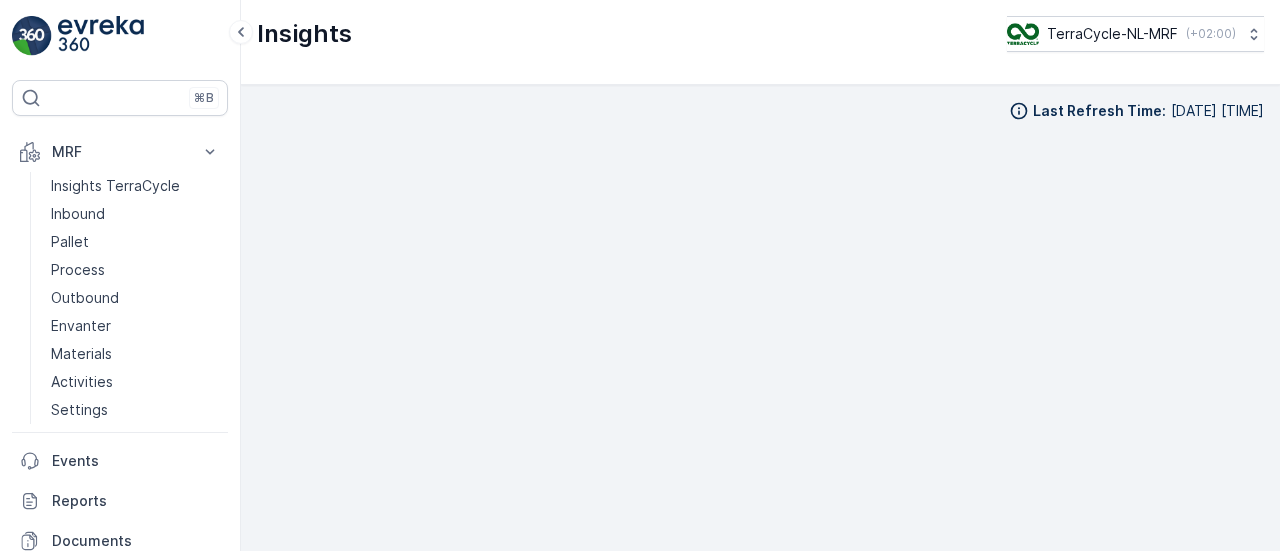click on "Last Refresh Time : [DATE] [TIME]" at bounding box center (760, 318) 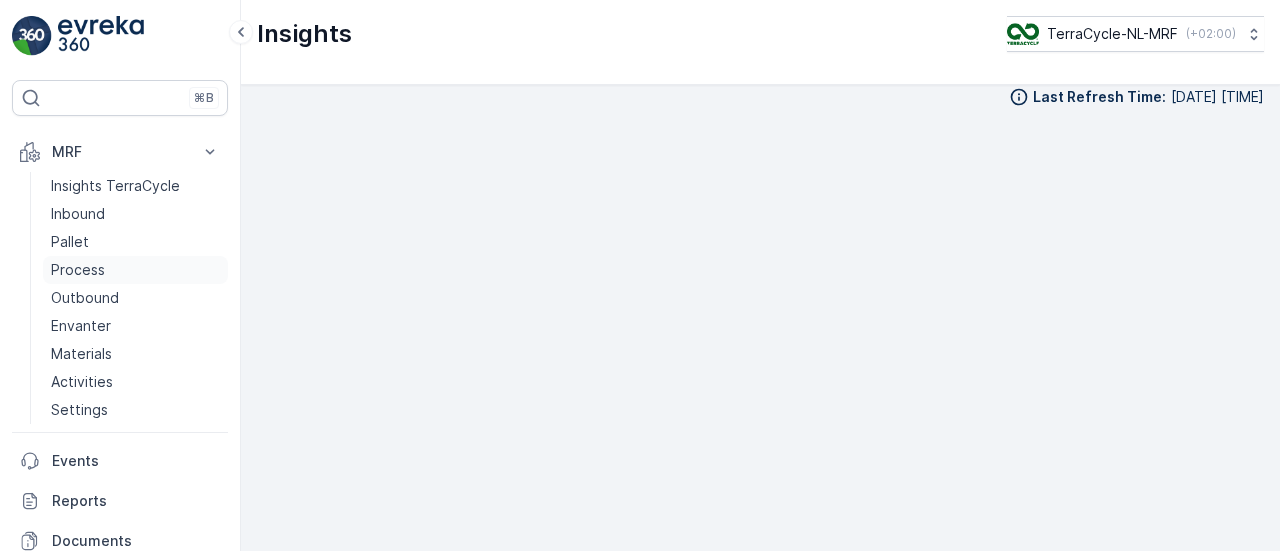 click on "Process" at bounding box center [78, 270] 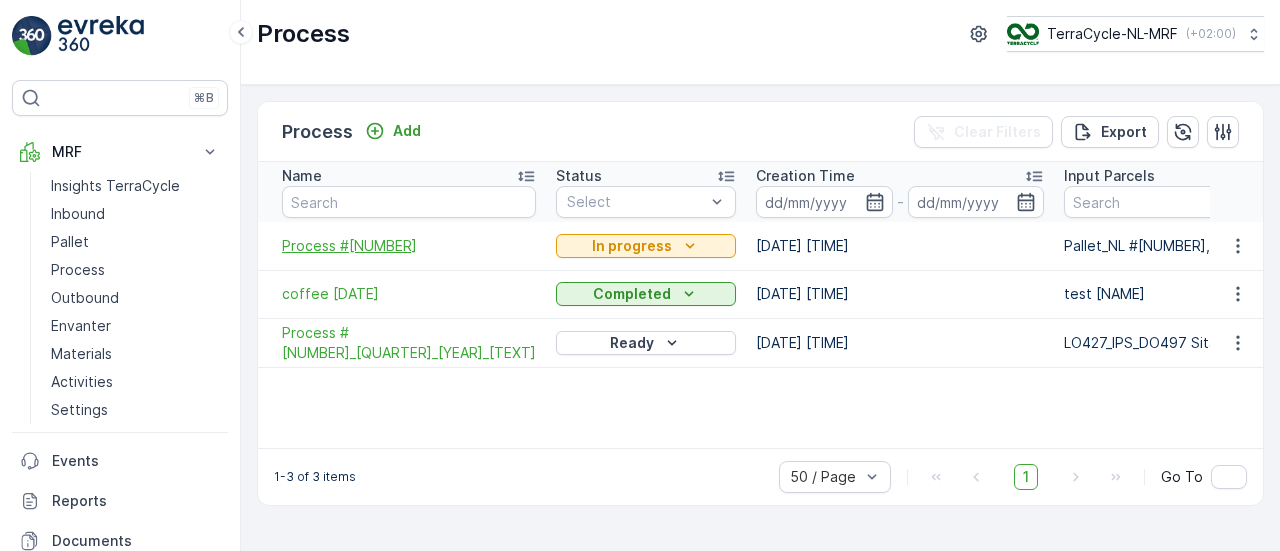 click on "Process #[NUMBER]" at bounding box center (409, 246) 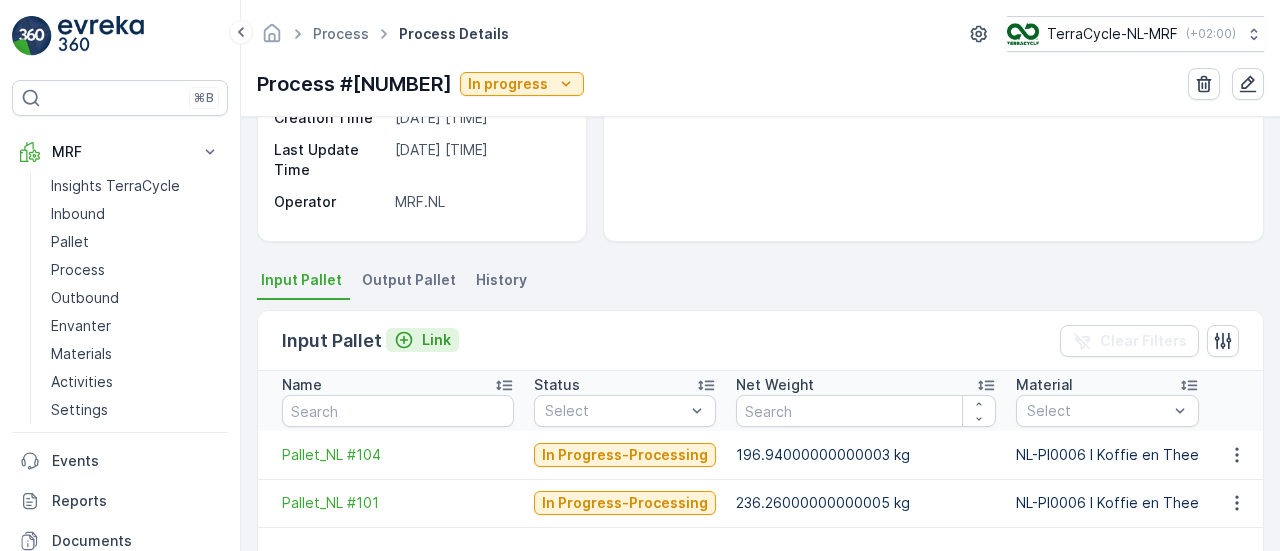 scroll, scrollTop: 290, scrollLeft: 0, axis: vertical 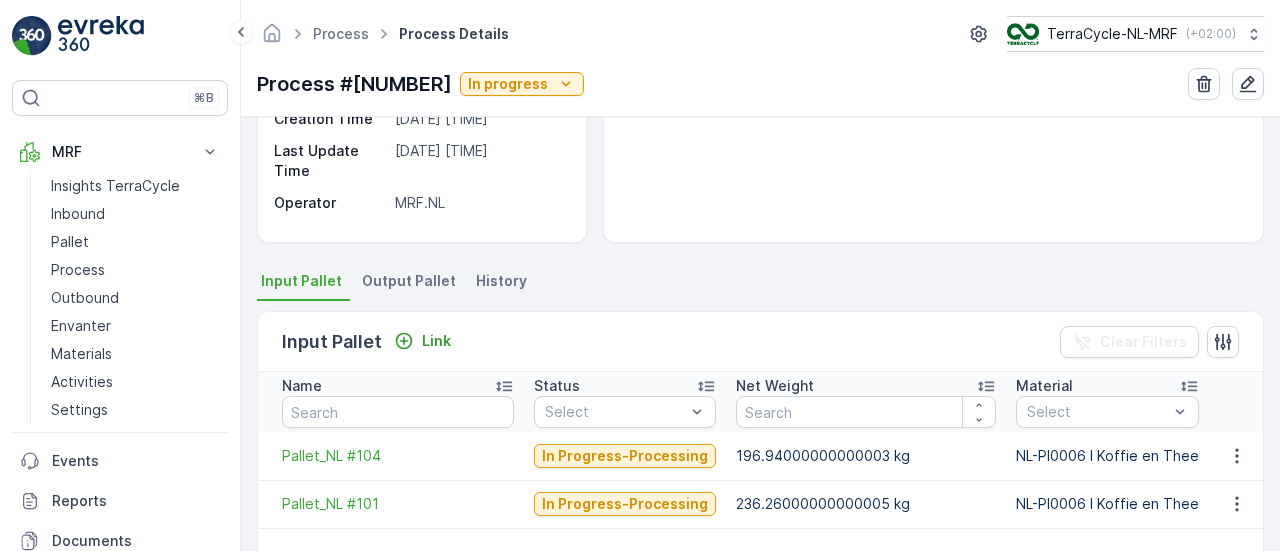 click on "Output Pallet" at bounding box center (409, 281) 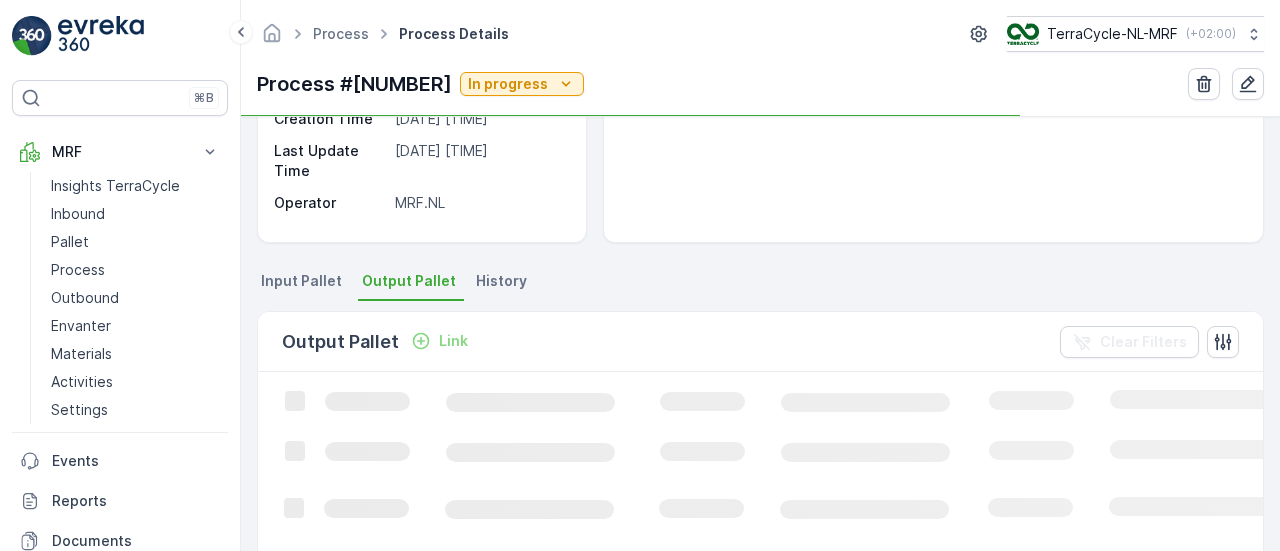 click on "History" at bounding box center [501, 281] 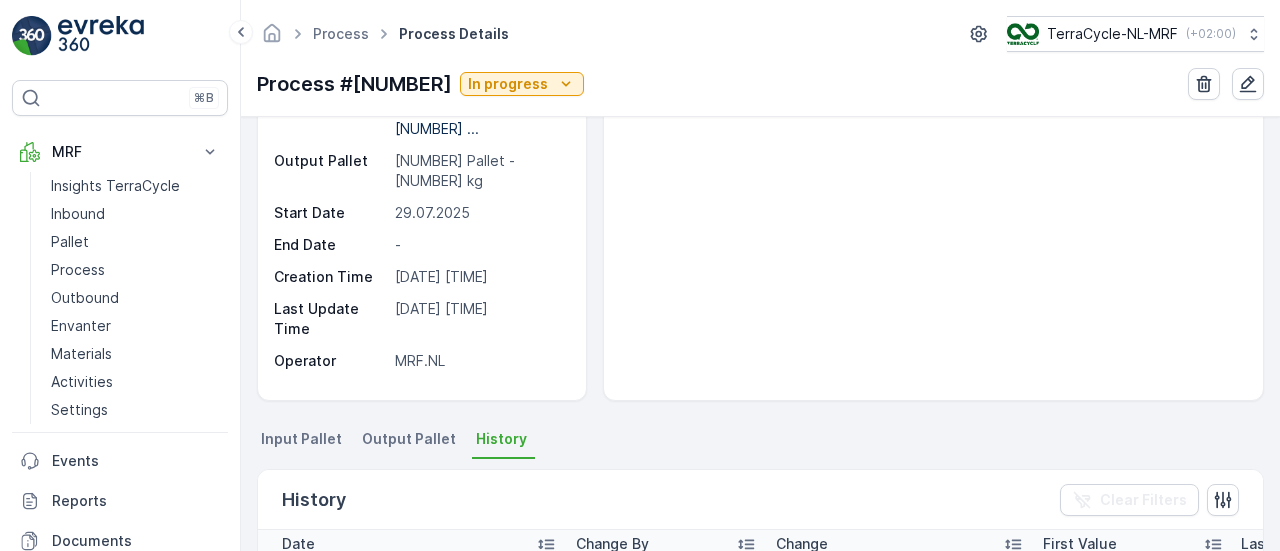 scroll, scrollTop: 0, scrollLeft: 0, axis: both 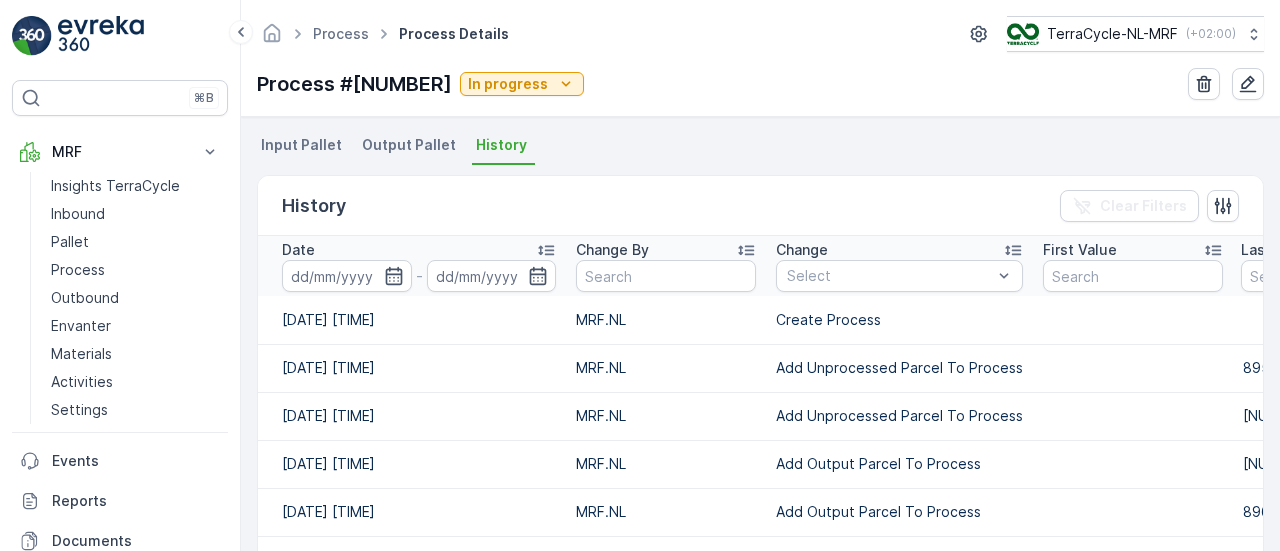 click on "Input Pallet" at bounding box center [301, 145] 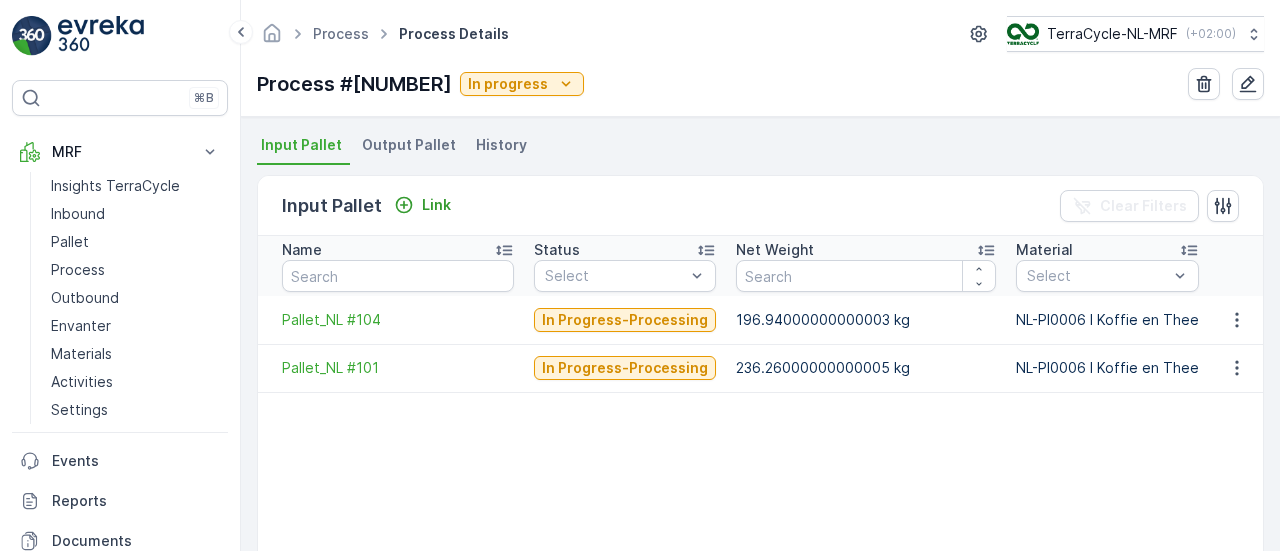 click on "Output Pallet" at bounding box center [409, 145] 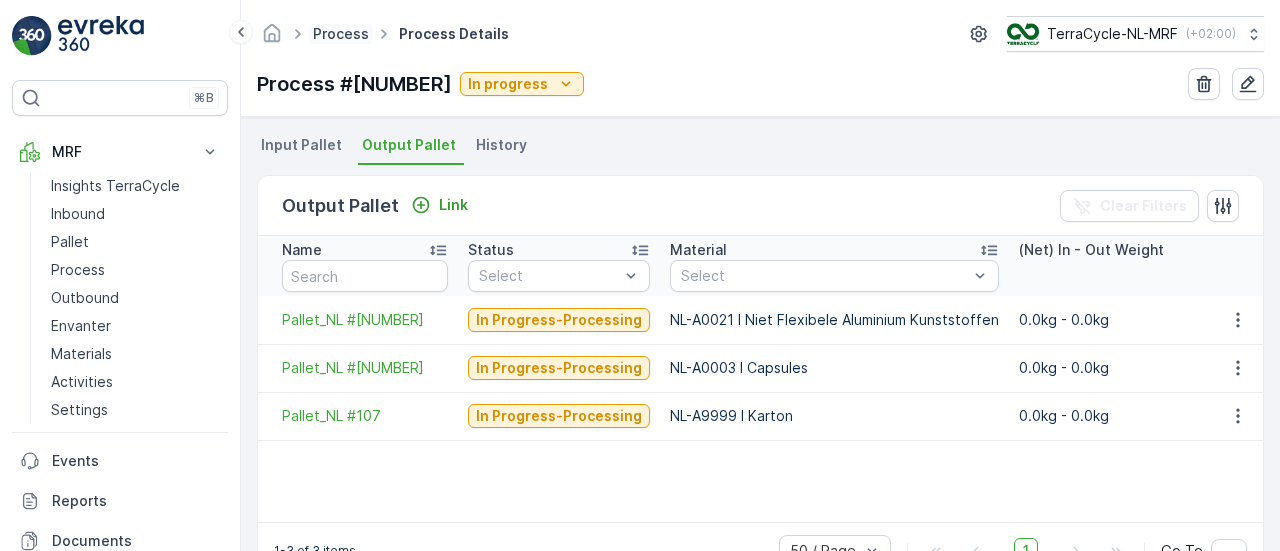 click on "Process" at bounding box center [341, 33] 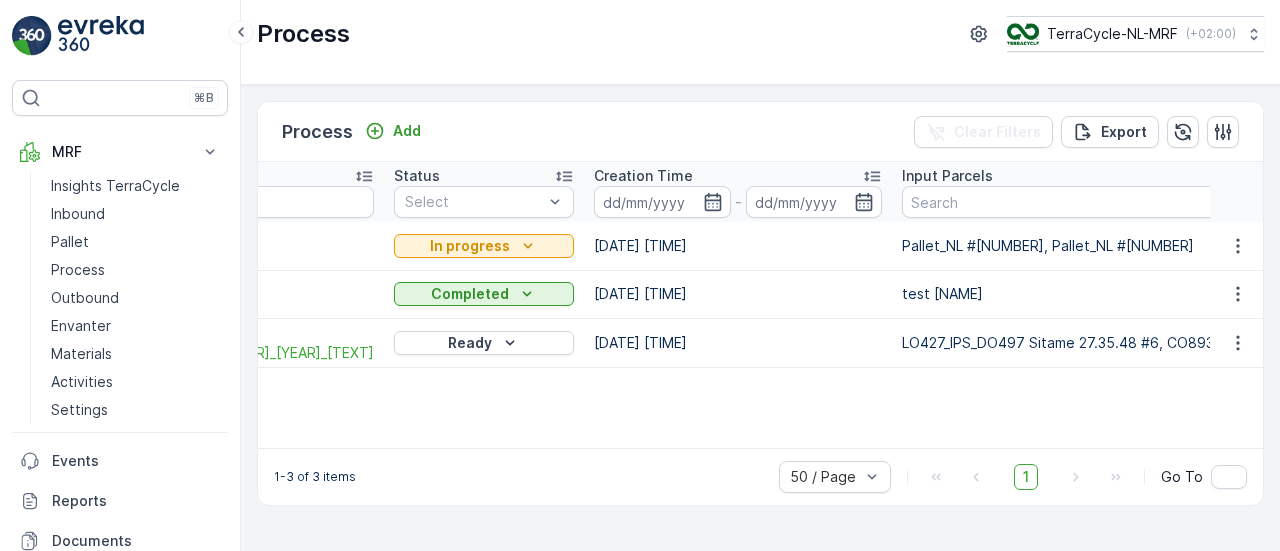 scroll, scrollTop: 0, scrollLeft: 0, axis: both 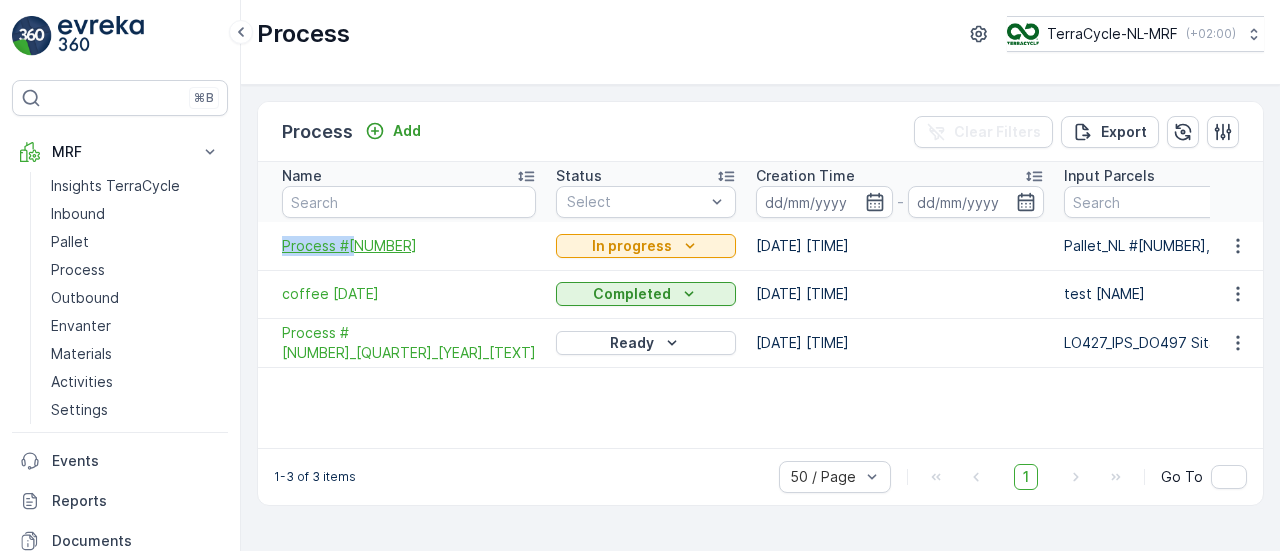 drag, startPoint x: 272, startPoint y: 243, endPoint x: 354, endPoint y: 245, distance: 82.02438 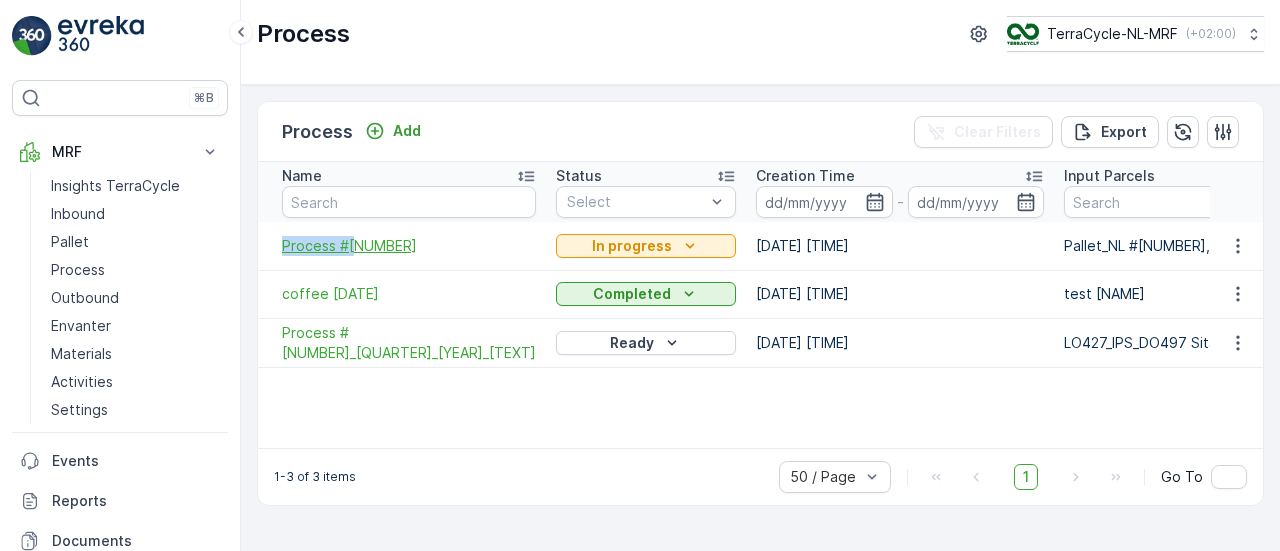 click on "Process #[NUMBER]" at bounding box center [402, 246] 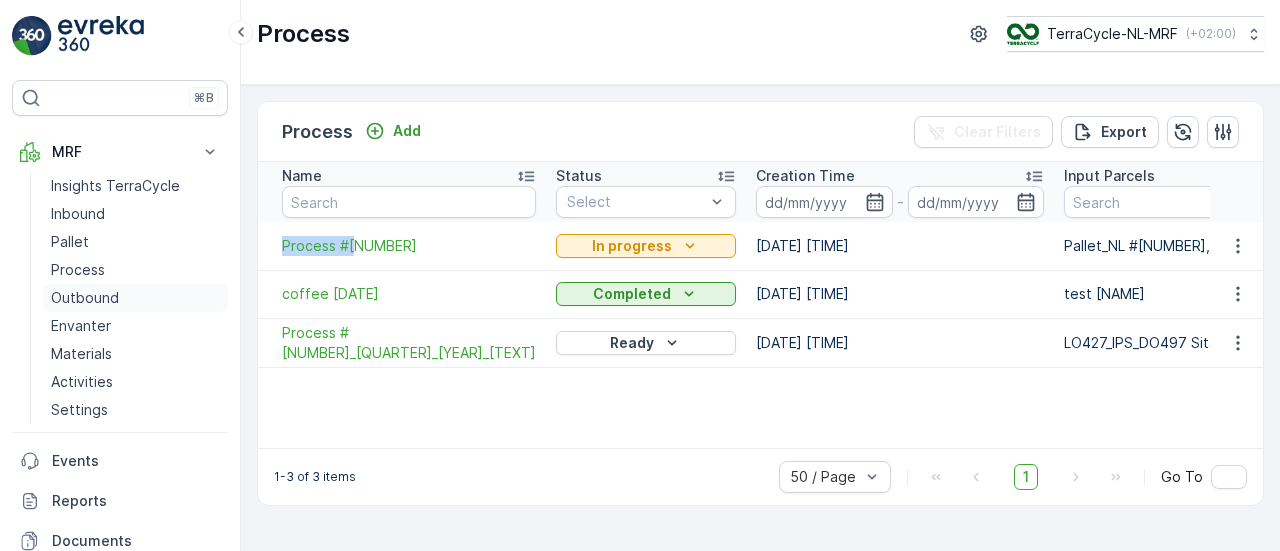 click on "Outbound" at bounding box center (85, 298) 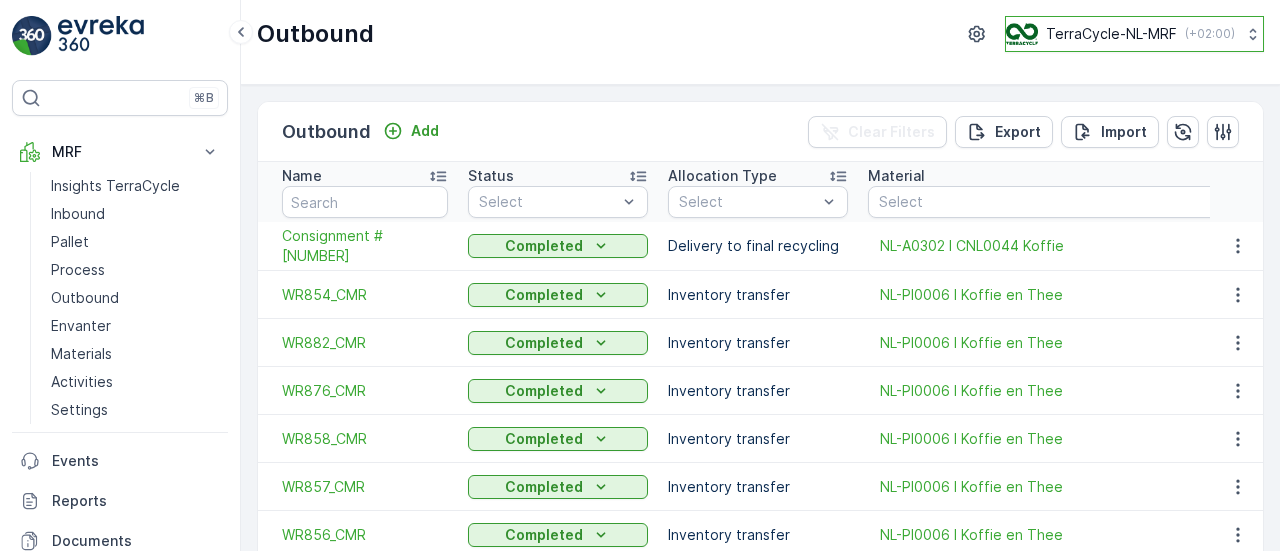 click on "TerraCycle-NL-MRF" at bounding box center (1111, 34) 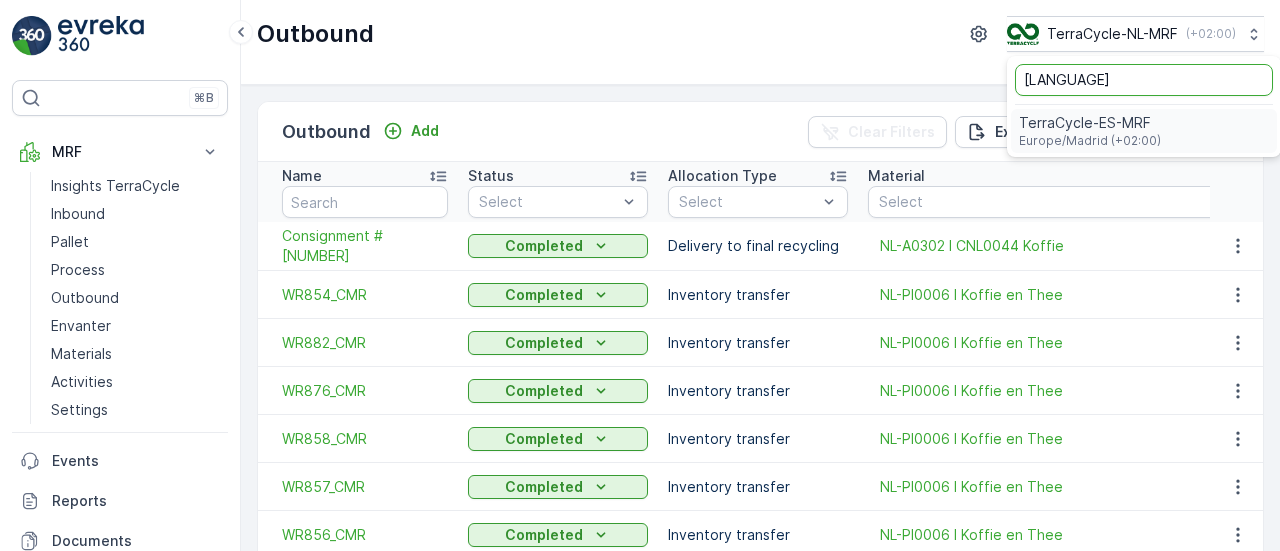 type on "[LANGUAGE]" 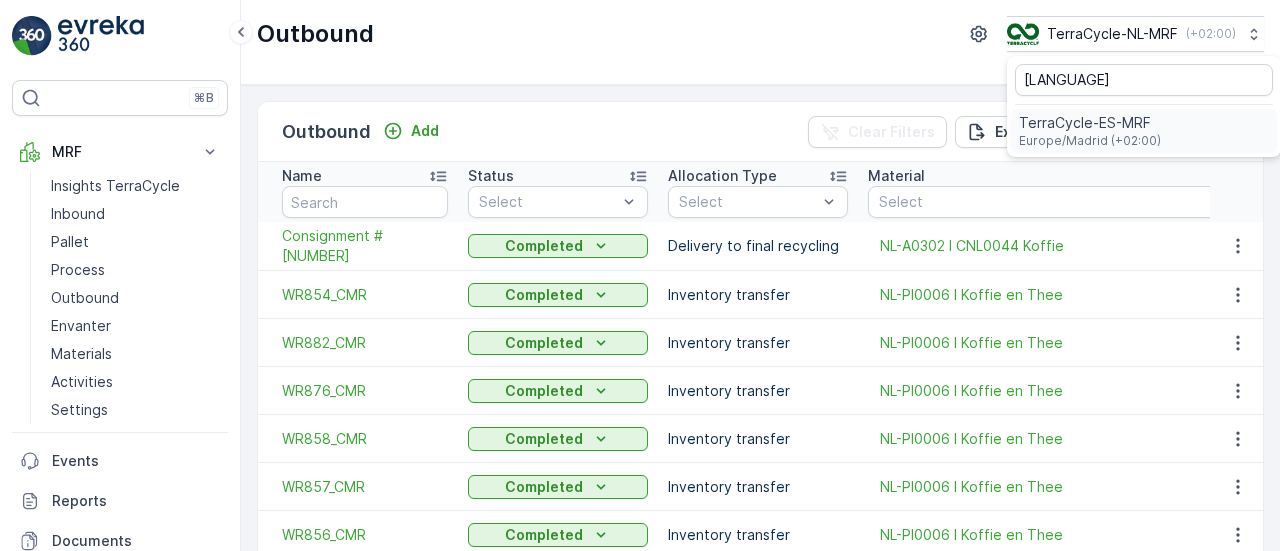 click on "TerraCycle-ES-MRF" at bounding box center (1090, 123) 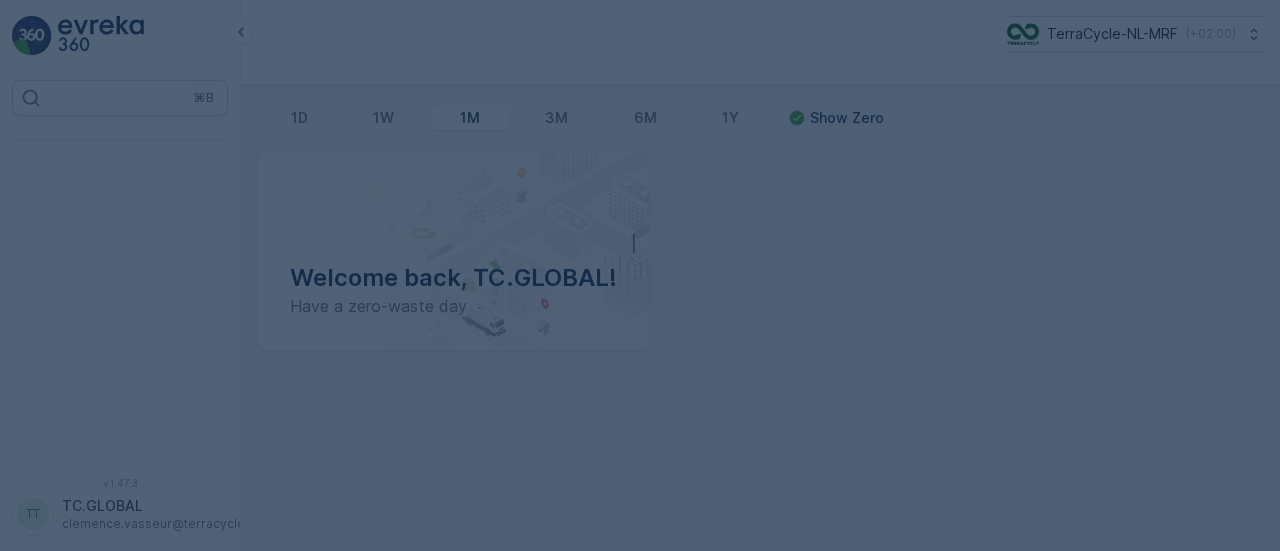 scroll, scrollTop: 0, scrollLeft: 0, axis: both 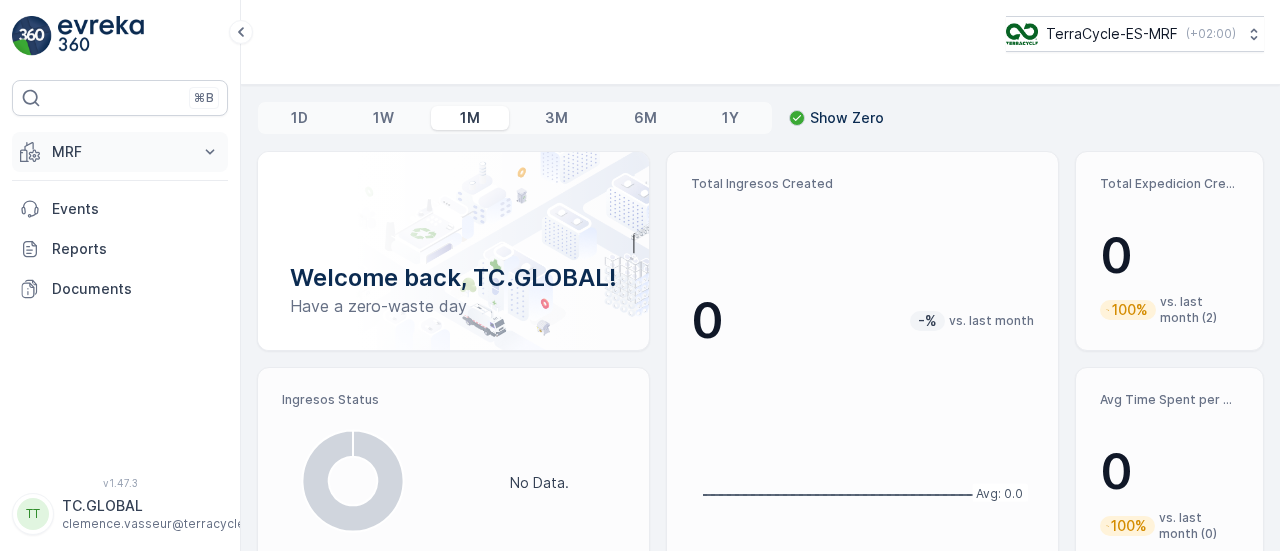 click on "MRF" at bounding box center (120, 152) 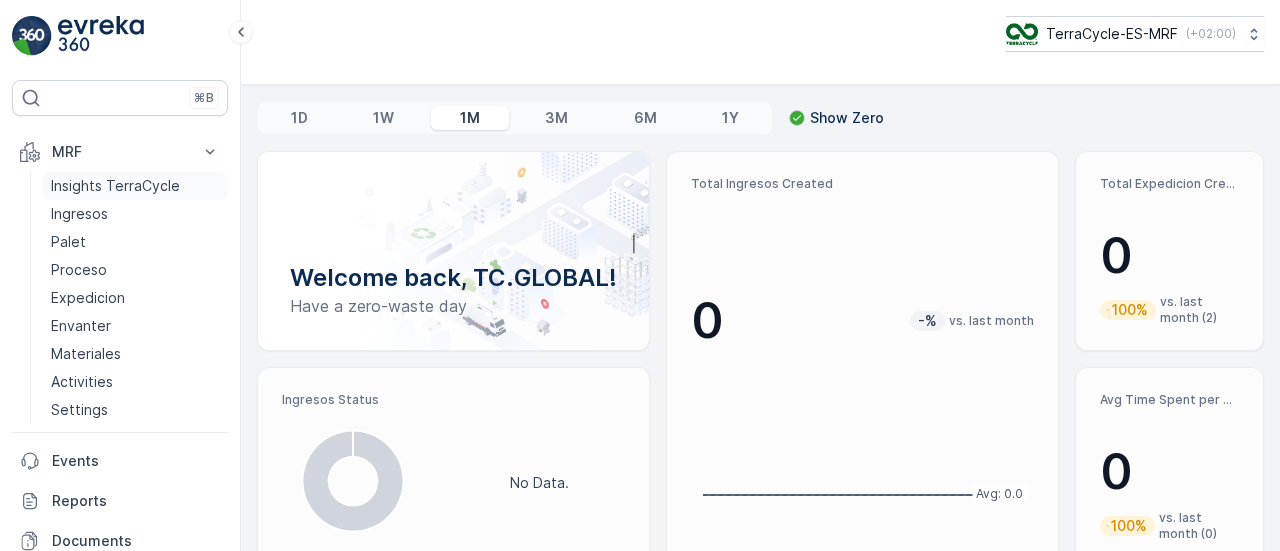 click on "Insights TerraCycle" at bounding box center [115, 186] 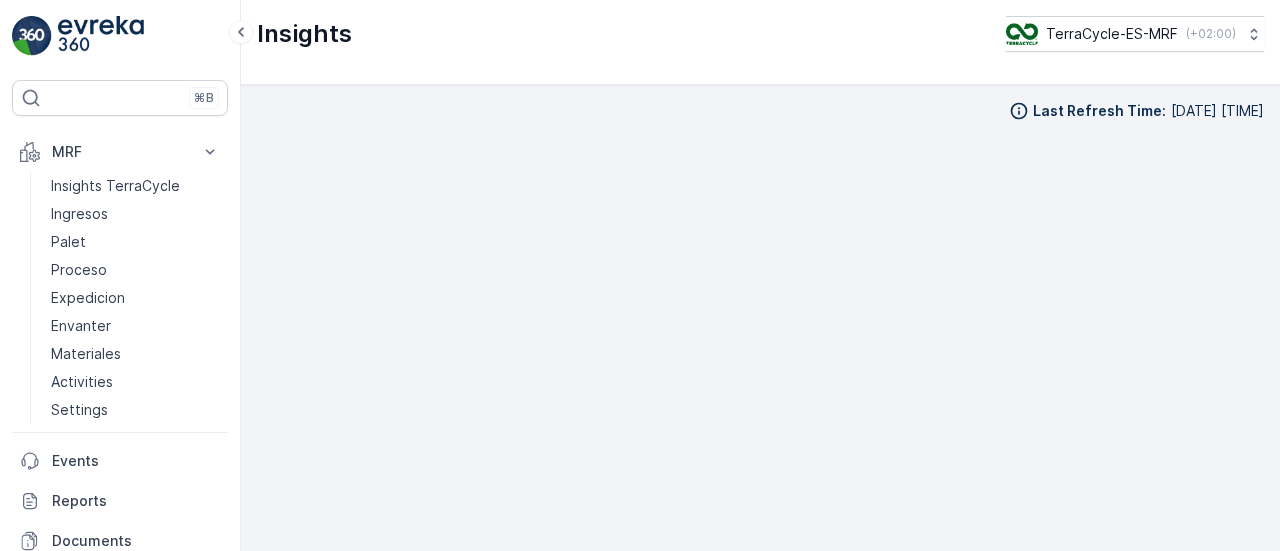 scroll, scrollTop: 14, scrollLeft: 0, axis: vertical 